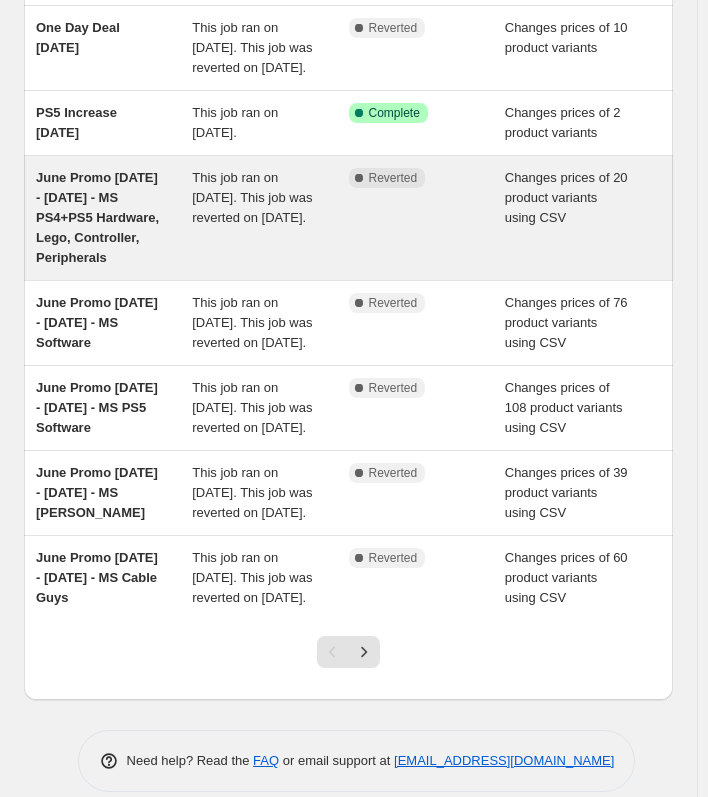 scroll, scrollTop: 600, scrollLeft: 0, axis: vertical 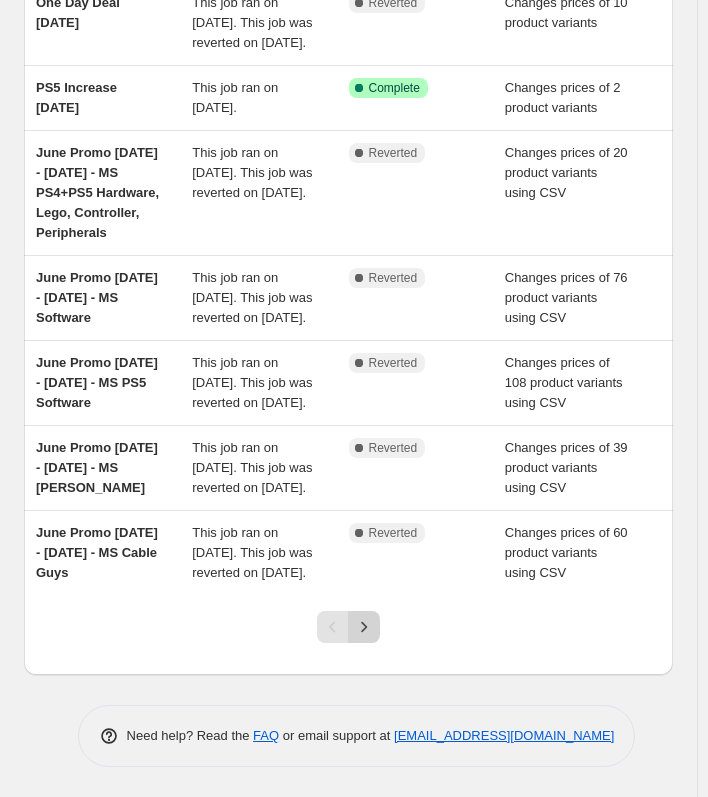 click 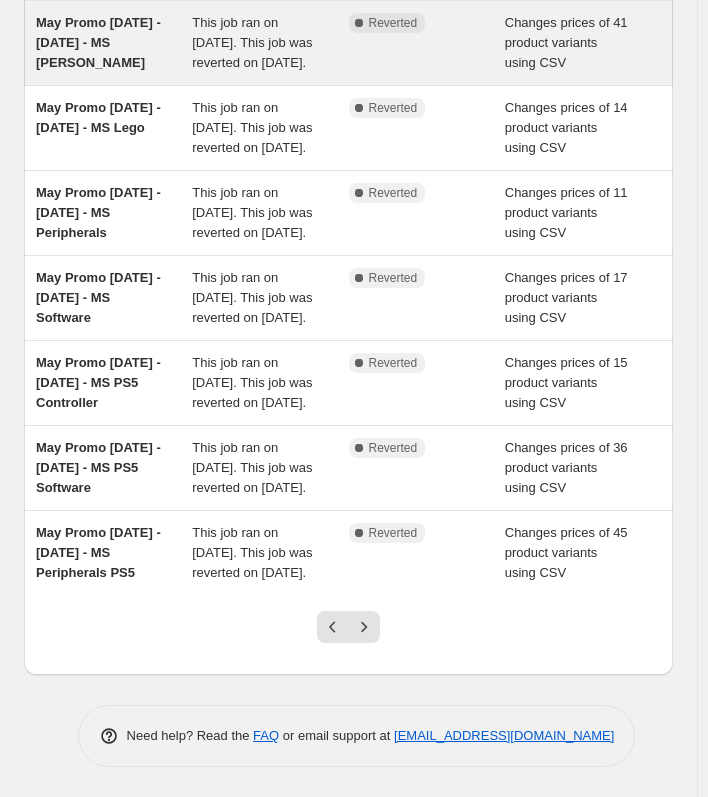 scroll, scrollTop: 600, scrollLeft: 0, axis: vertical 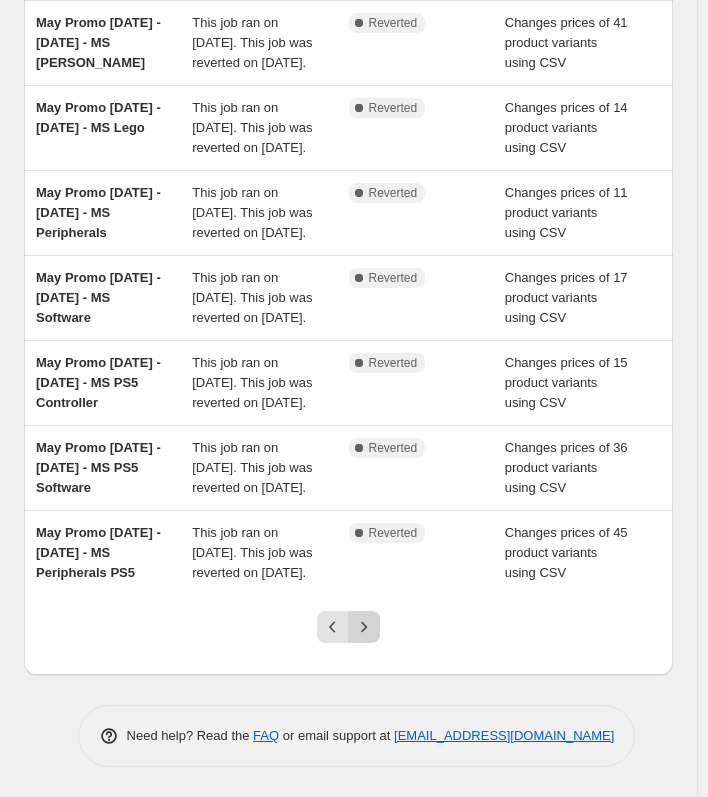 click 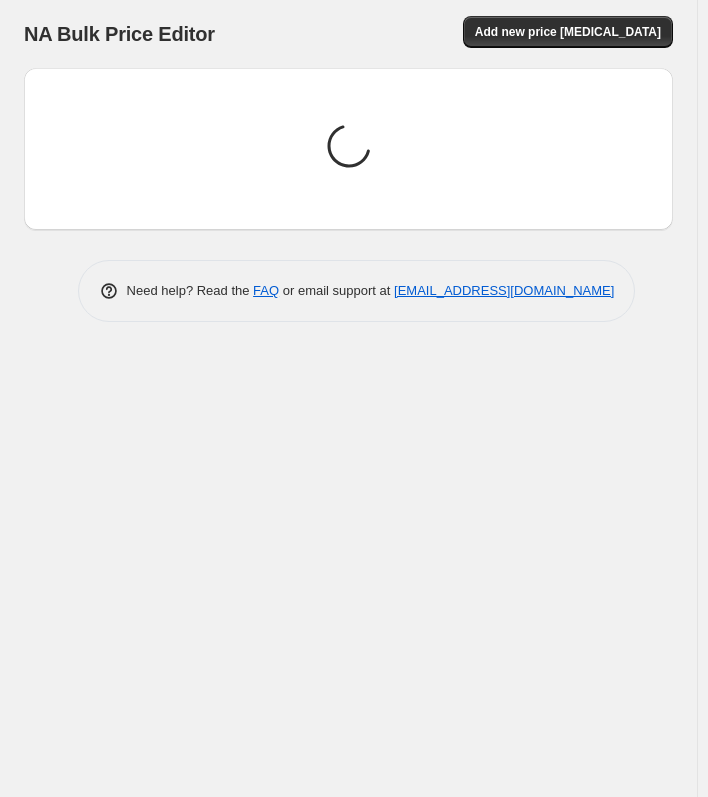 scroll, scrollTop: 0, scrollLeft: 0, axis: both 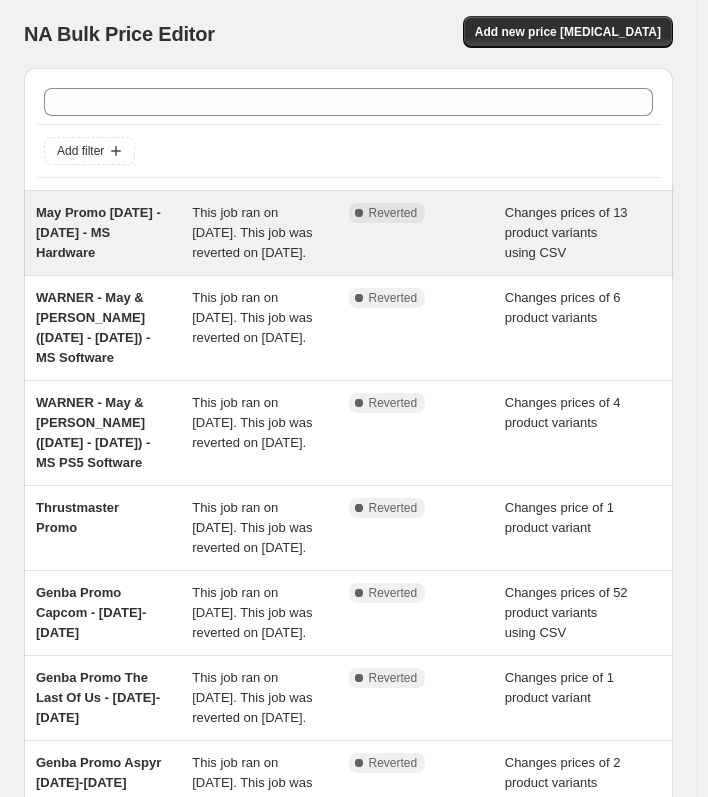 click on "May Promo 28 May - 11 June 2025 - MS Hardware" at bounding box center (98, 232) 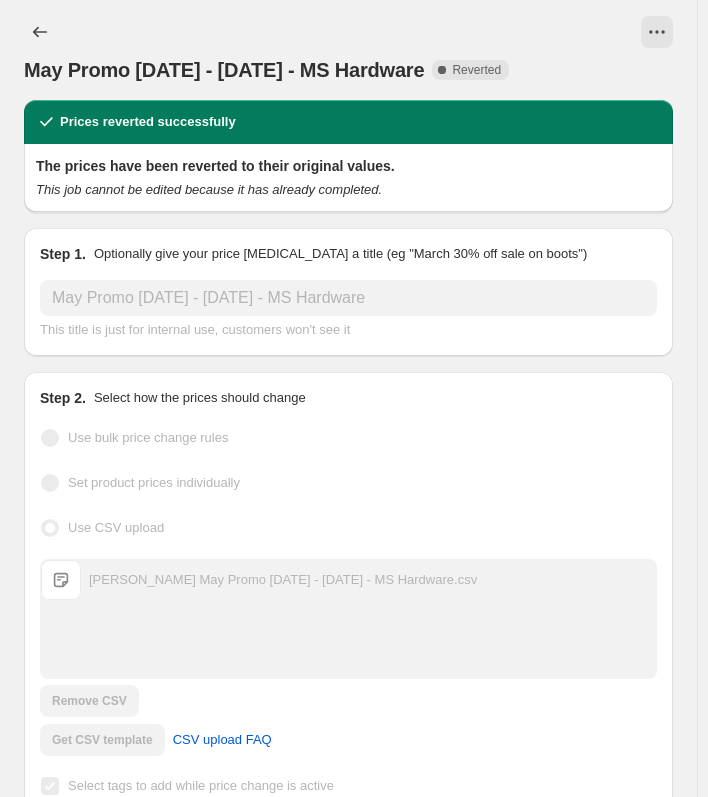 click on "Home Settings Plans Skip to content May Promo 28 May - 11 June 2025 - MS Hardware. This page is ready May Promo 28 May - 11 June 2025 - MS Hardware Complete Reverted Prices reverted successfully The prices have been reverted to their original values. This job cannot be edited because it has already completed. Step 1. Optionally give your price change job a title (eg "March 30% off sale on boots") May Promo 28 May - 11 June 2025 - MS Hardware This title is just for internal use, customers won't see it Step 2. Select how the prices should change Use bulk price change rules Set product prices individually Use CSV upload Upload files KOODOO May Promo 28 May - 11 June 25 - MS Hardware.csv KOODOO May Promo 28 May - 11 June 25 - MS Hardware.csv Remove CSV Get CSV template CSV upload FAQ Select tags to add while price change is active Submit MS Hardware Select tags to remove while price change is active How does tagging work? R 13499.00" at bounding box center [354, 398] 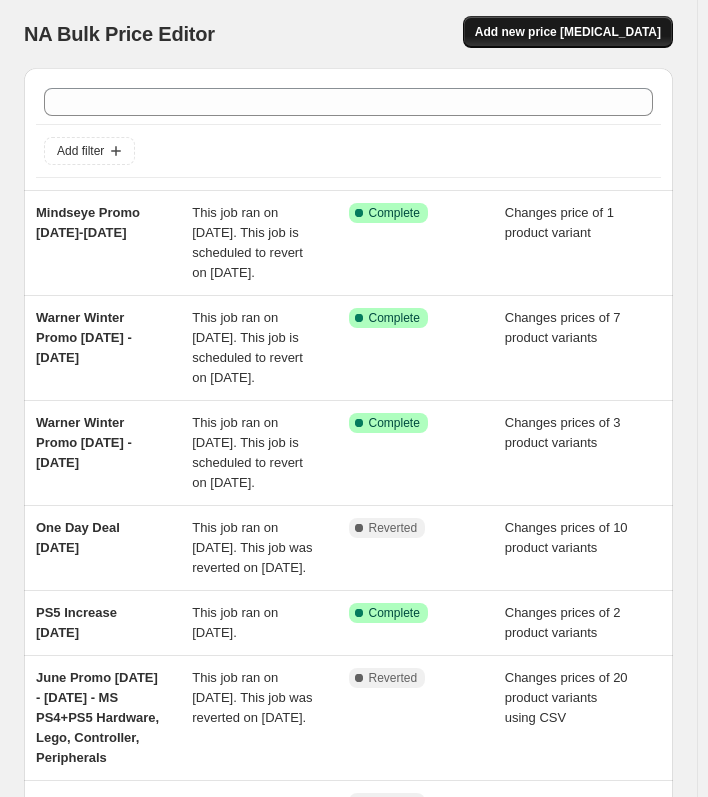click on "Add new price [MEDICAL_DATA]" at bounding box center (568, 32) 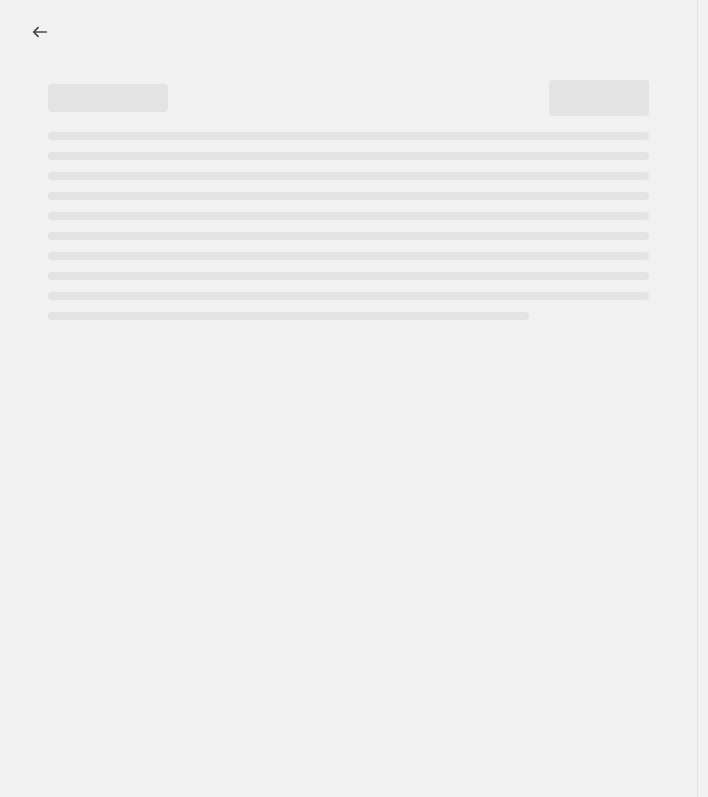 select on "percentage" 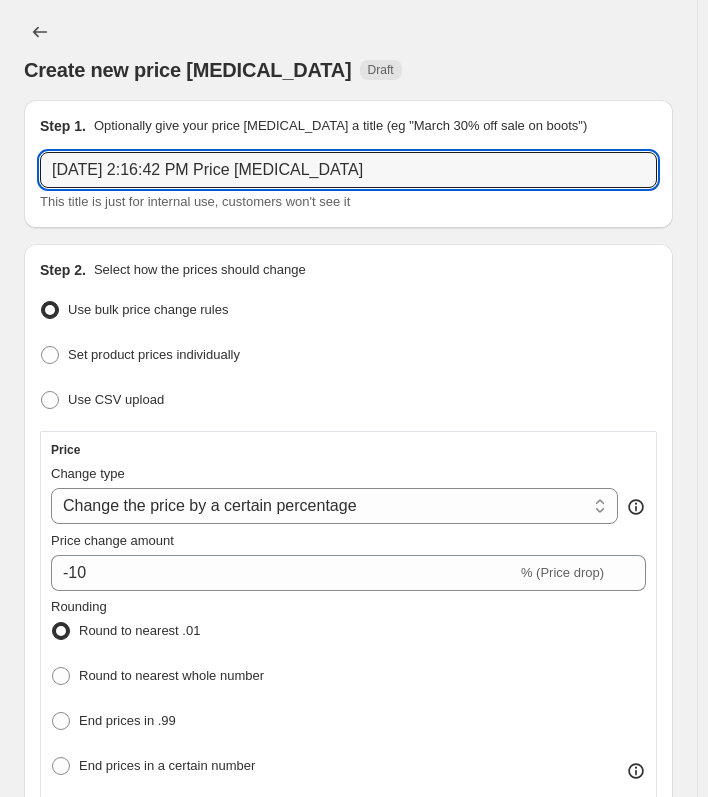 drag, startPoint x: 395, startPoint y: 173, endPoint x: -241, endPoint y: 154, distance: 636.28375 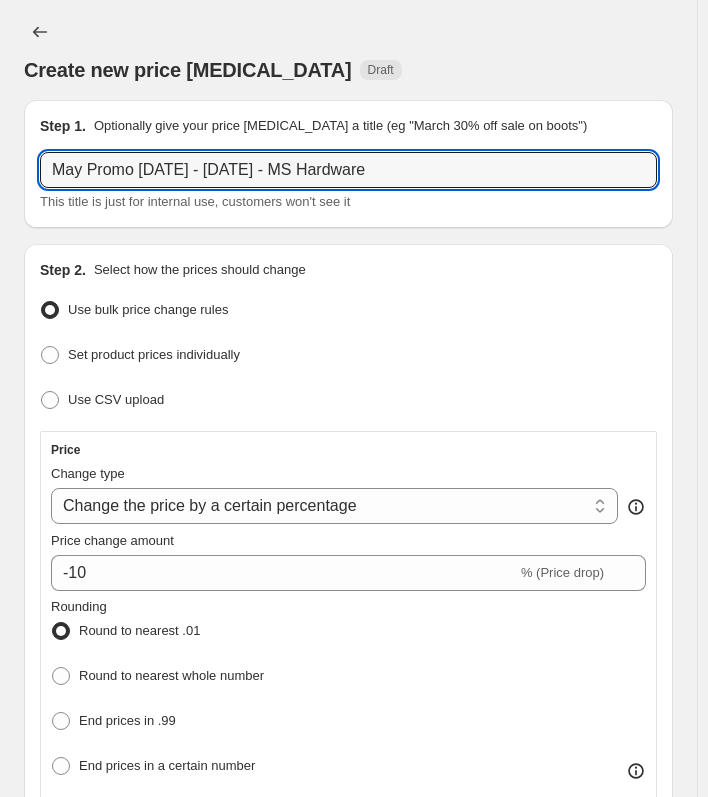 drag, startPoint x: 82, startPoint y: 171, endPoint x: -241, endPoint y: 170, distance: 323.00156 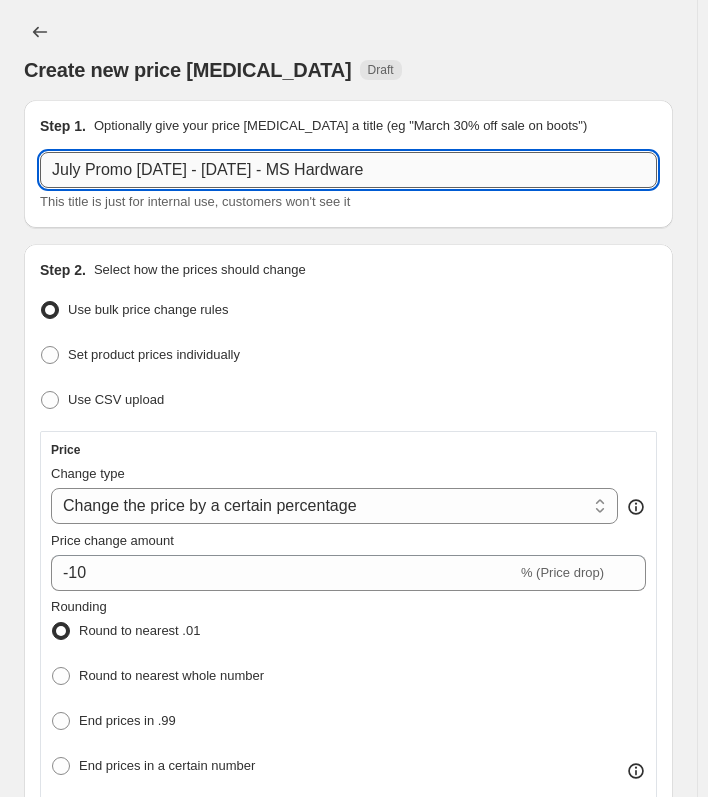 drag, startPoint x: 135, startPoint y: 166, endPoint x: 184, endPoint y: 157, distance: 49.819675 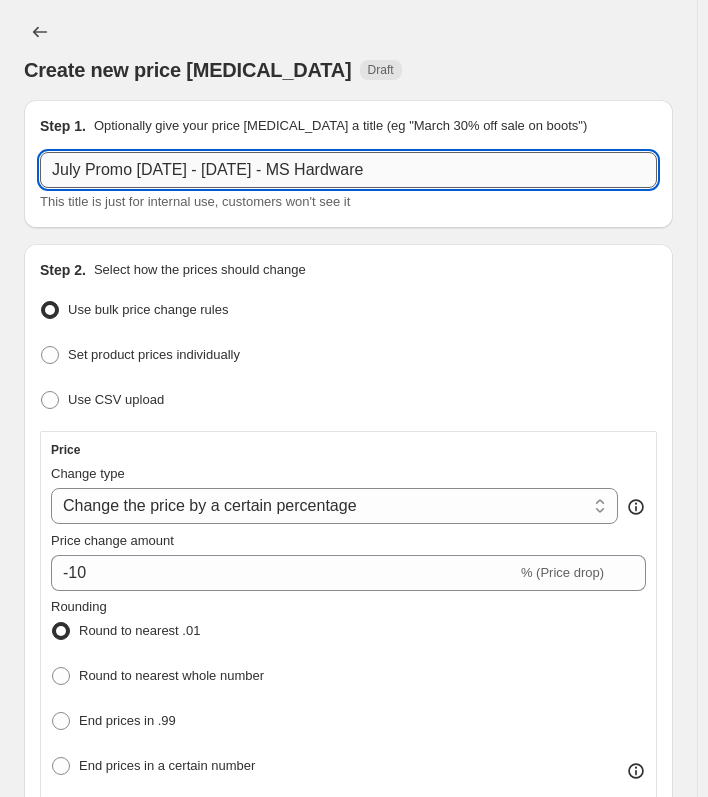 drag, startPoint x: 294, startPoint y: 168, endPoint x: 572, endPoint y: 152, distance: 278.46005 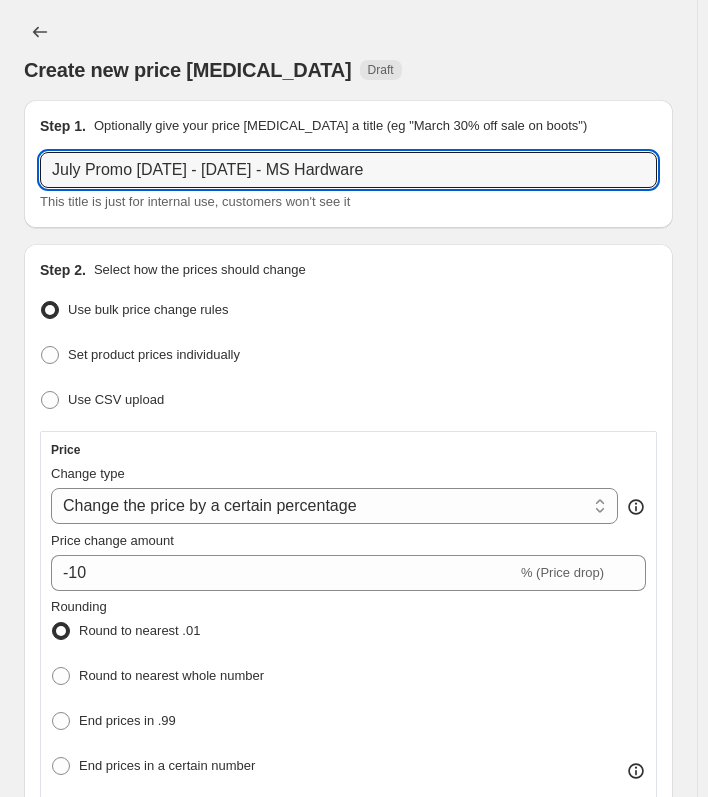 paste on "Cable Guys" 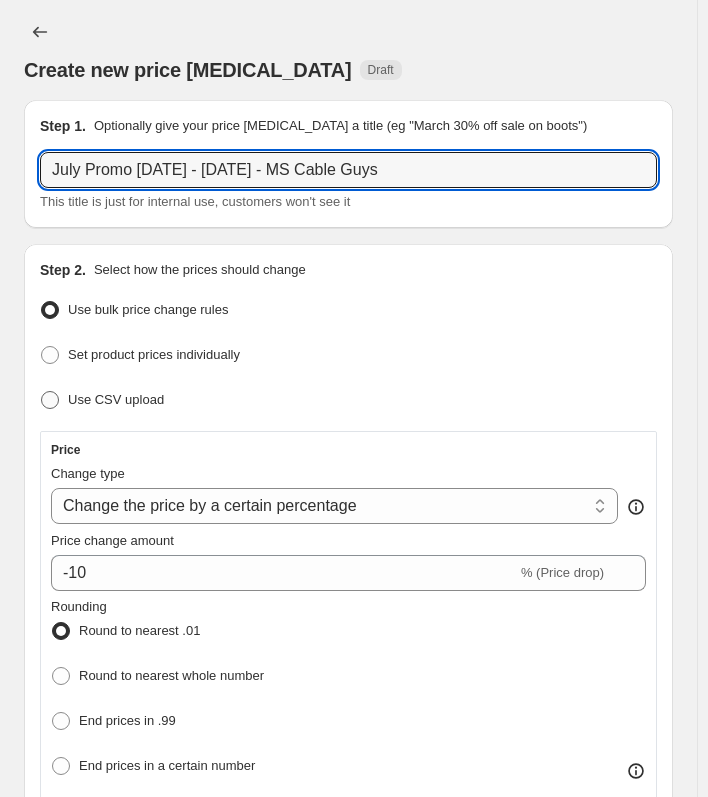 type on "July Promo [DATE] - [DATE] - MS Cable Guys" 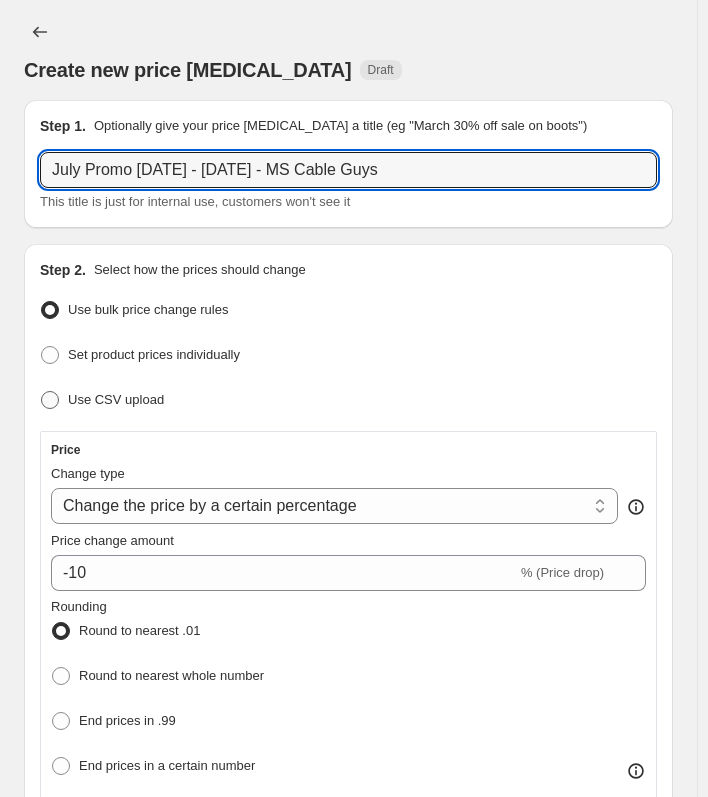 radio on "true" 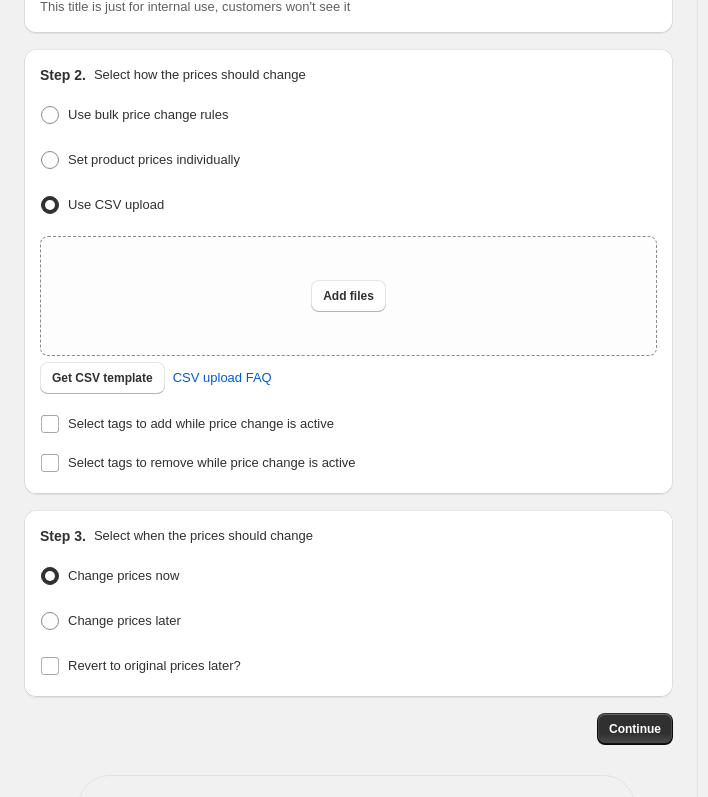 scroll, scrollTop: 200, scrollLeft: 0, axis: vertical 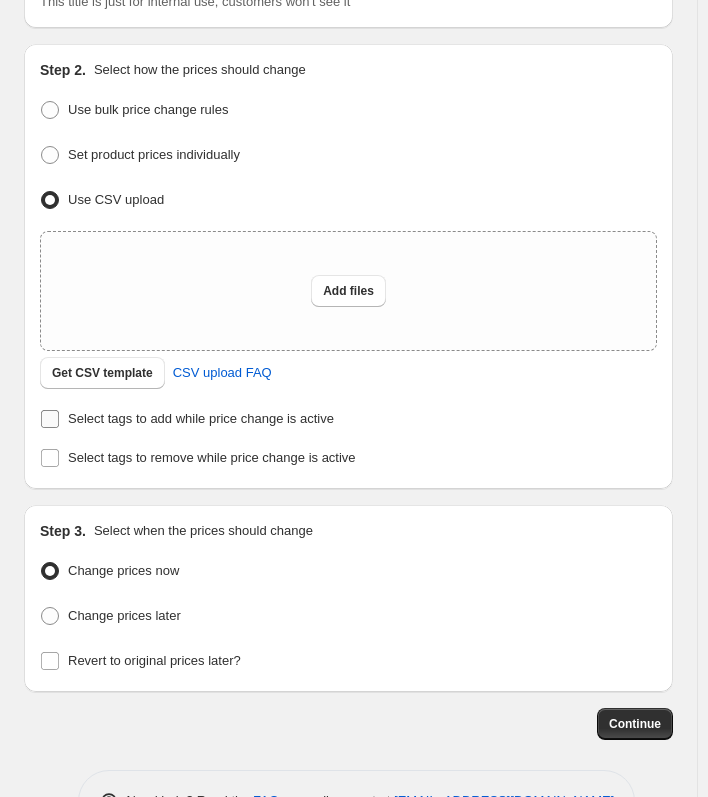 click on "Select tags to add while price change is active" at bounding box center [201, 418] 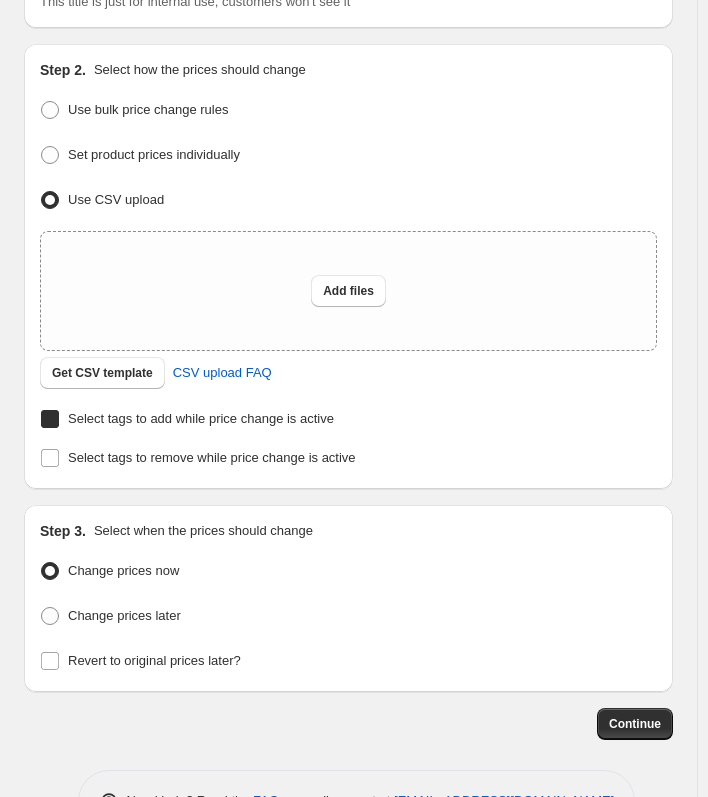checkbox on "true" 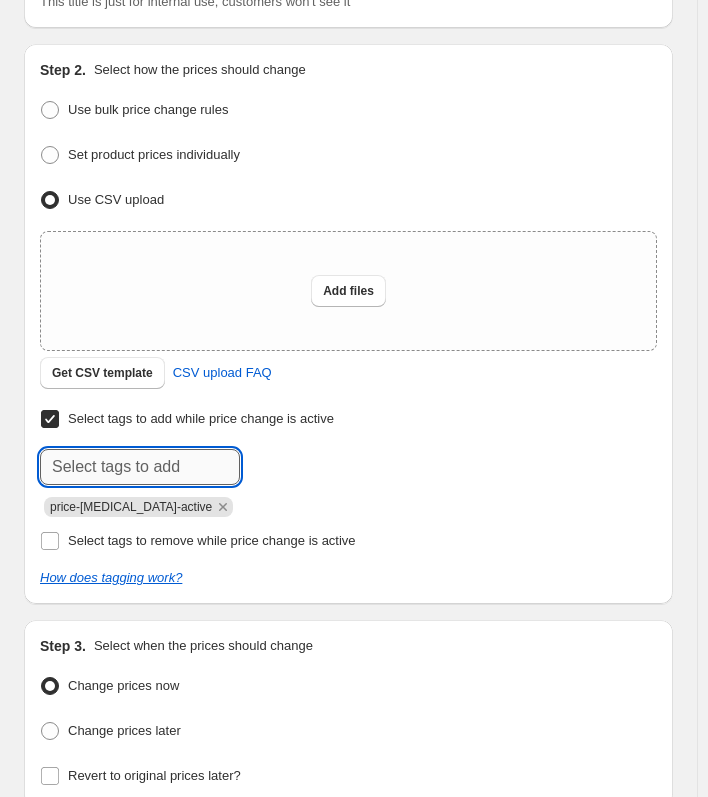 click at bounding box center [140, 467] 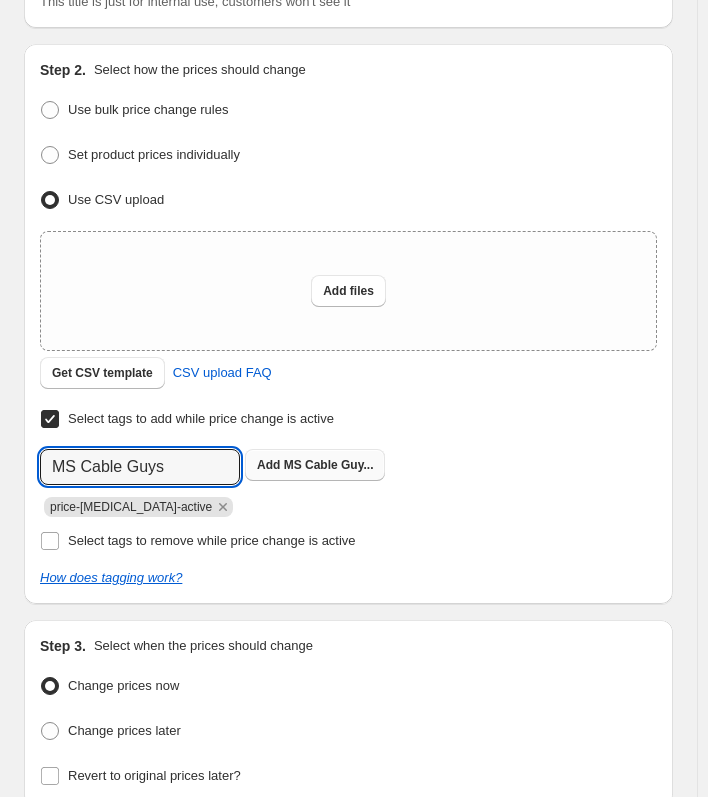 type on "MS Cable Guys" 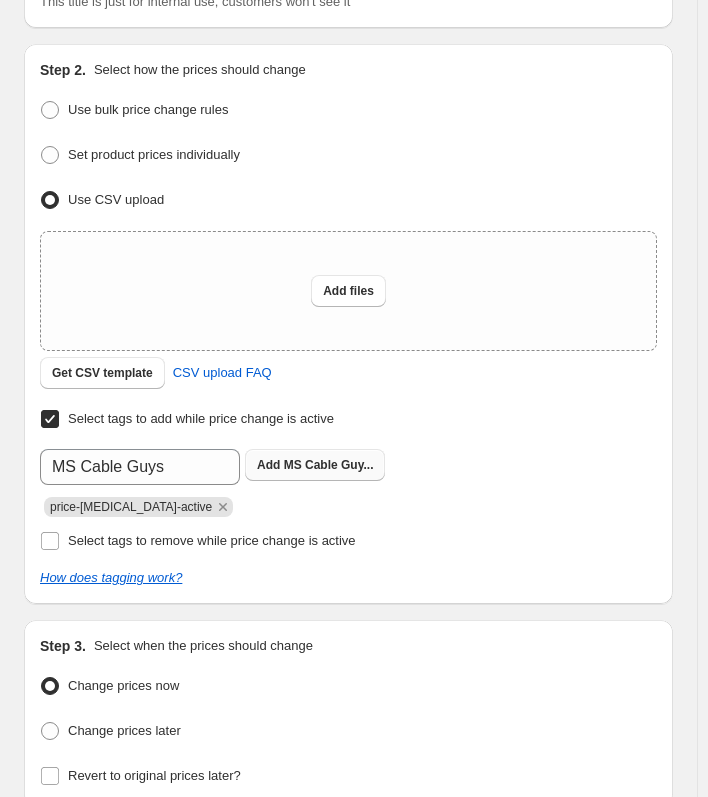 click on "Add" at bounding box center [268, 465] 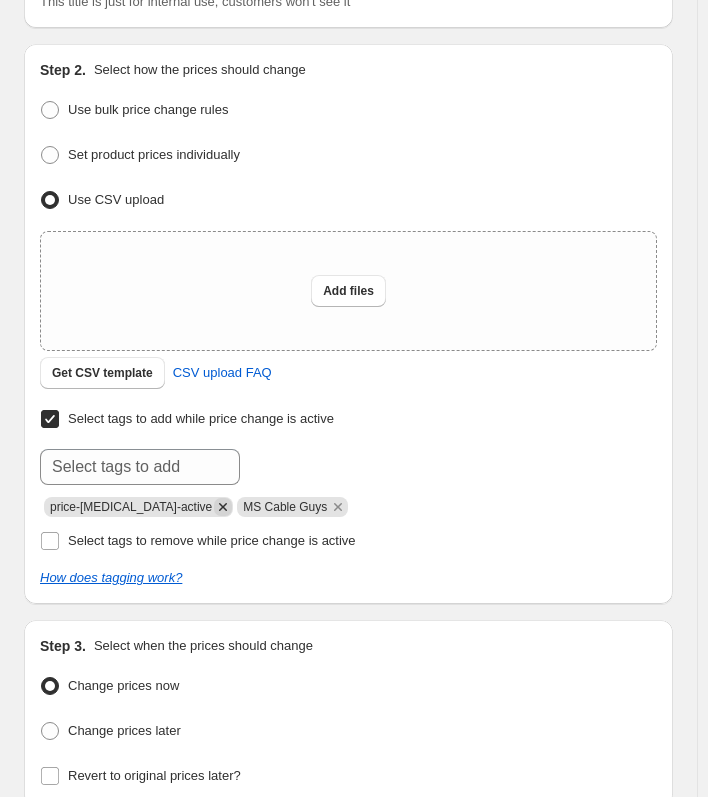 click 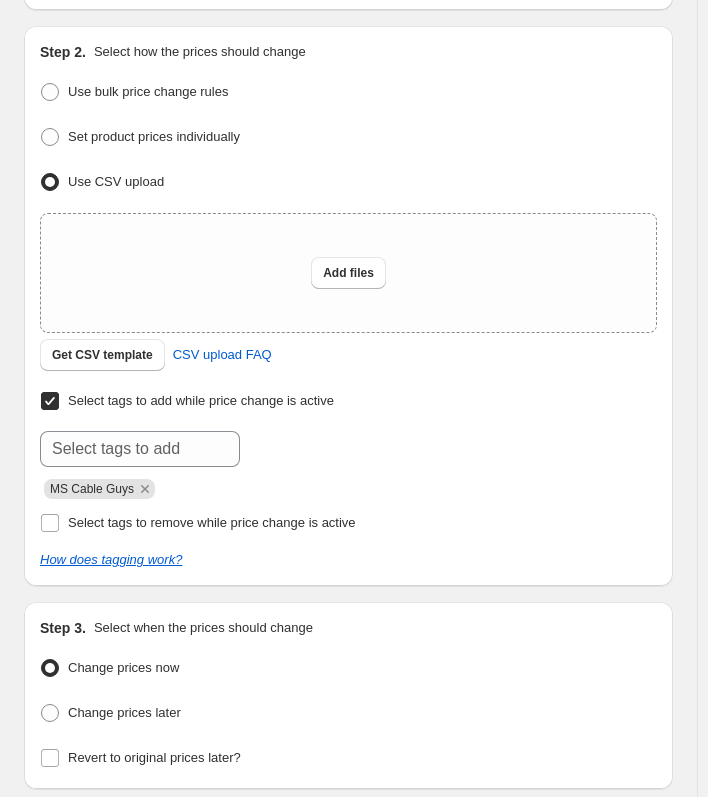 scroll, scrollTop: 373, scrollLeft: 0, axis: vertical 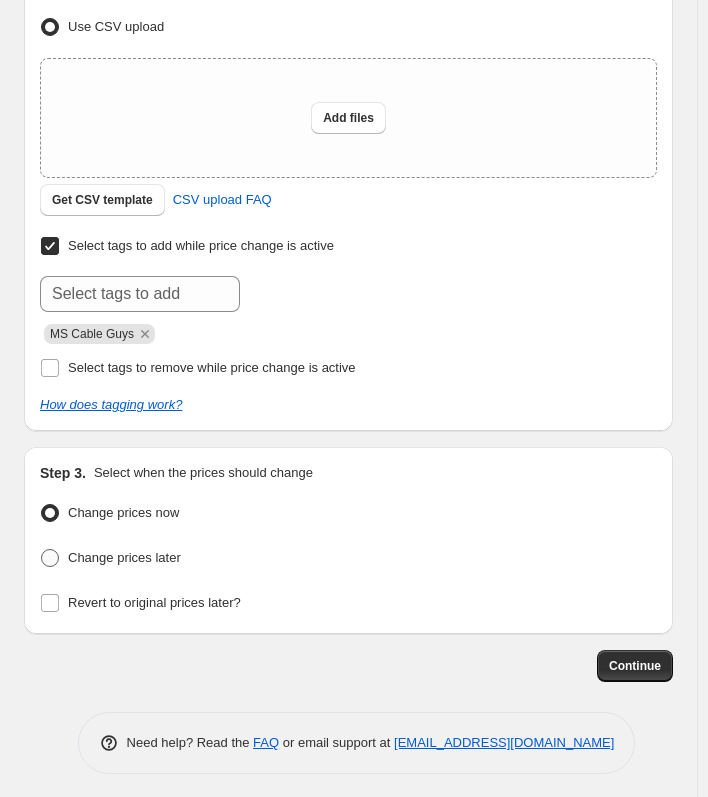 click on "Change prices later" at bounding box center [110, 558] 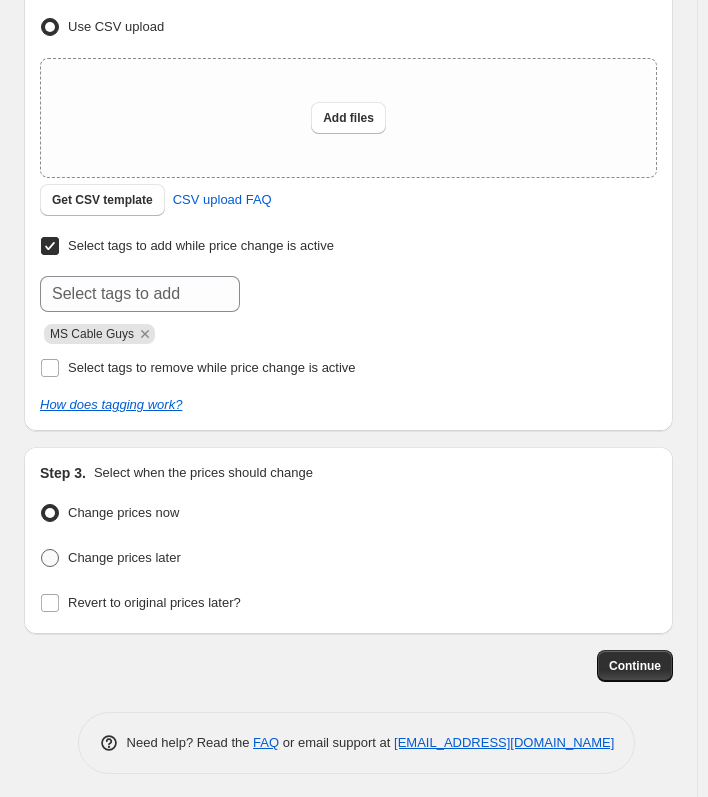 radio on "true" 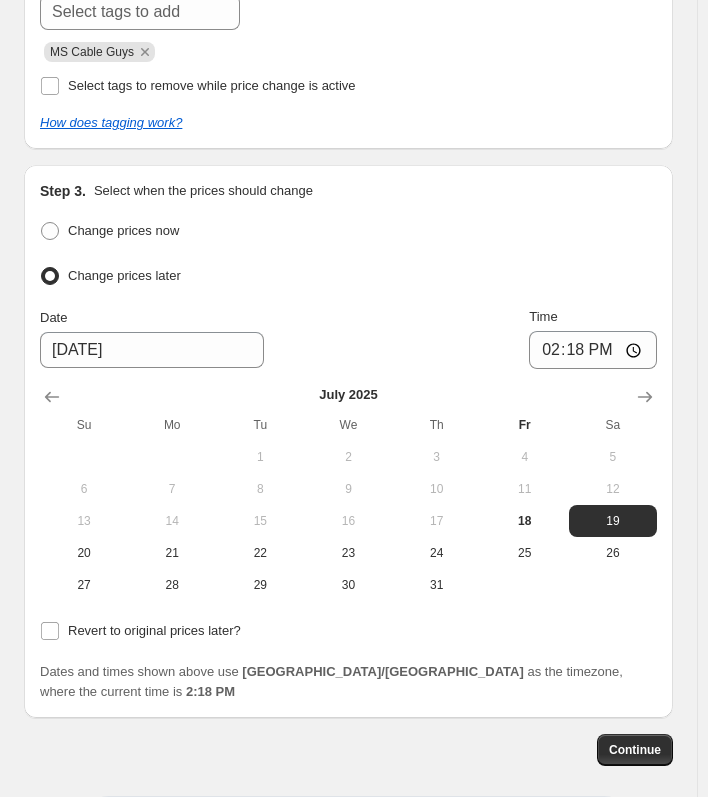 scroll, scrollTop: 673, scrollLeft: 0, axis: vertical 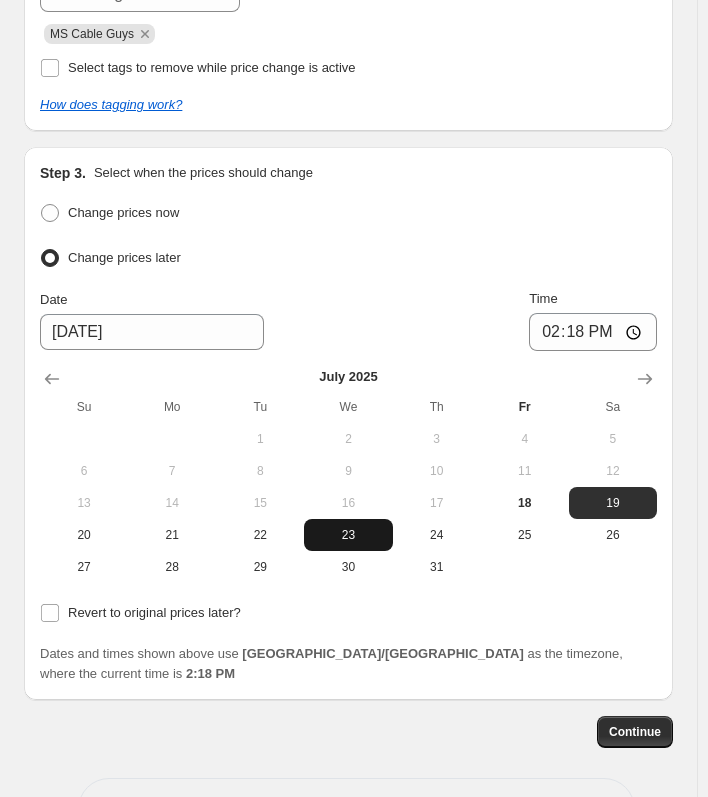 click on "23" at bounding box center (348, 535) 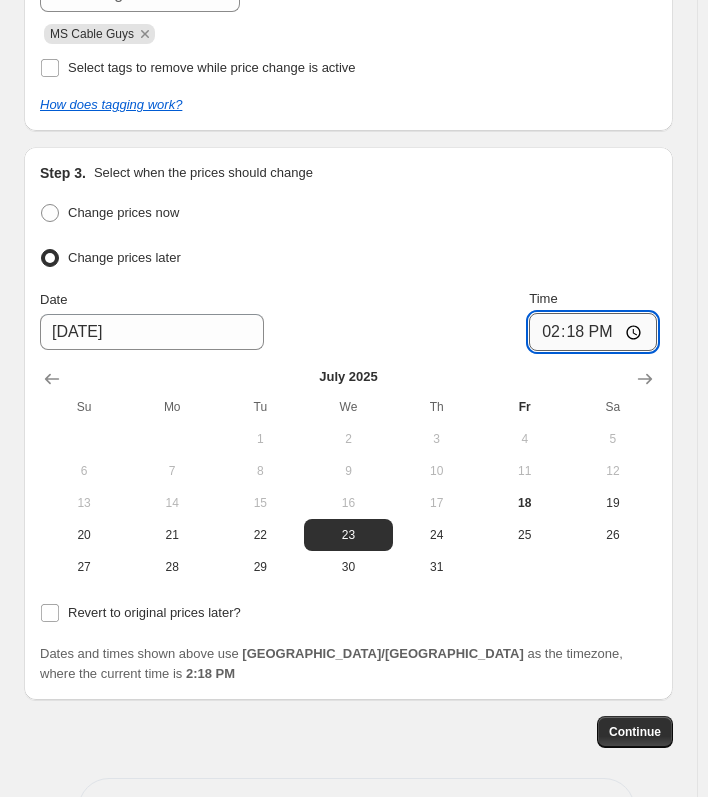 click on "14:18" at bounding box center (593, 332) 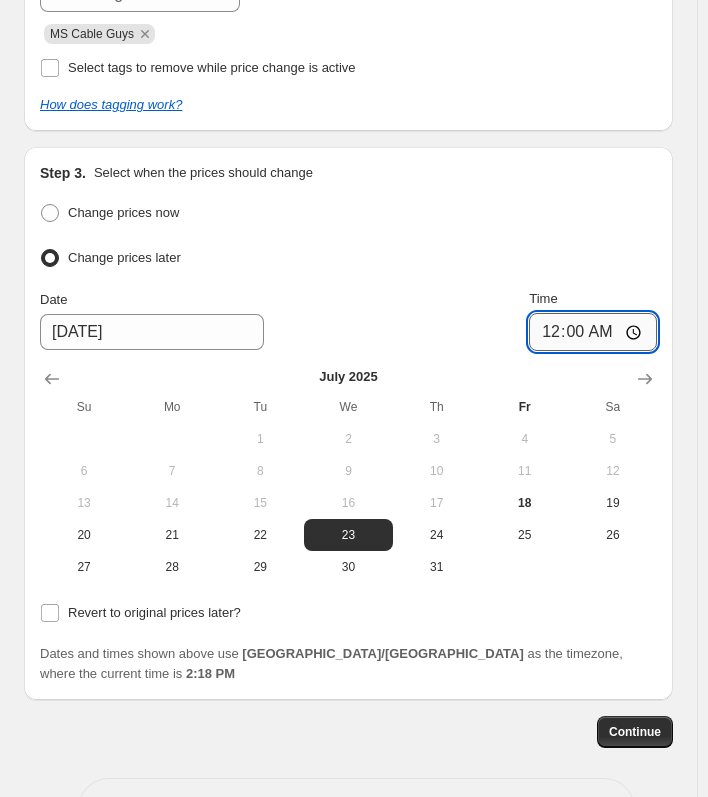 type on "00:05" 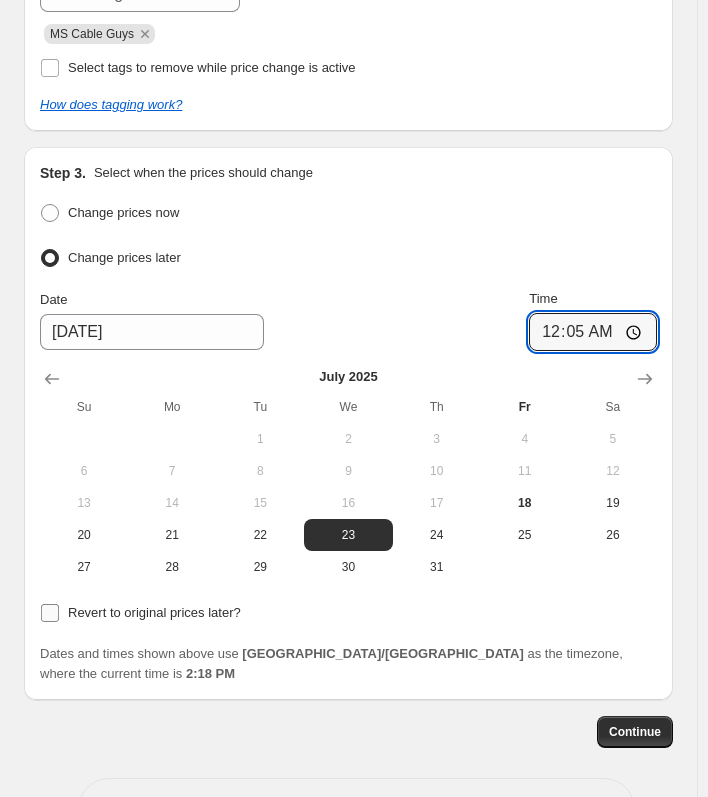 click on "Revert to original prices later?" at bounding box center (50, 613) 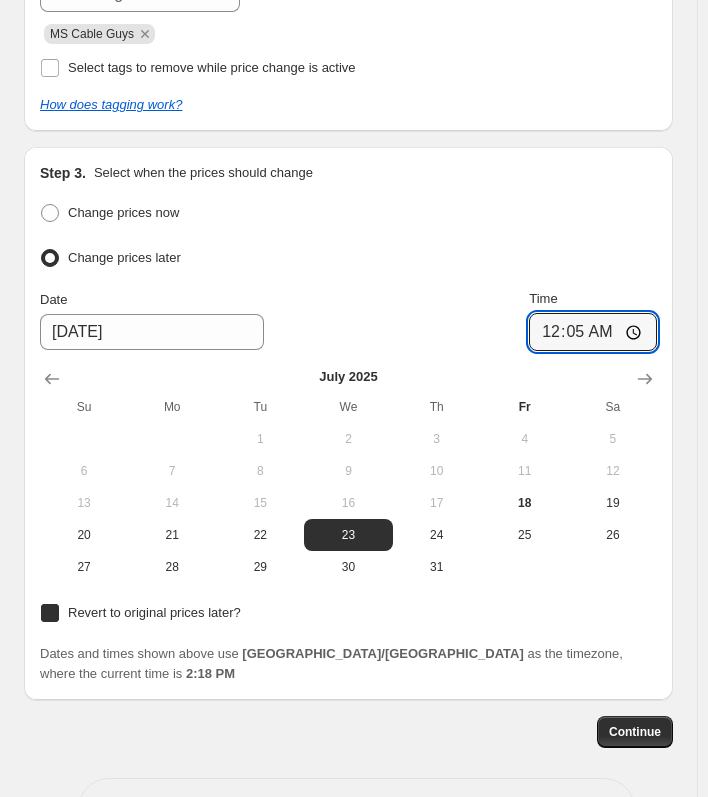checkbox on "true" 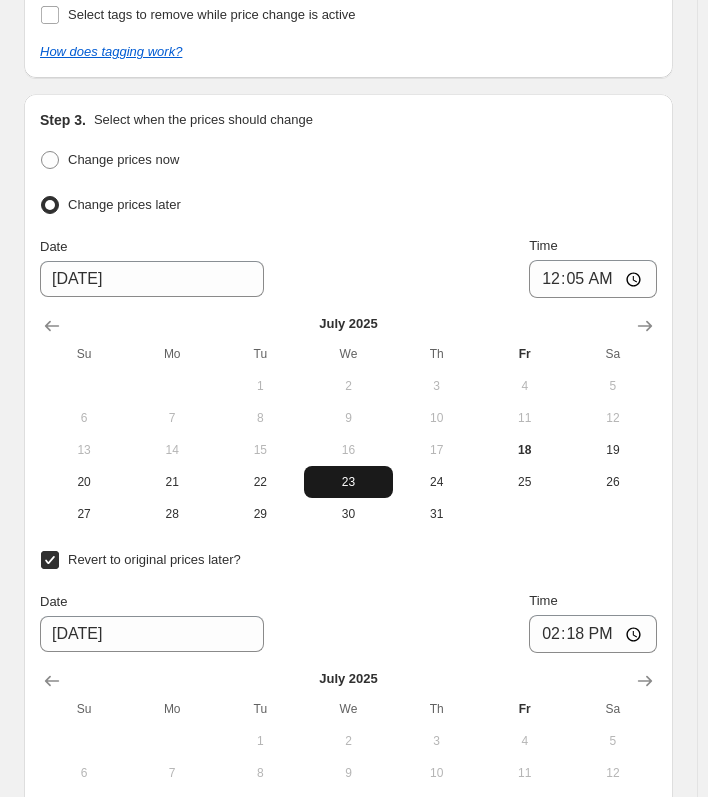 scroll, scrollTop: 773, scrollLeft: 0, axis: vertical 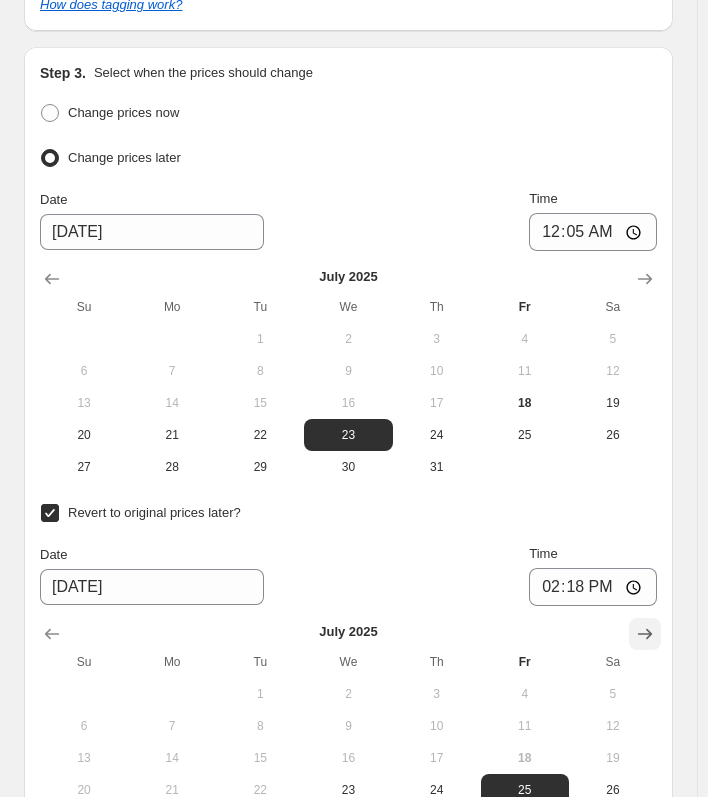 click at bounding box center (645, 634) 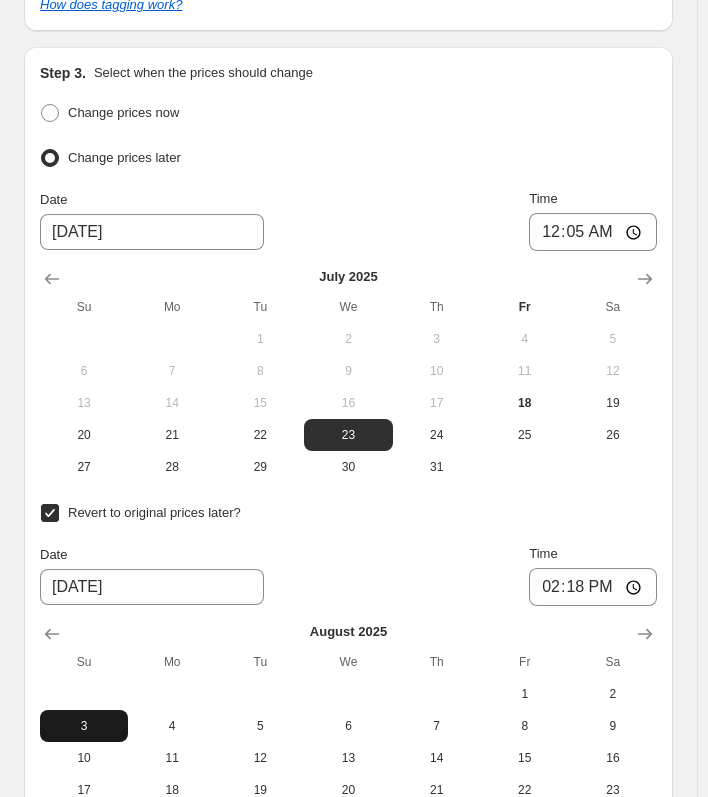 click on "3" at bounding box center (84, 726) 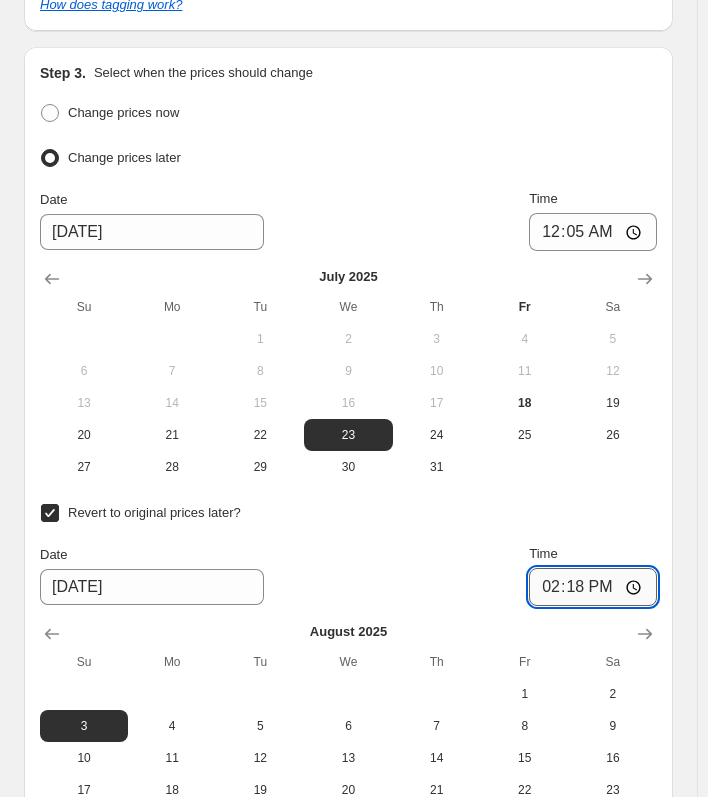 click on "14:18" at bounding box center (593, 587) 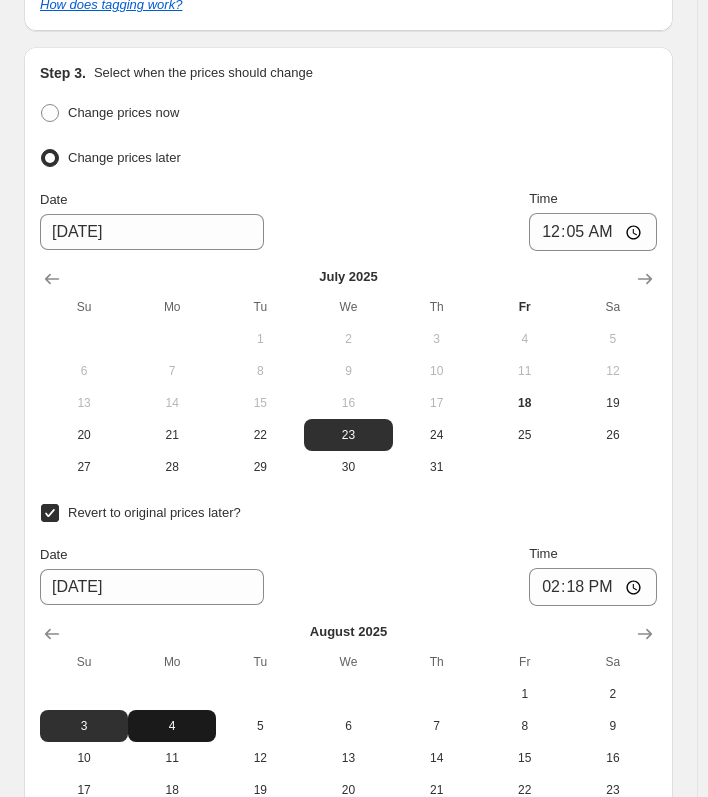 click on "4" at bounding box center [172, 726] 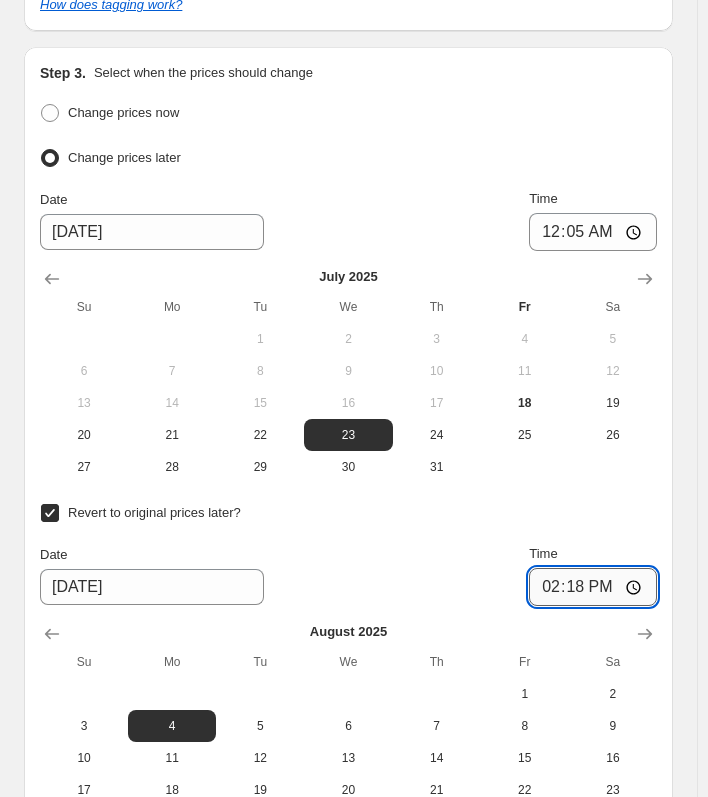 click on "14:18" at bounding box center (593, 587) 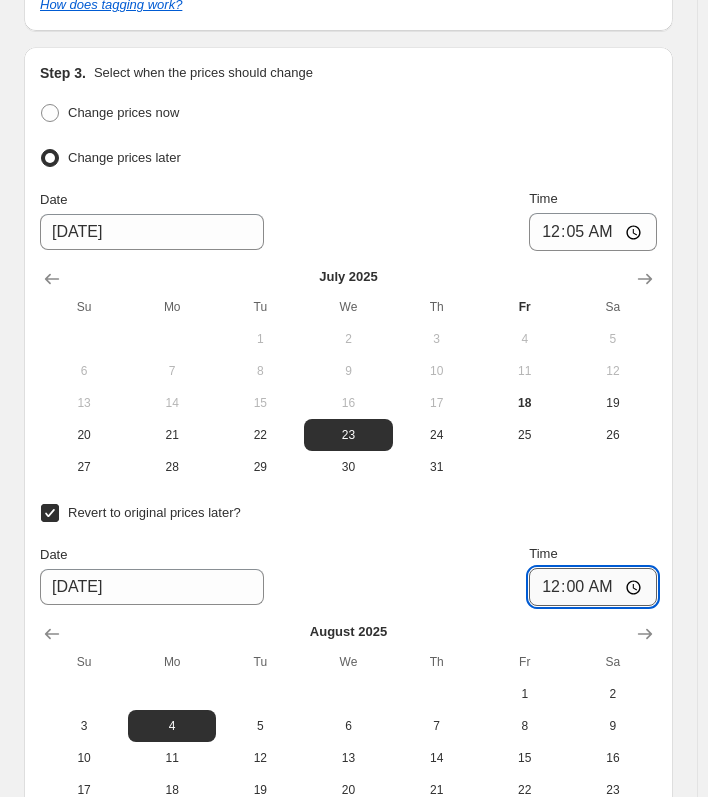 type on "00:01" 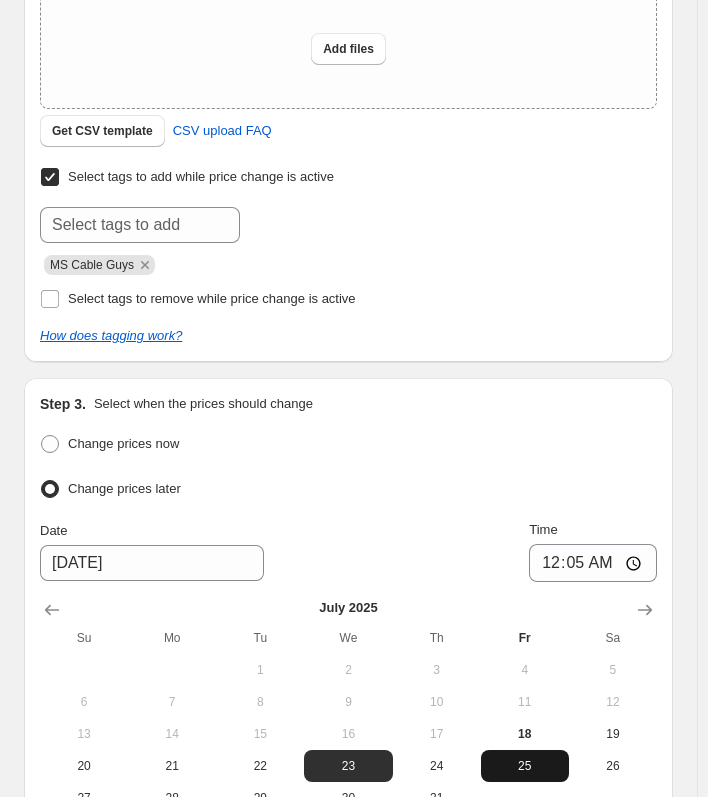 scroll, scrollTop: 261, scrollLeft: 0, axis: vertical 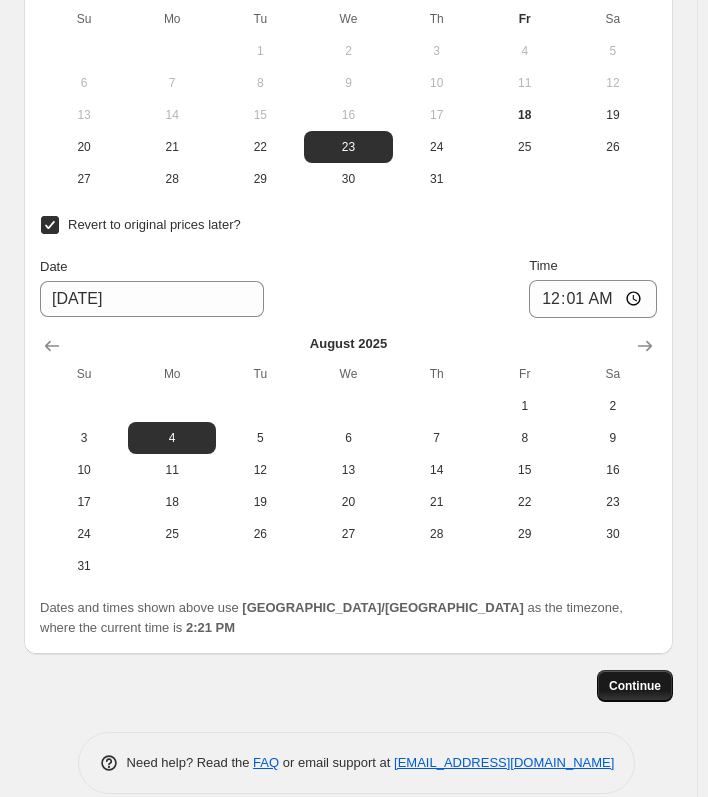 click on "Continue" at bounding box center (635, 686) 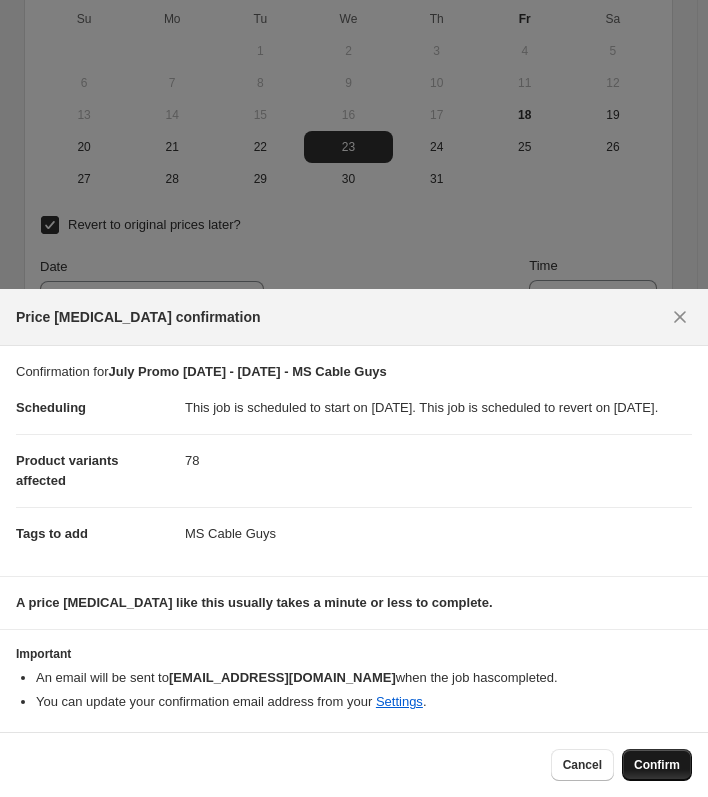 click on "Confirm" at bounding box center [657, 765] 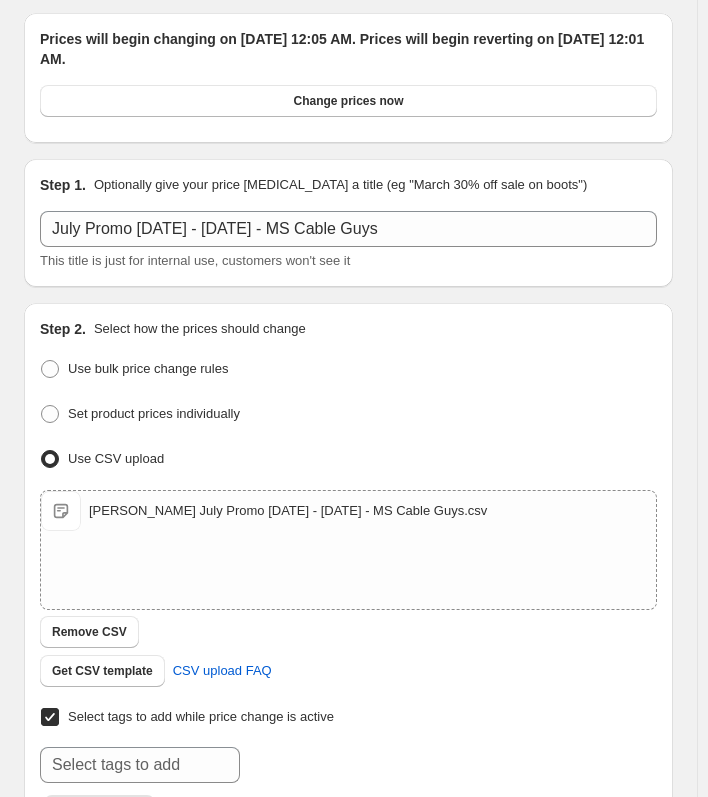 scroll, scrollTop: 0, scrollLeft: 0, axis: both 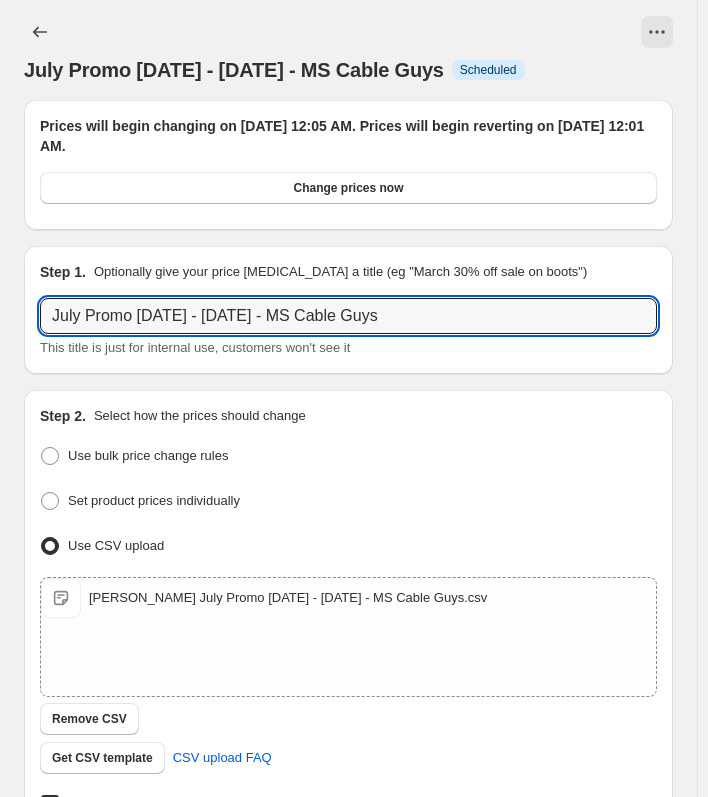 drag, startPoint x: 451, startPoint y: 305, endPoint x: -180, endPoint y: 284, distance: 631.34937 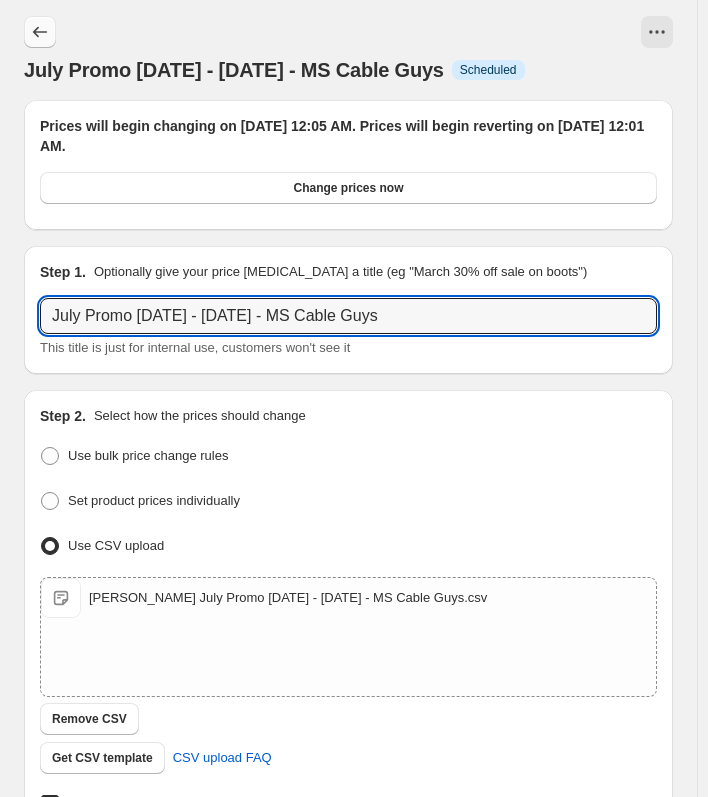 click 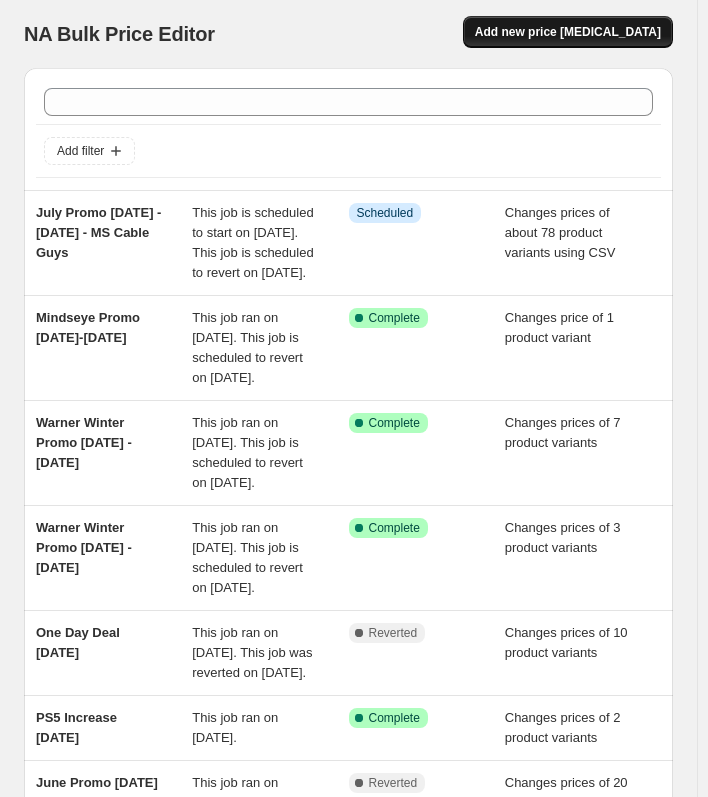 click on "Add new price [MEDICAL_DATA]" at bounding box center [568, 32] 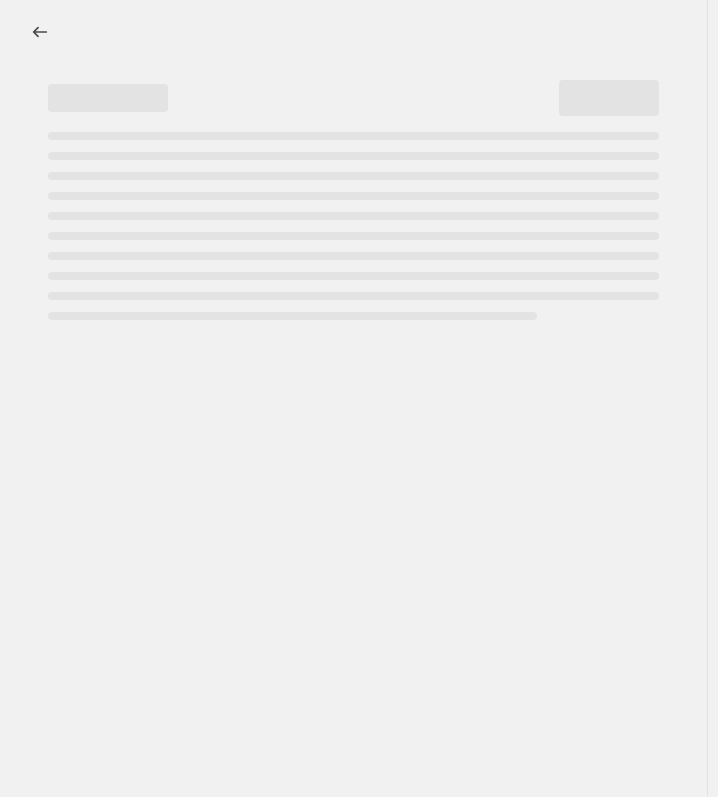 select on "percentage" 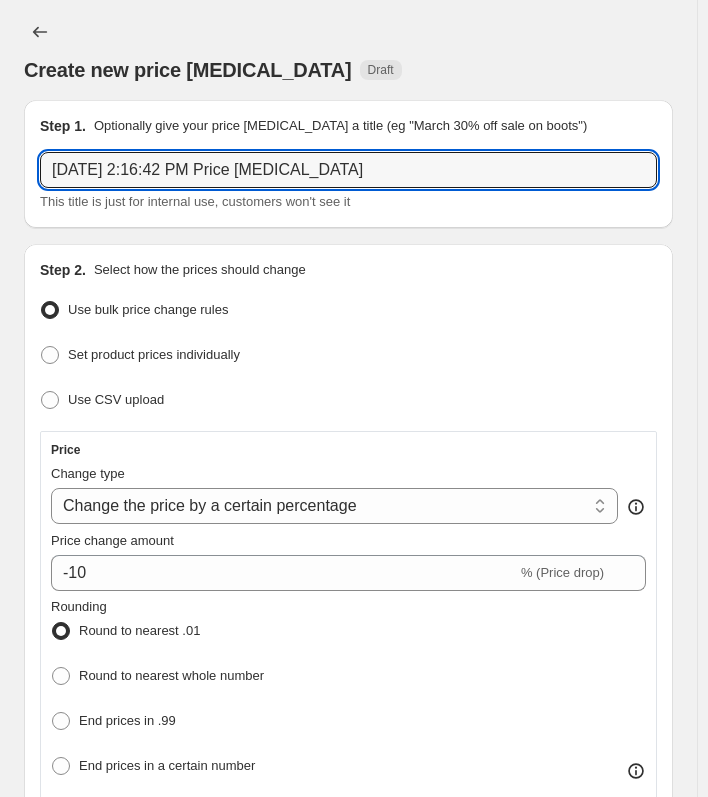 drag, startPoint x: 373, startPoint y: 178, endPoint x: -241, endPoint y: 156, distance: 614.394 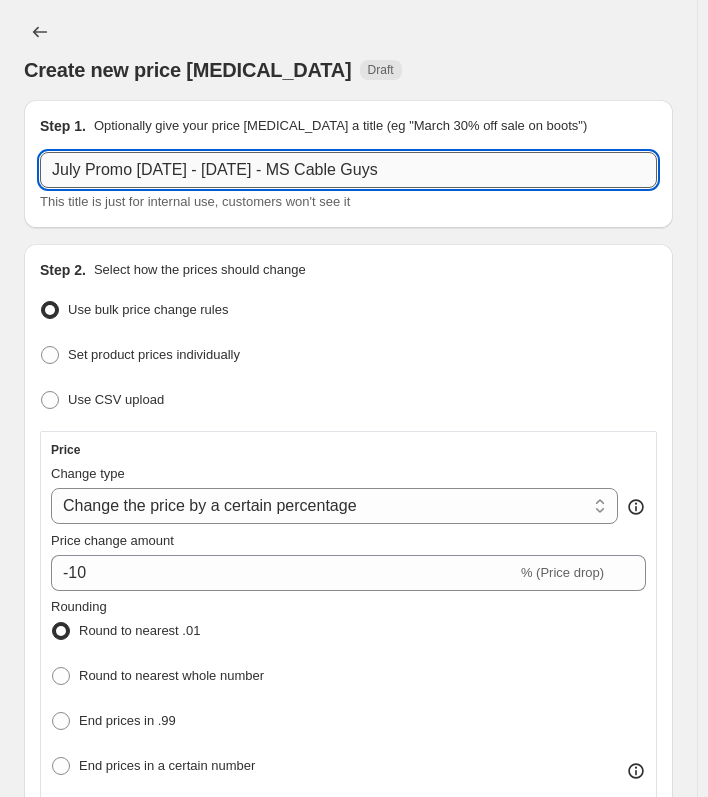 drag, startPoint x: 297, startPoint y: 170, endPoint x: 537, endPoint y: 170, distance: 240 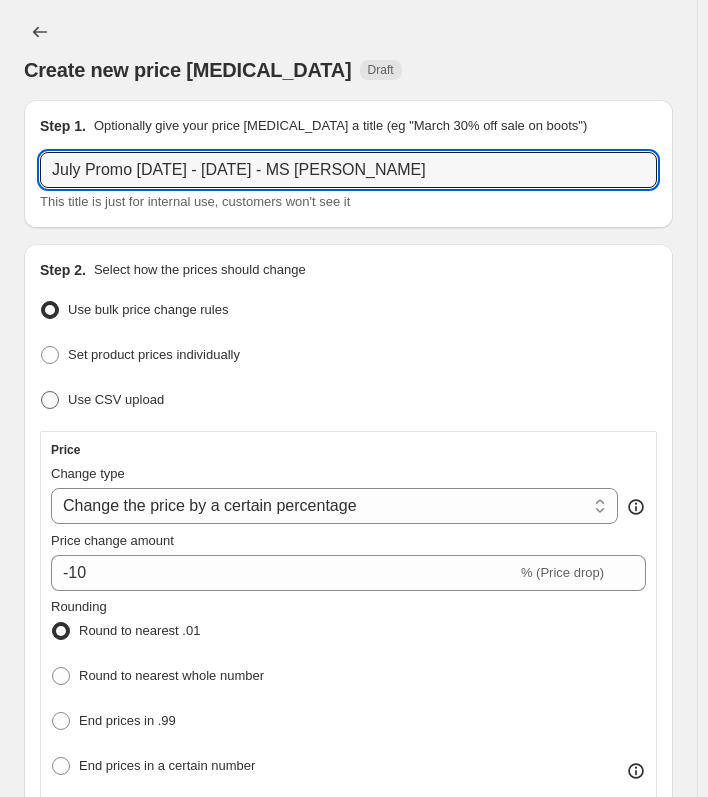 type on "July Promo [DATE] - [DATE] - MS [PERSON_NAME]" 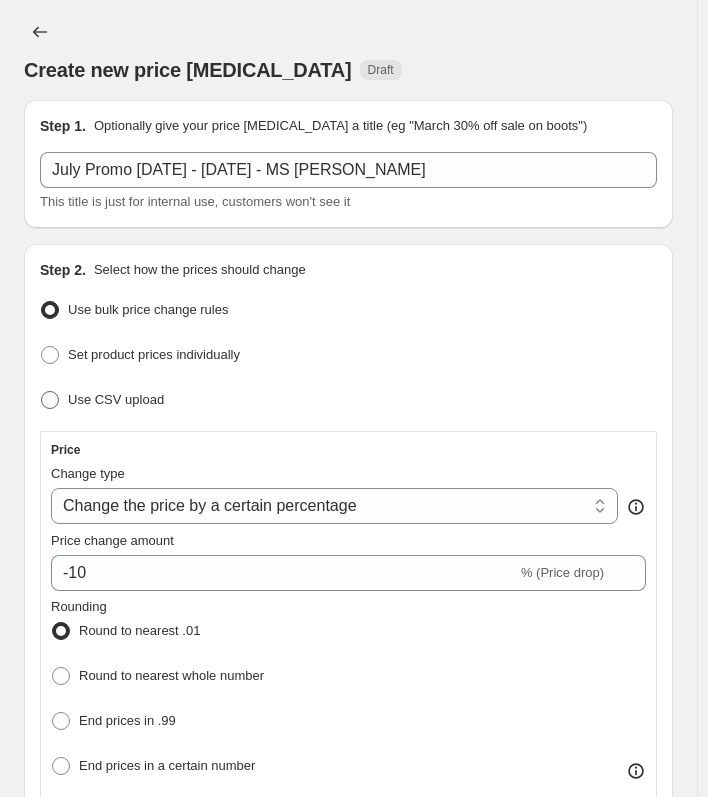 click on "Use CSV upload" at bounding box center [116, 399] 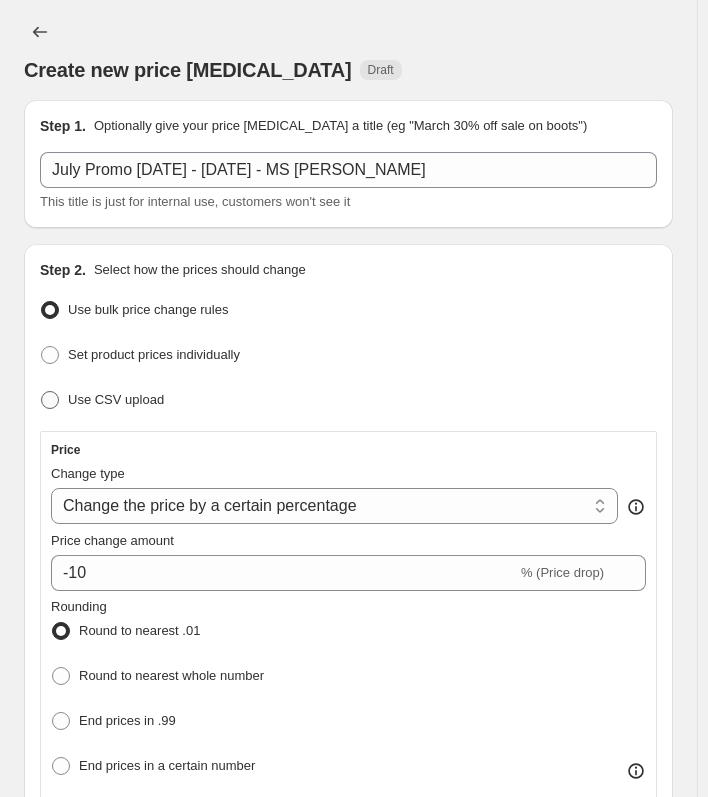 radio on "true" 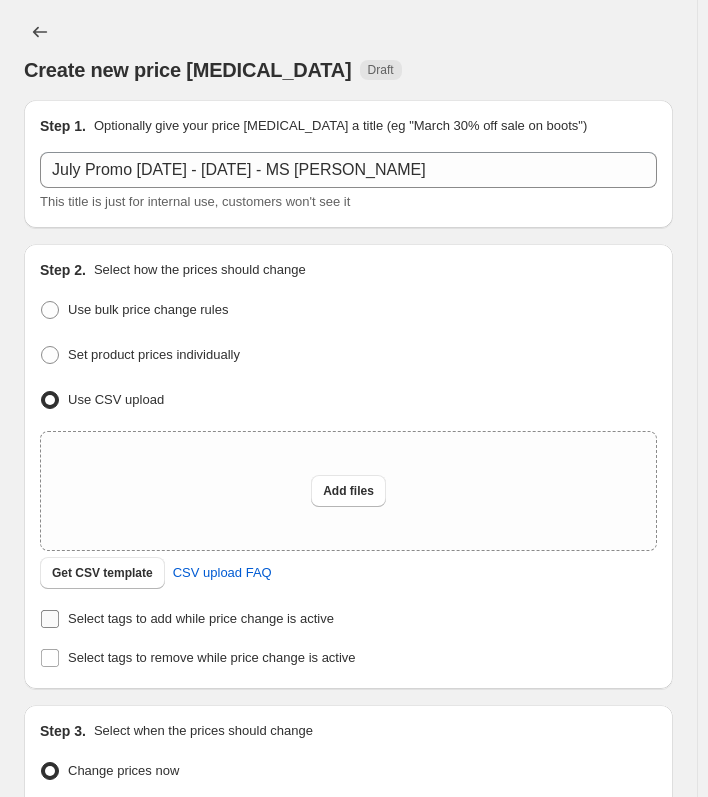 click on "Select tags to add while price change is active" at bounding box center (50, 619) 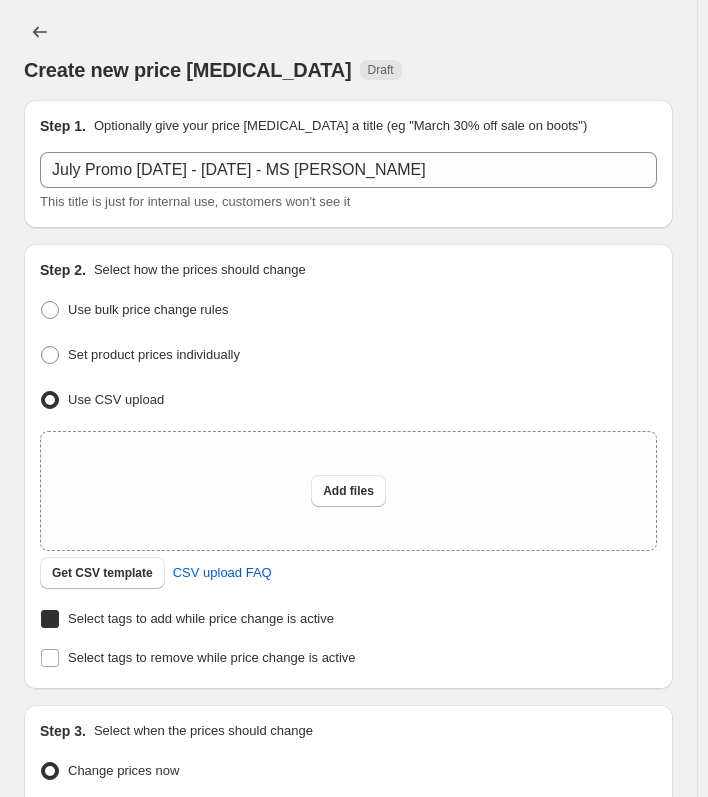 checkbox on "true" 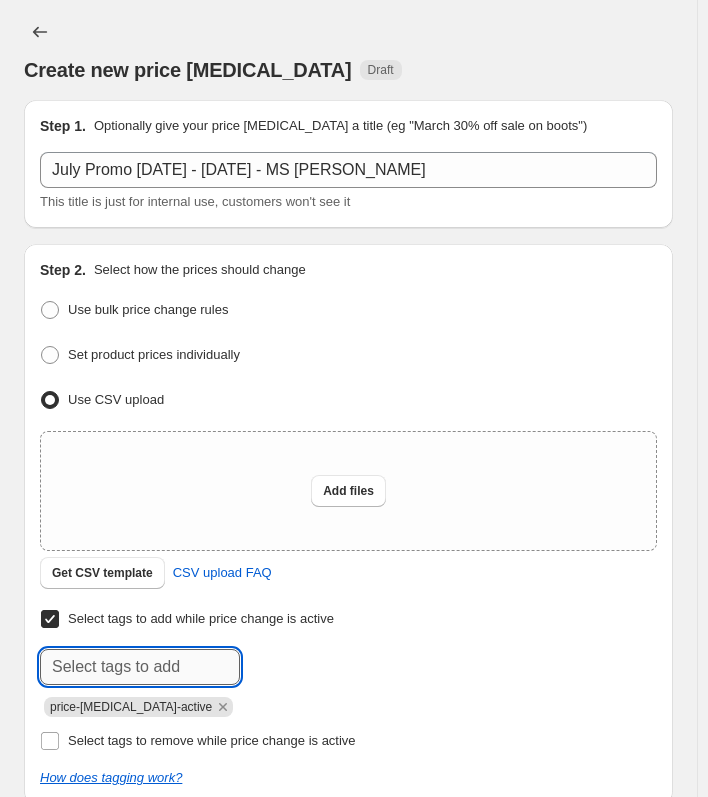click at bounding box center (140, 667) 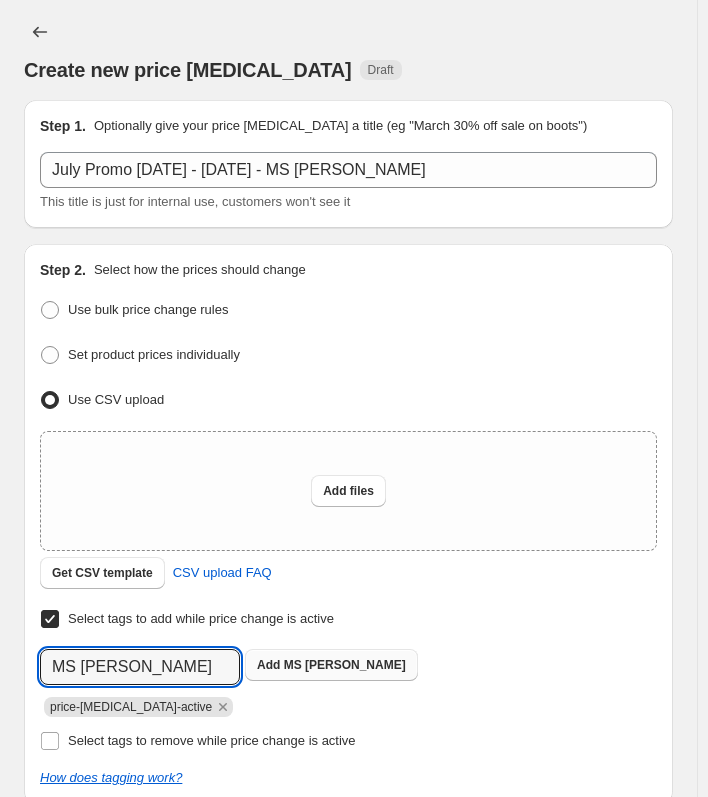 type on "MS Funko" 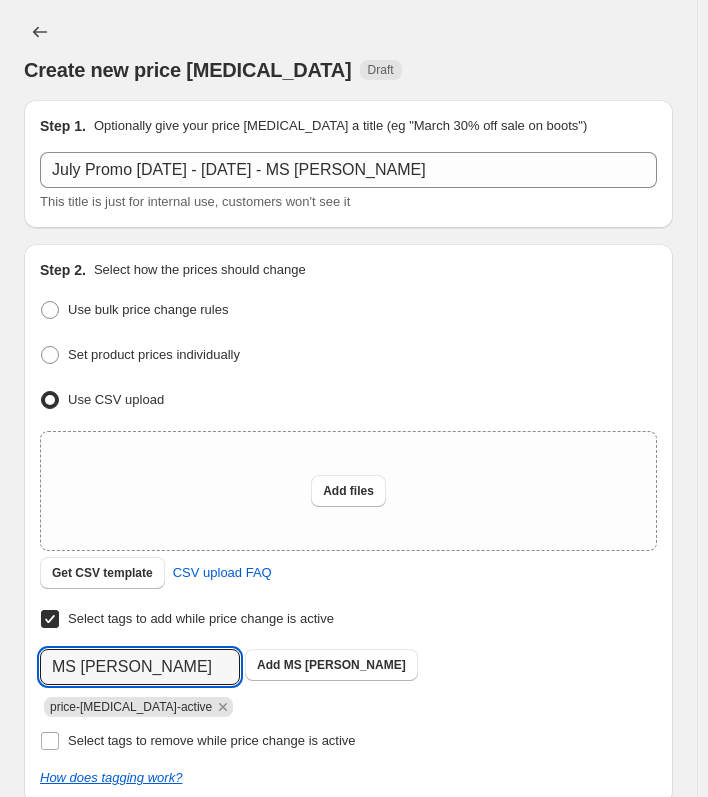 click on "Add" at bounding box center (268, 665) 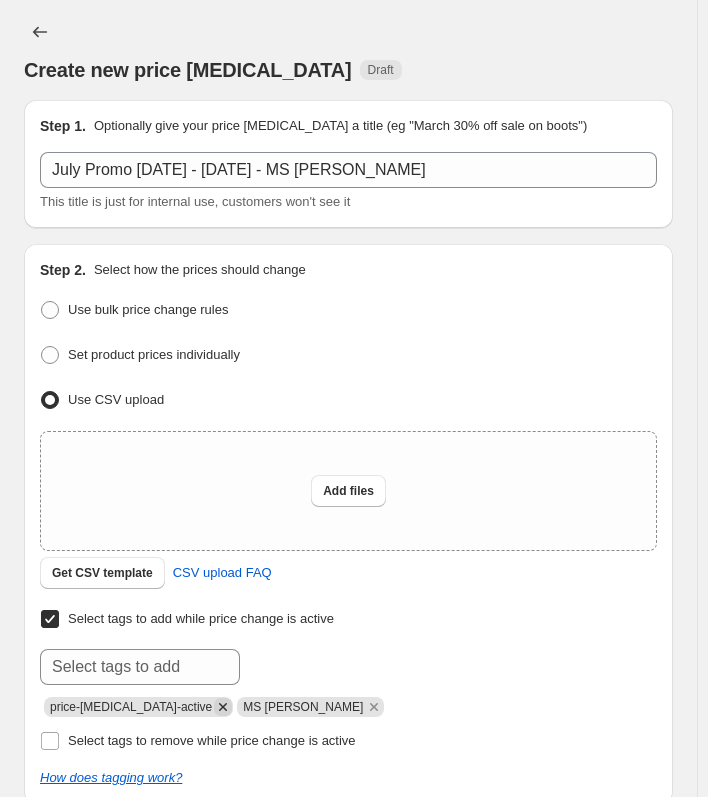 click 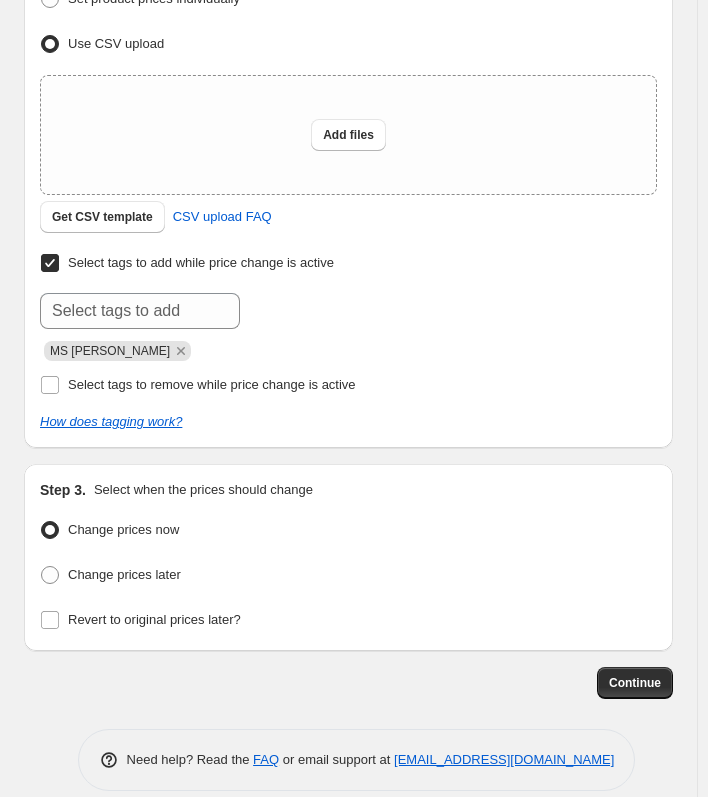 scroll, scrollTop: 373, scrollLeft: 0, axis: vertical 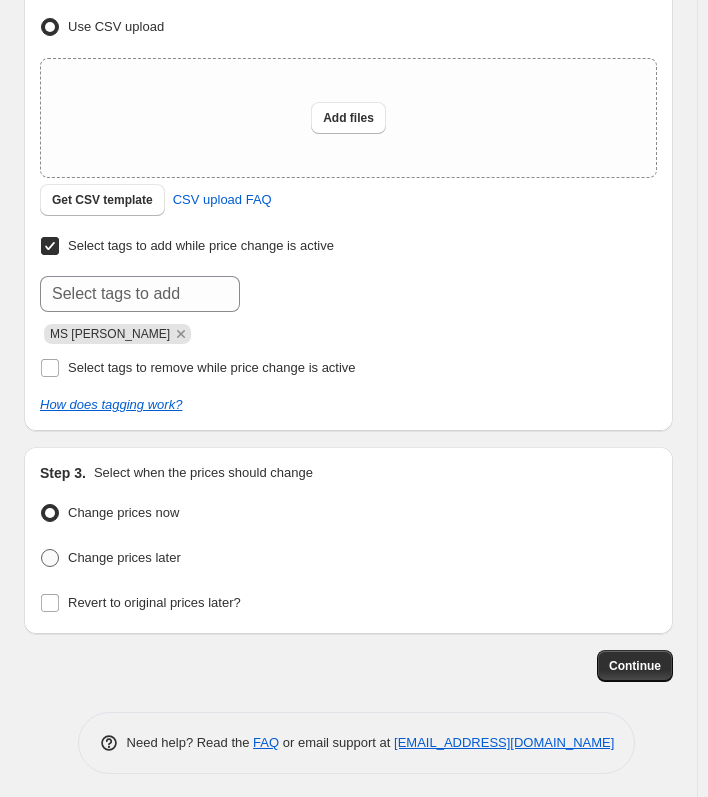 click on "Change prices later" at bounding box center (124, 557) 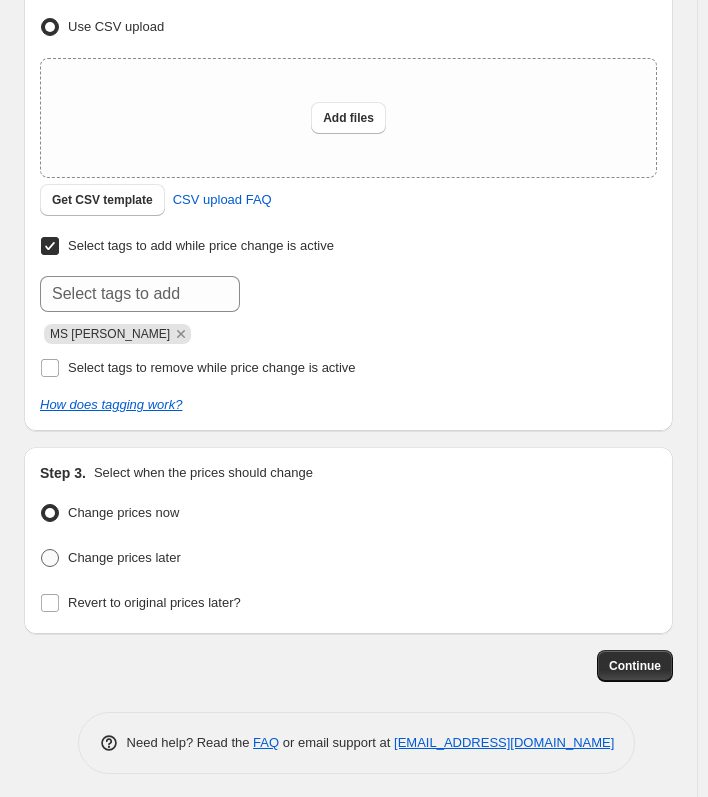 radio on "true" 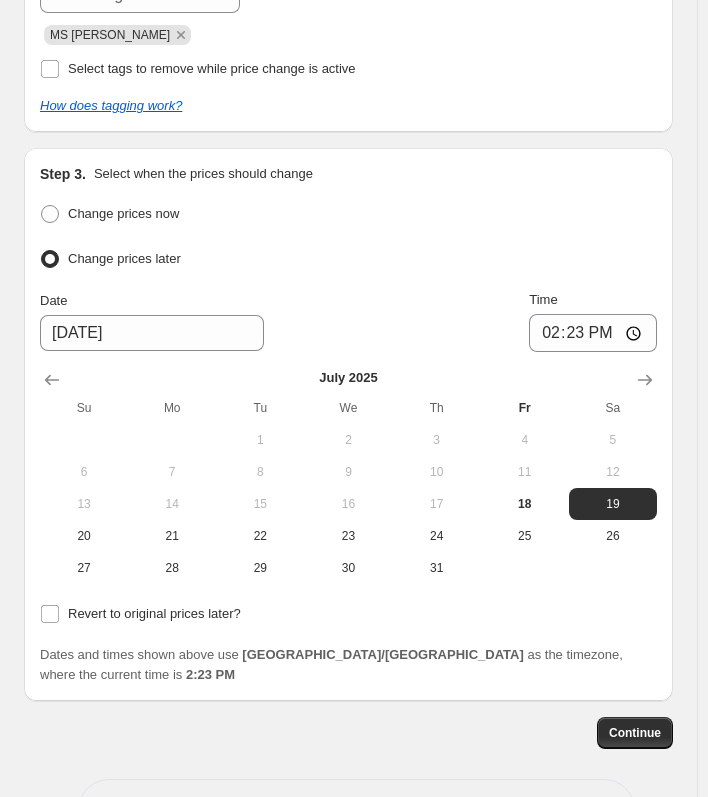scroll, scrollTop: 673, scrollLeft: 0, axis: vertical 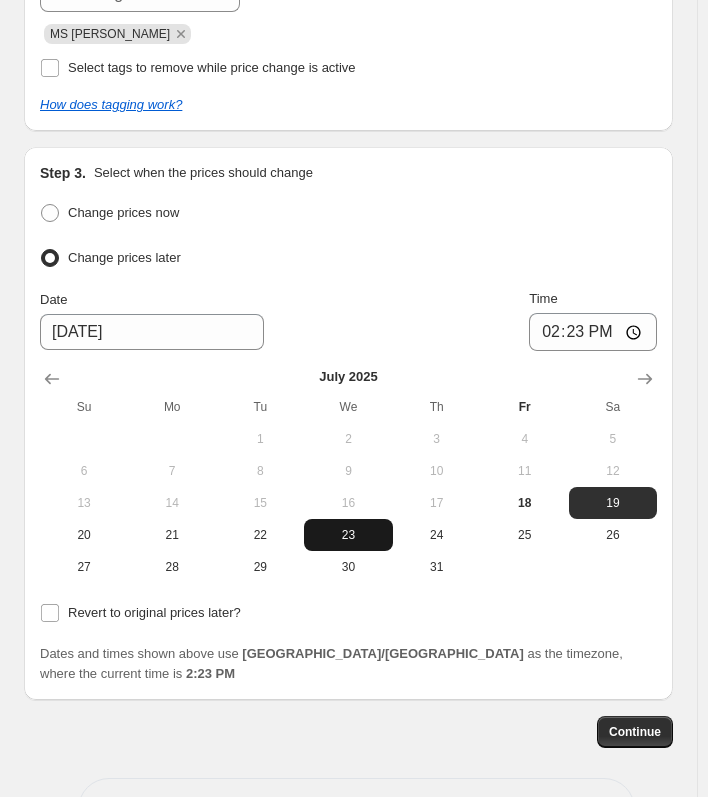 click on "23" at bounding box center (348, 535) 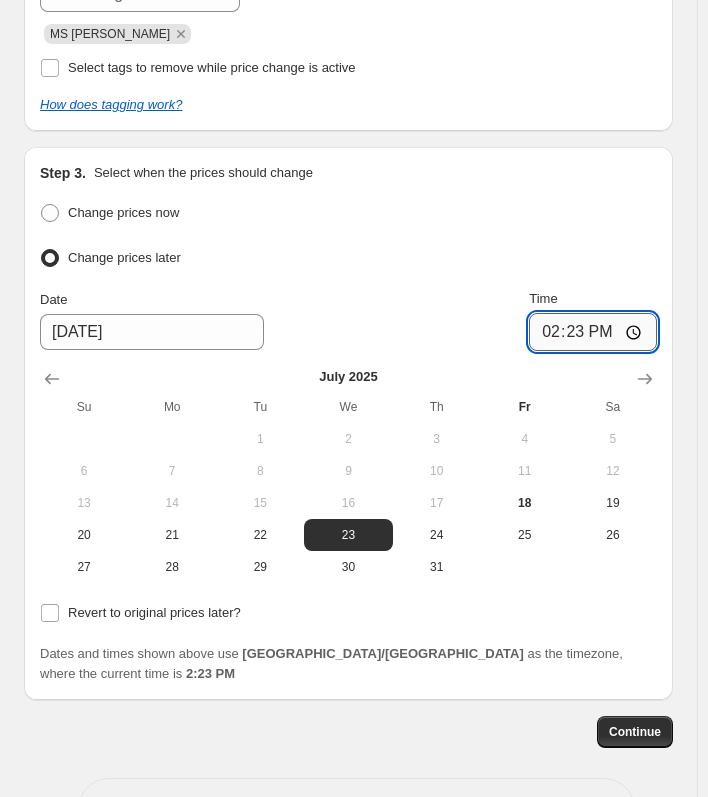 click on "14:23" at bounding box center (593, 332) 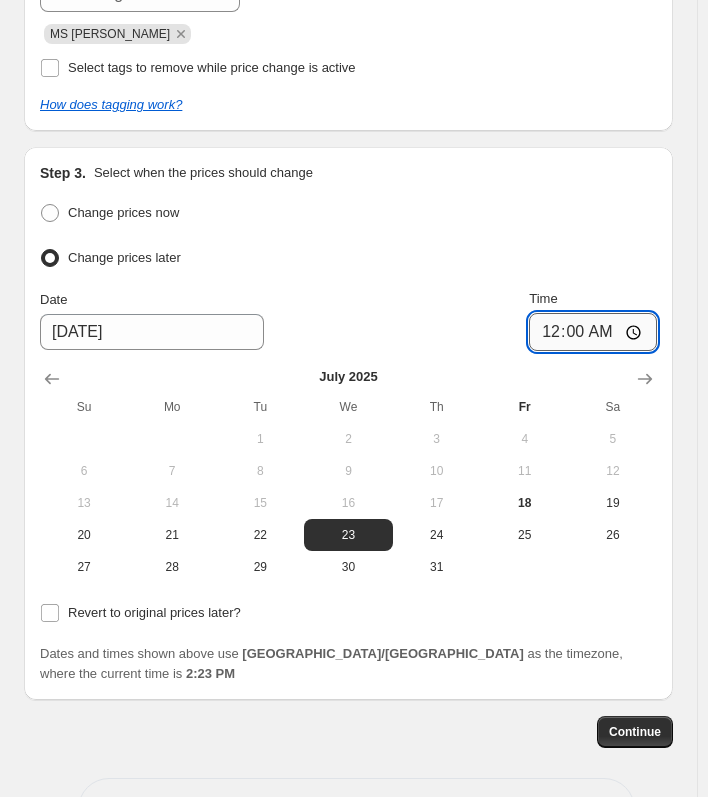 type on "00:07" 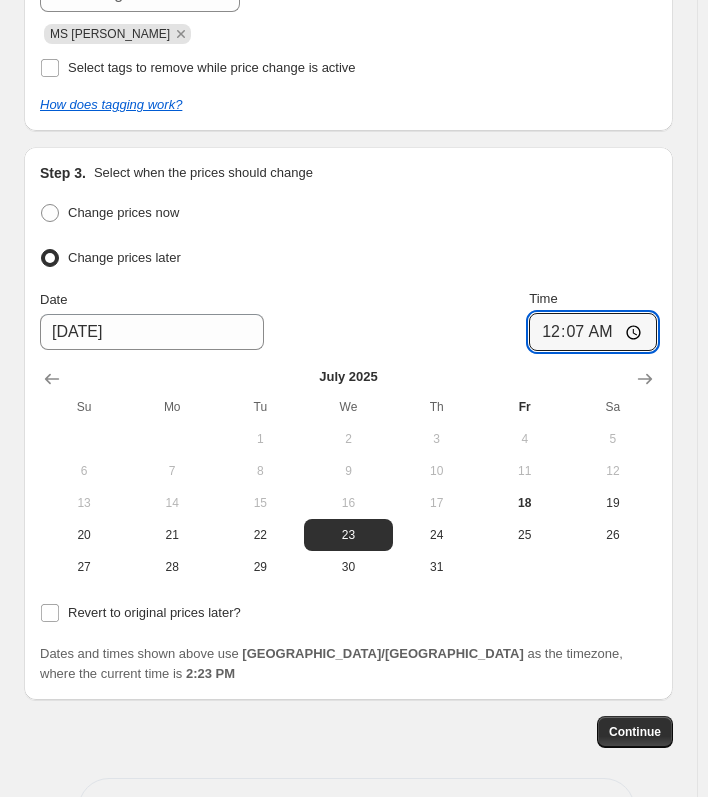 scroll, scrollTop: 719, scrollLeft: 0, axis: vertical 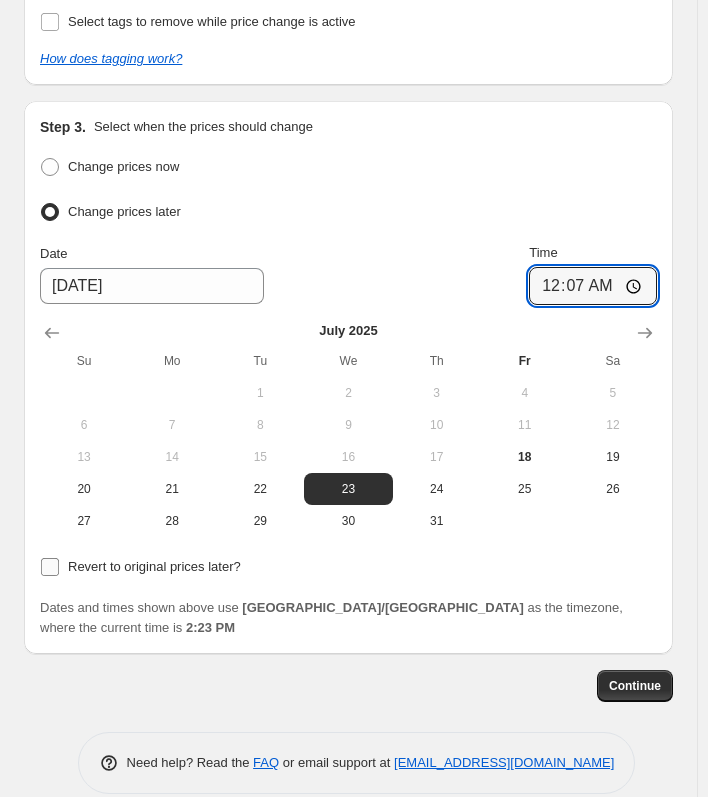 click on "Revert to original prices later?" at bounding box center (50, 567) 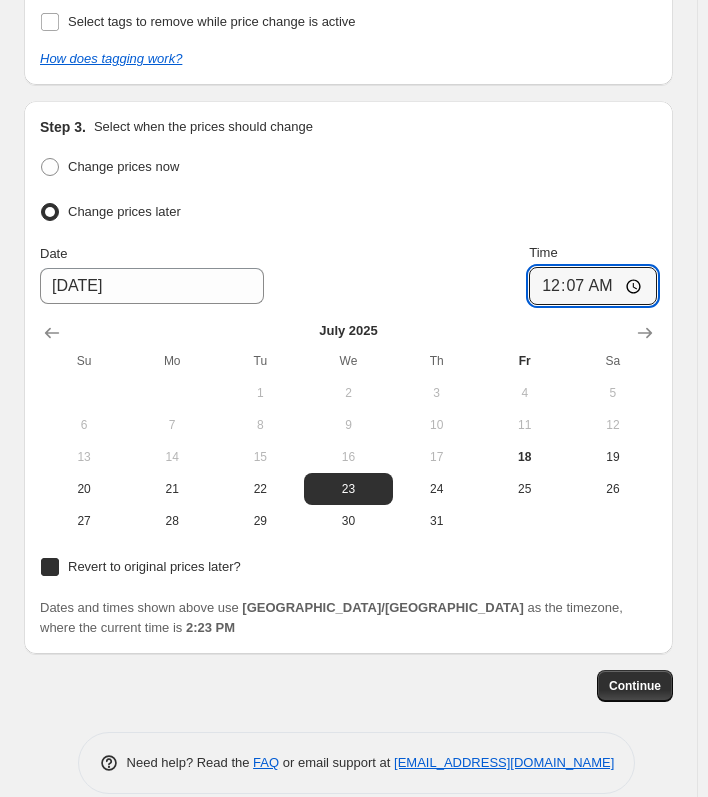 checkbox on "true" 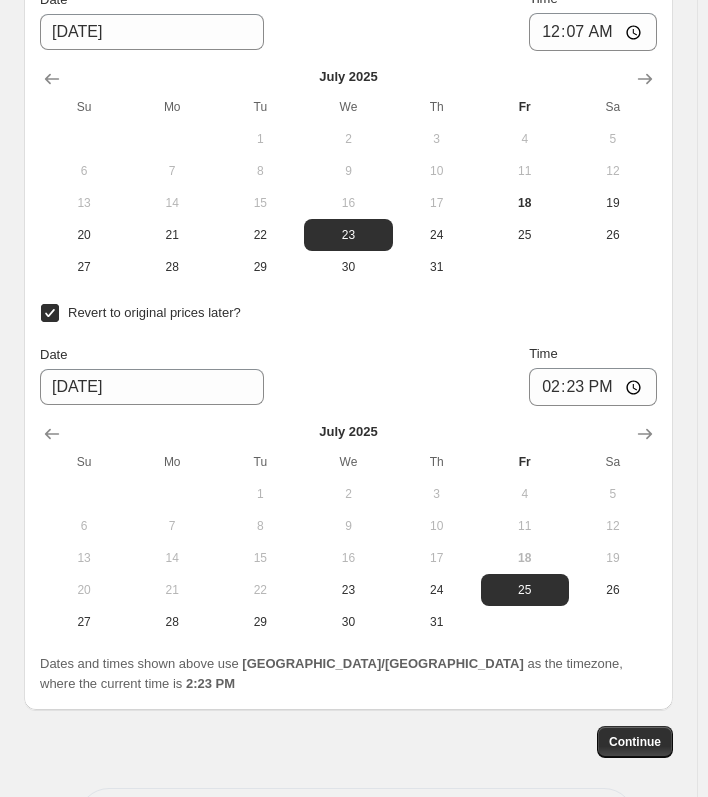 scroll, scrollTop: 1019, scrollLeft: 0, axis: vertical 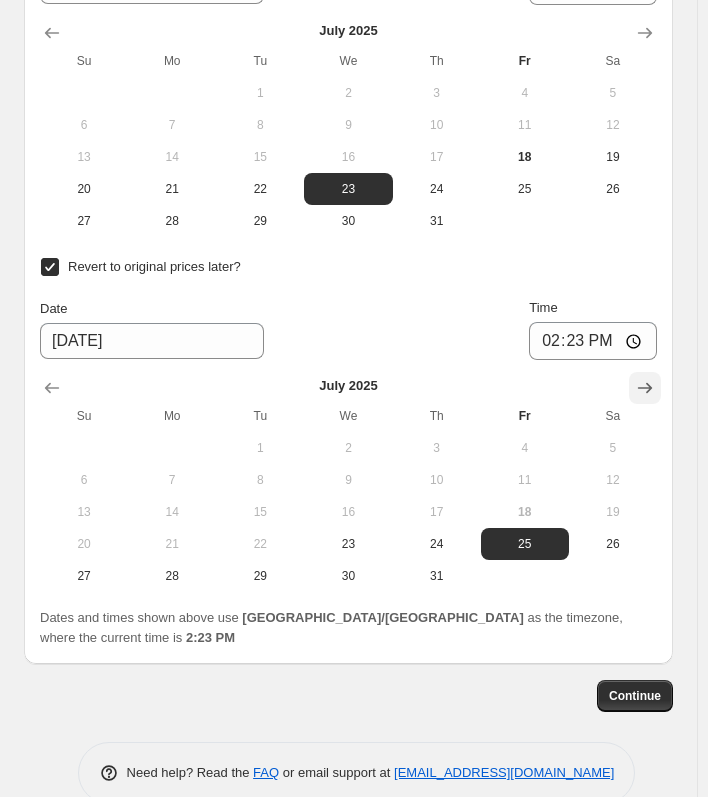 click 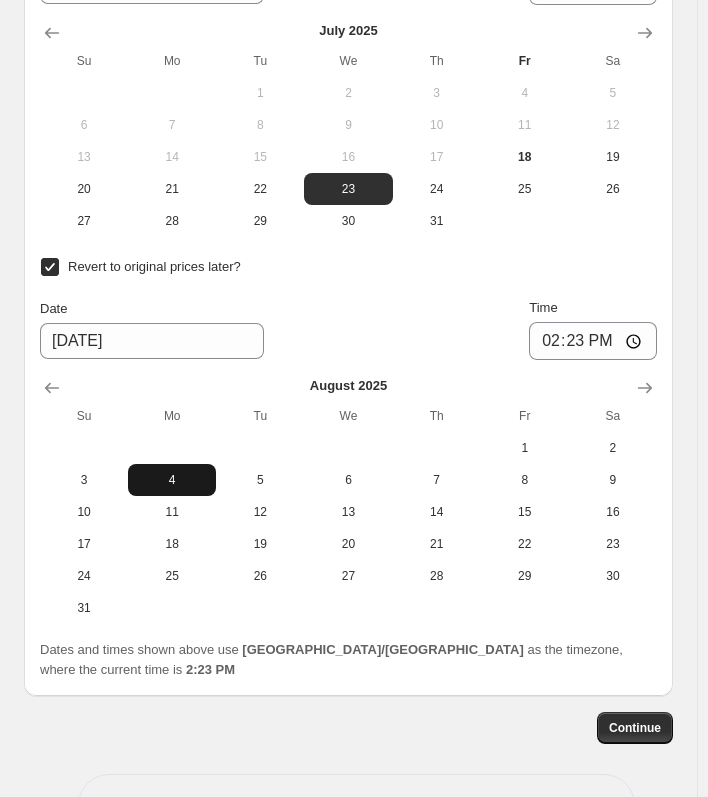 click on "4" at bounding box center [172, 480] 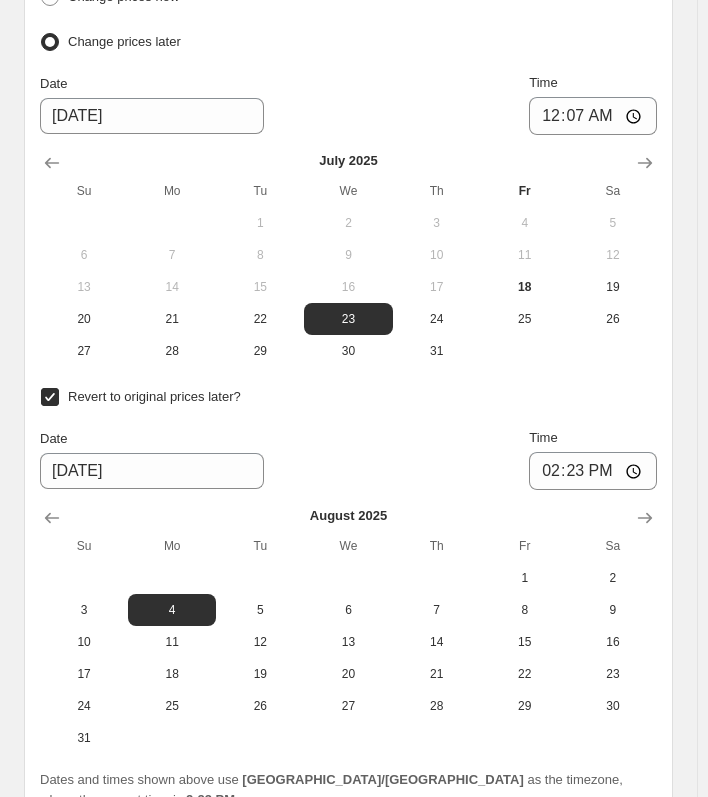 scroll, scrollTop: 919, scrollLeft: 0, axis: vertical 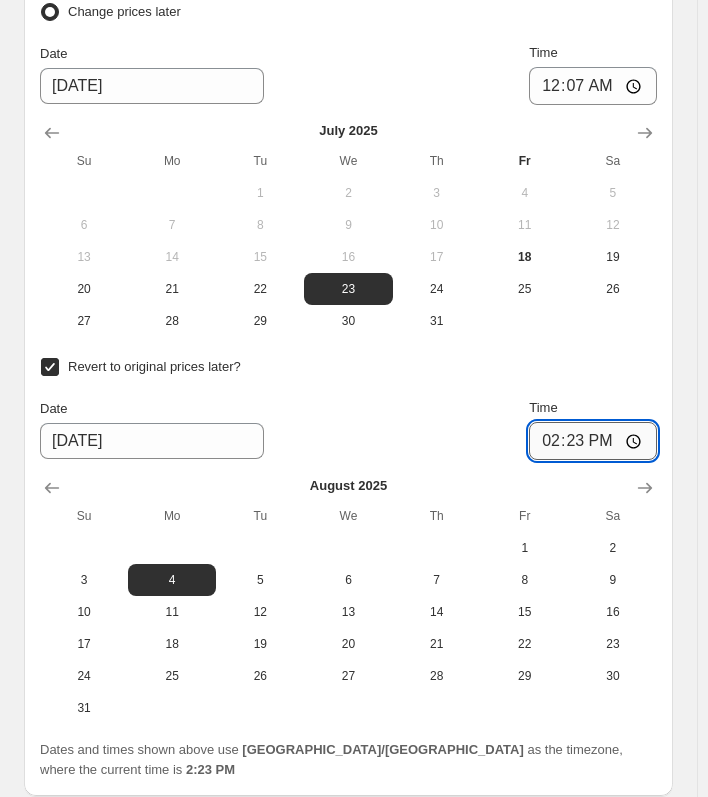 click on "14:23" at bounding box center (593, 441) 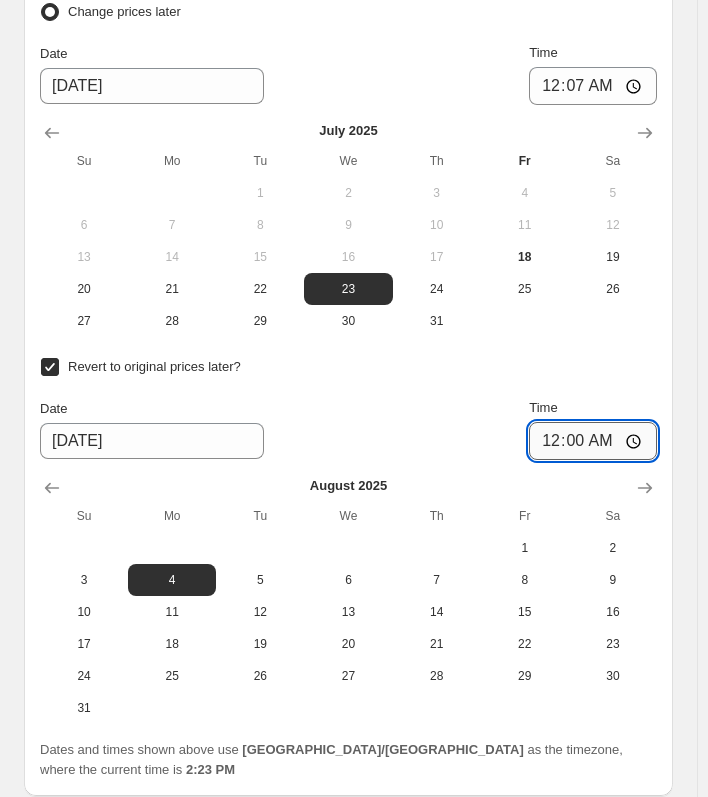 type on "00:03" 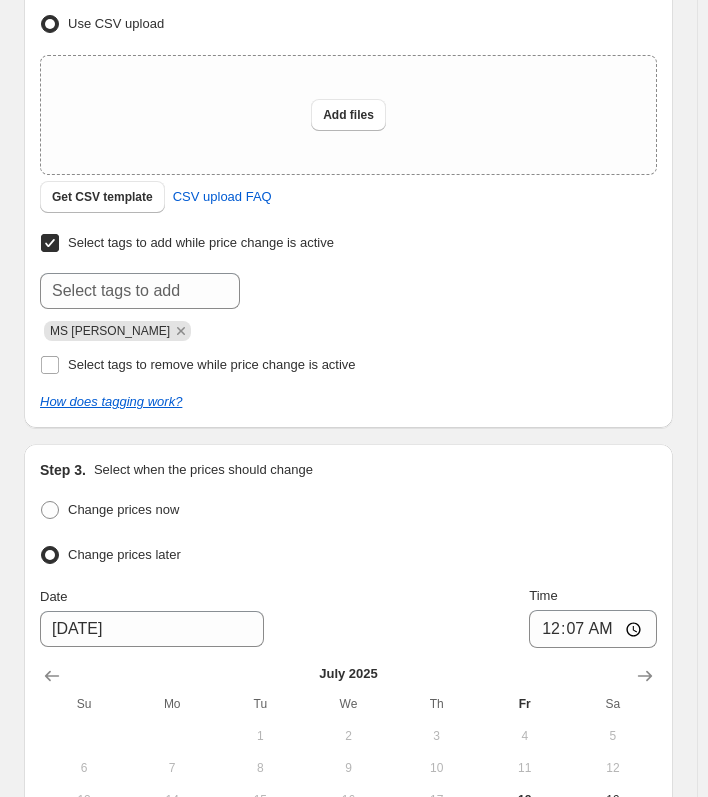 scroll, scrollTop: 219, scrollLeft: 0, axis: vertical 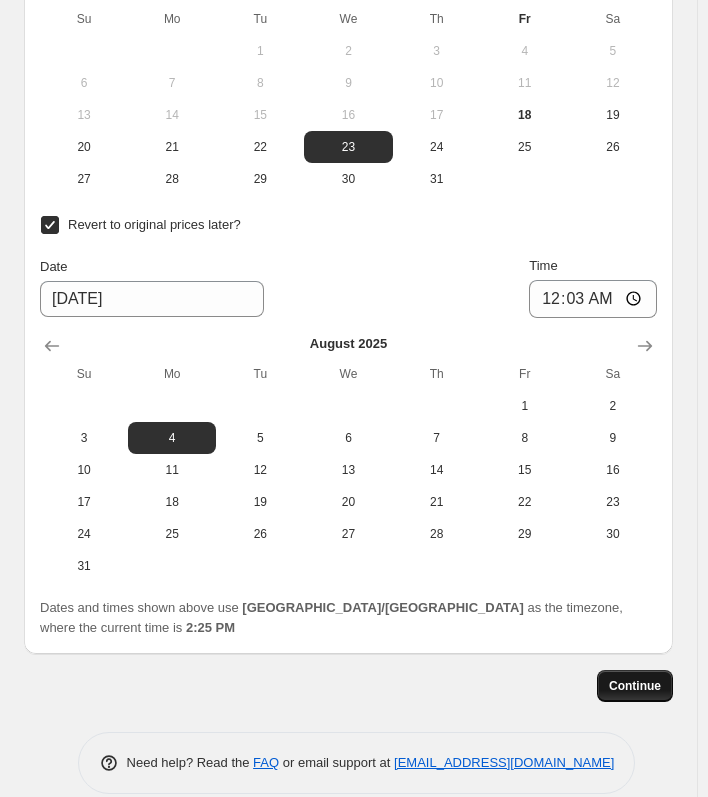 click on "Continue" at bounding box center [635, 686] 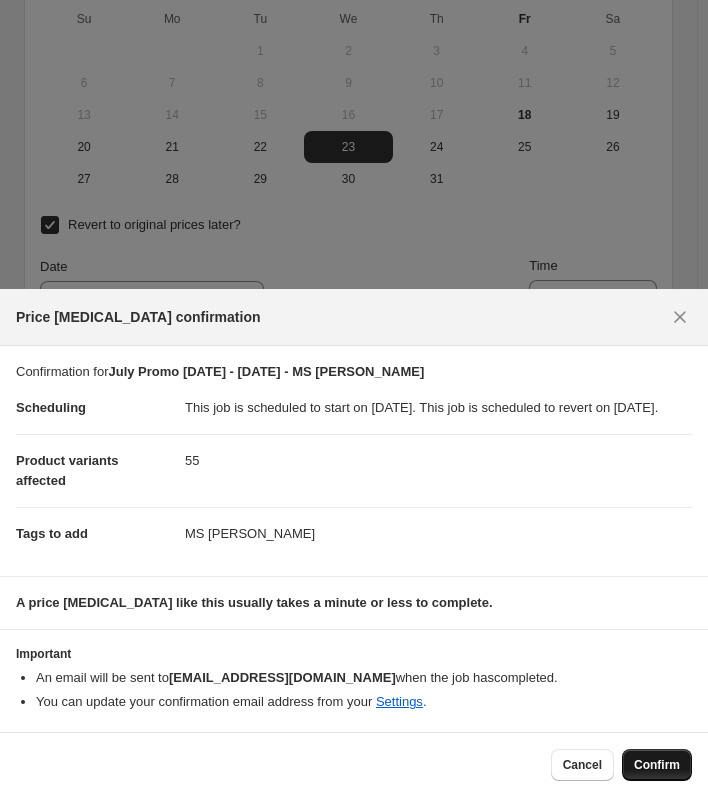 click on "Confirm" at bounding box center [657, 765] 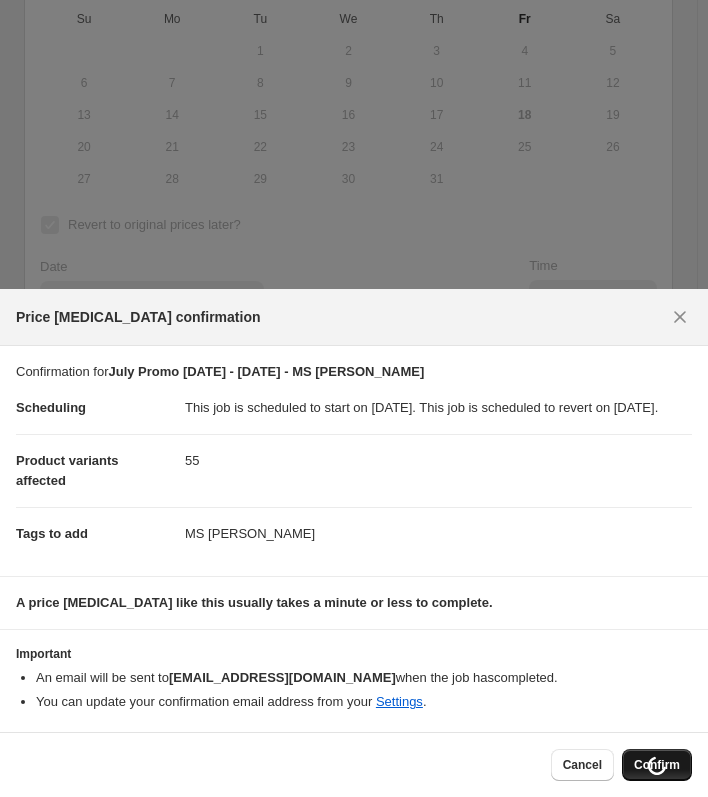 scroll, scrollTop: 1100, scrollLeft: 0, axis: vertical 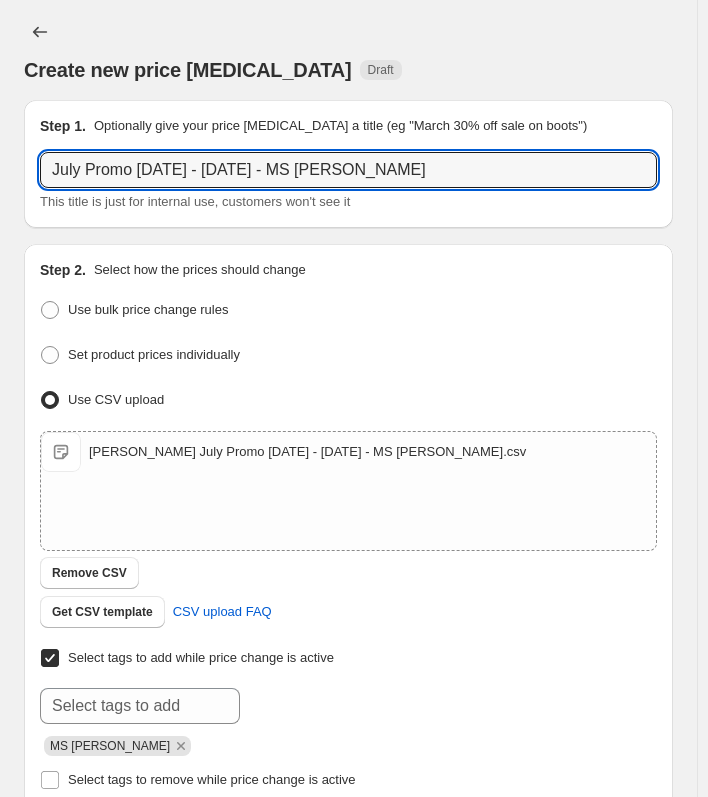 drag, startPoint x: 414, startPoint y: 181, endPoint x: -208, endPoint y: 174, distance: 622.03937 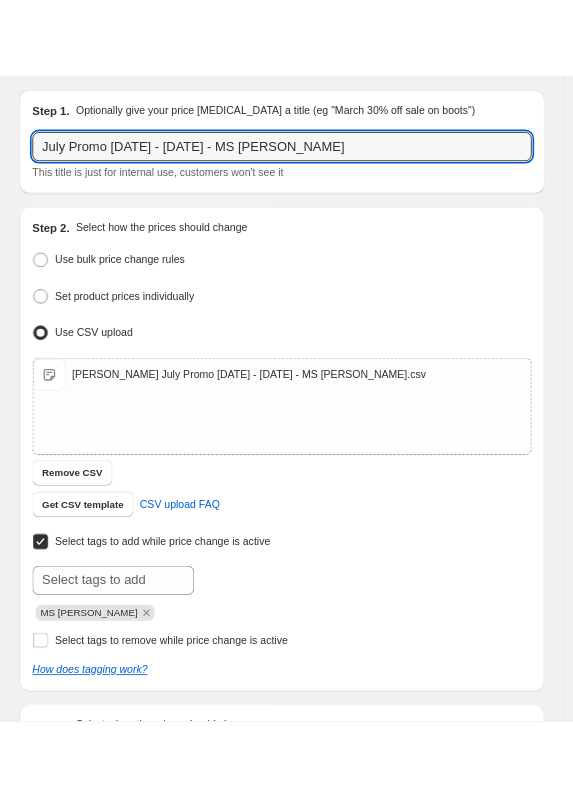 scroll, scrollTop: 0, scrollLeft: 0, axis: both 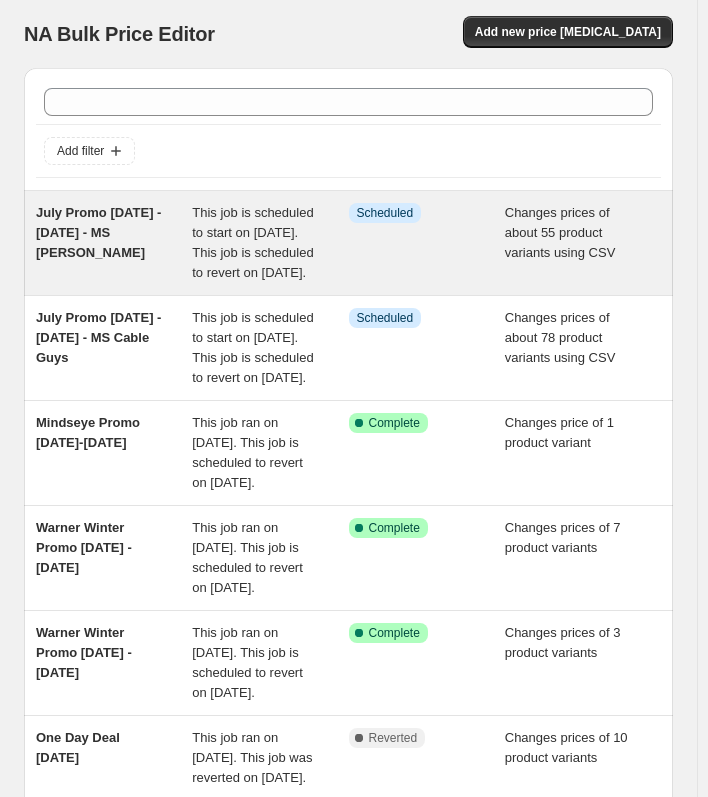 click on "This job is scheduled to start on [DATE]. This job is scheduled to revert on [DATE]." at bounding box center (270, 243) 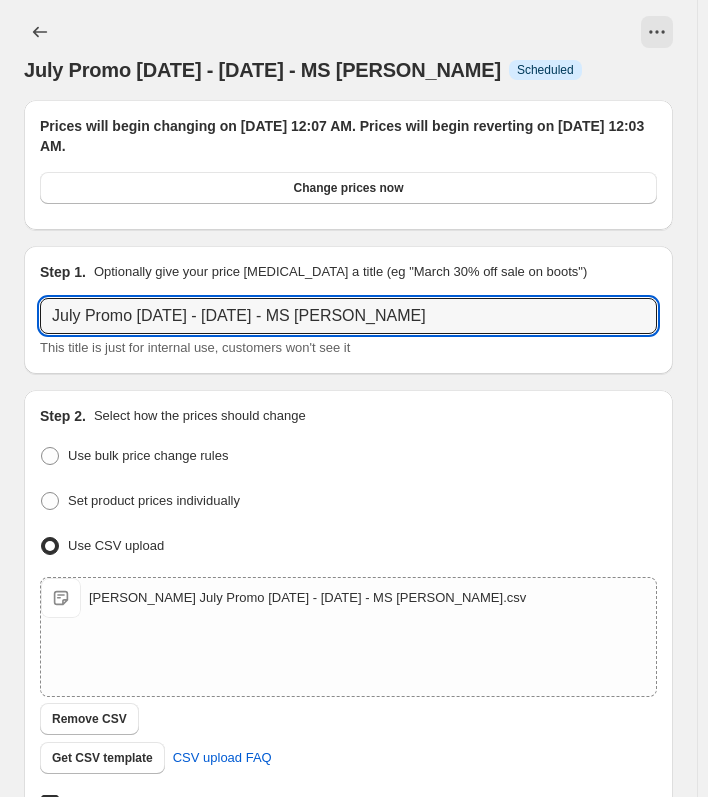 drag, startPoint x: 389, startPoint y: 311, endPoint x: -209, endPoint y: 311, distance: 598 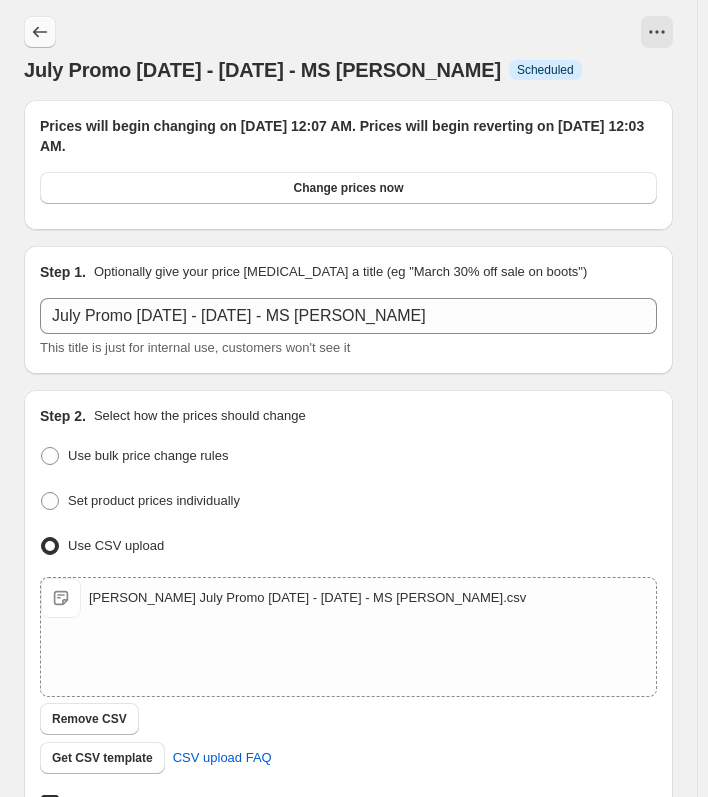 click 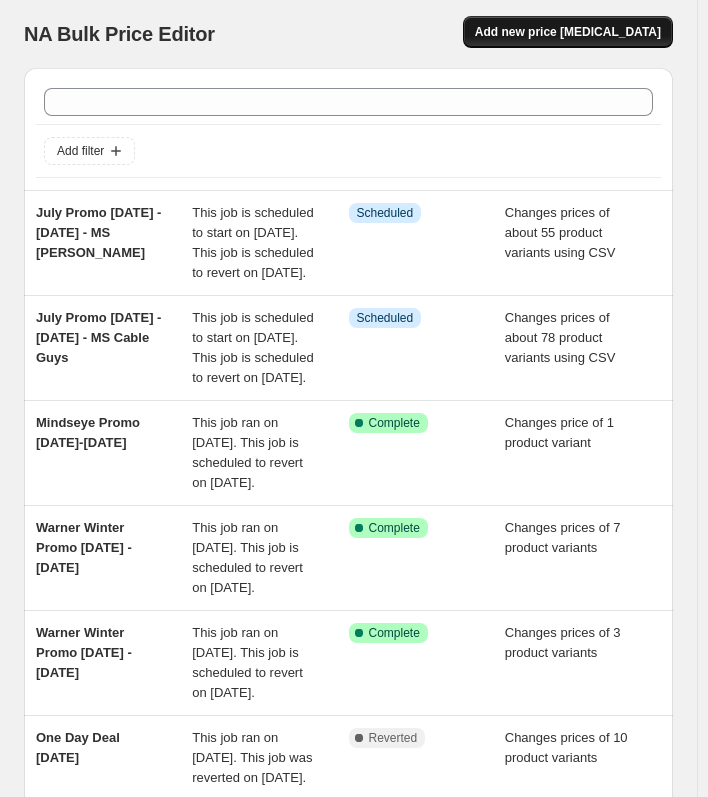click on "Add new price [MEDICAL_DATA]" at bounding box center [568, 32] 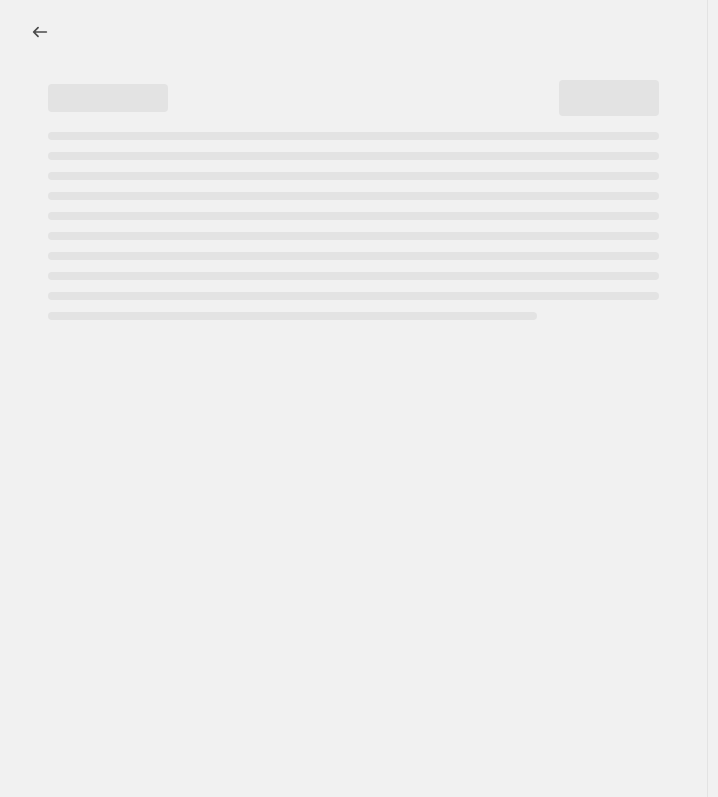 select on "percentage" 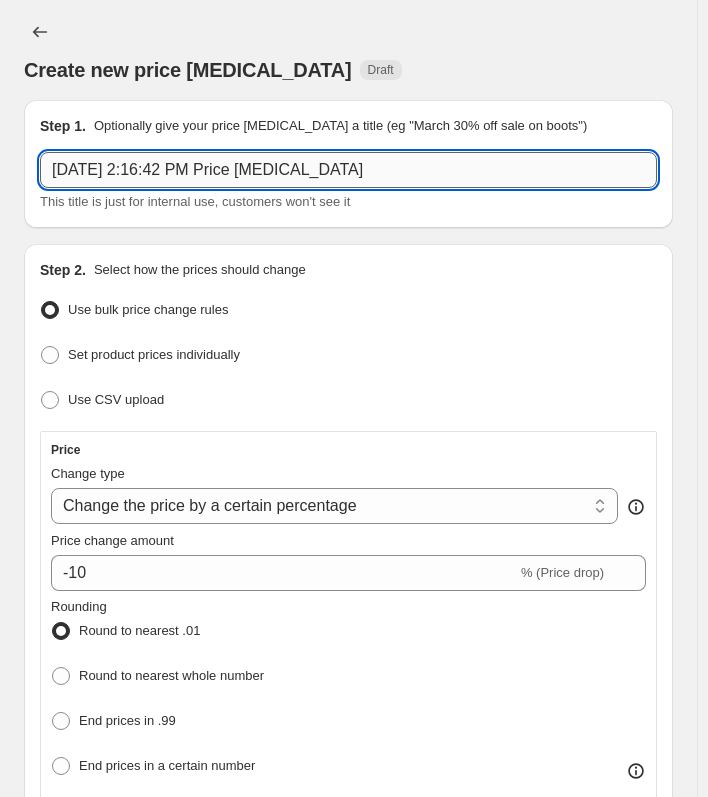 drag, startPoint x: 351, startPoint y: 167, endPoint x: 334, endPoint y: 167, distance: 17 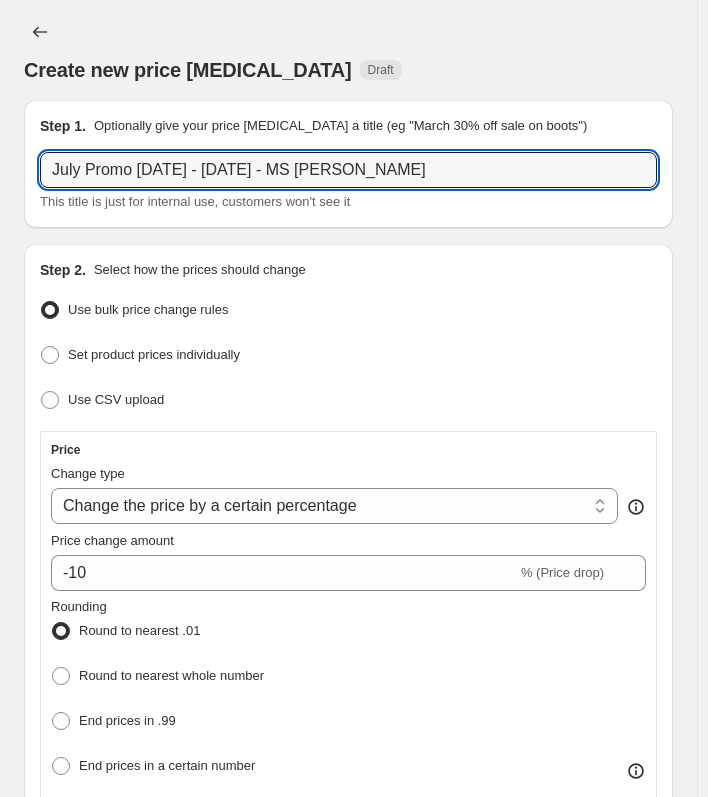 type on "July Promo [DATE] - [DATE] - MS [PERSON_NAME]" 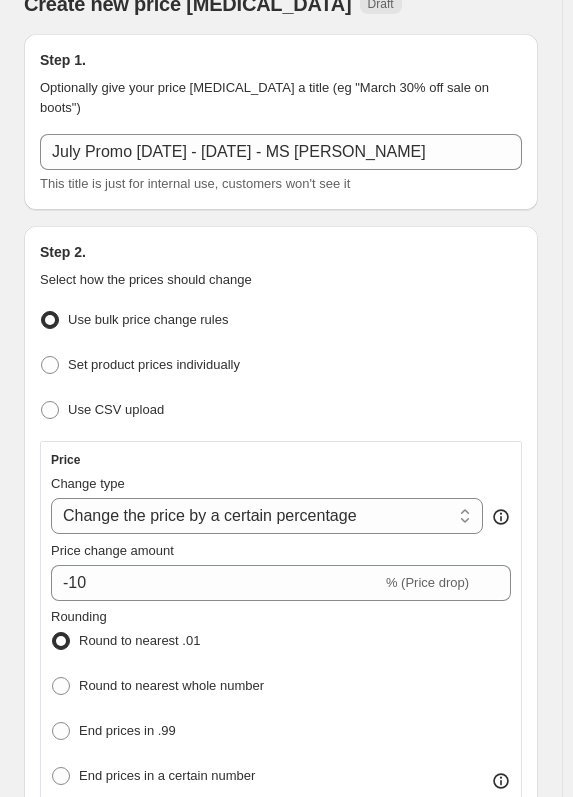 scroll, scrollTop: 100, scrollLeft: 0, axis: vertical 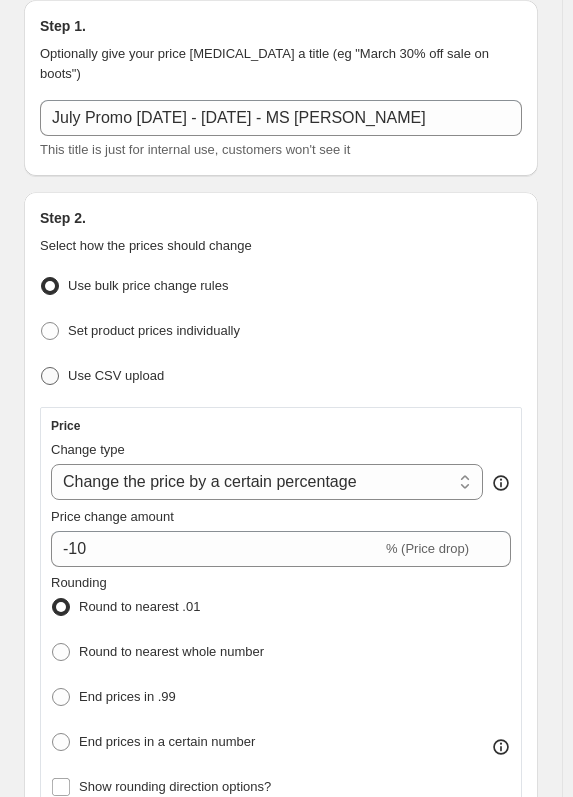click on "Use CSV upload" at bounding box center (116, 375) 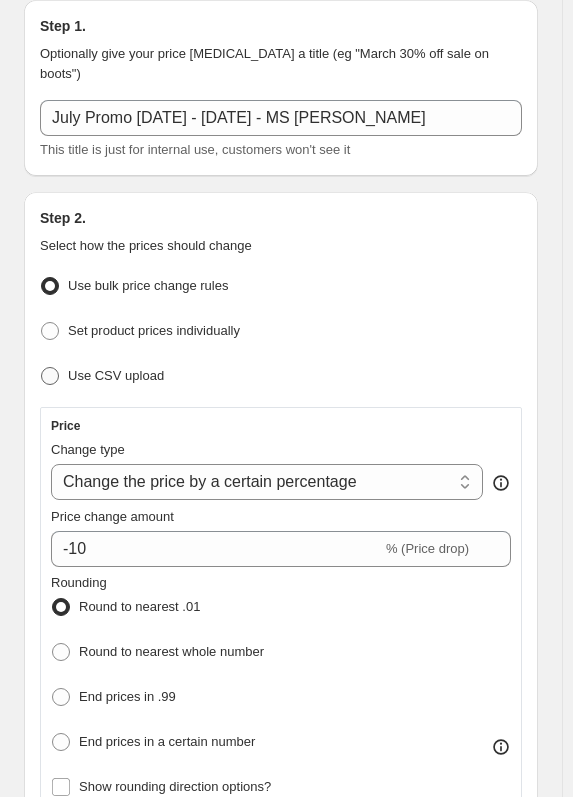 radio on "true" 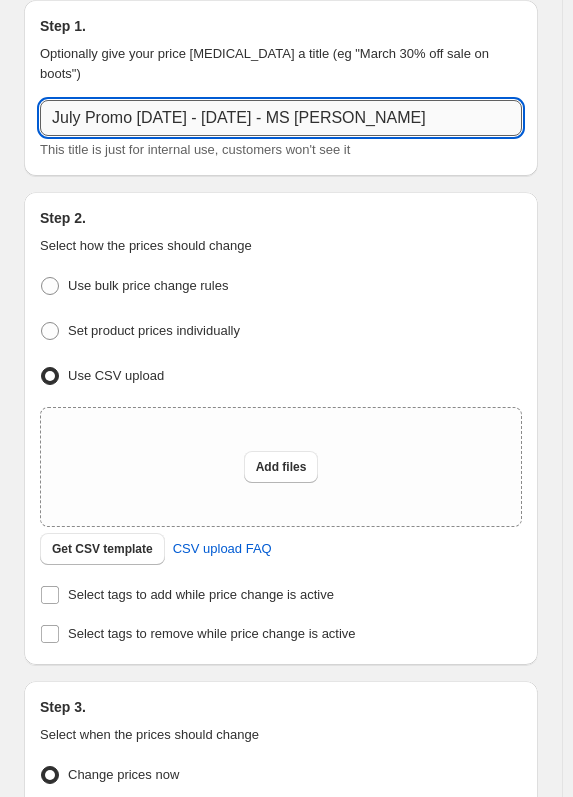 drag, startPoint x: 298, startPoint y: 97, endPoint x: 514, endPoint y: 95, distance: 216.00926 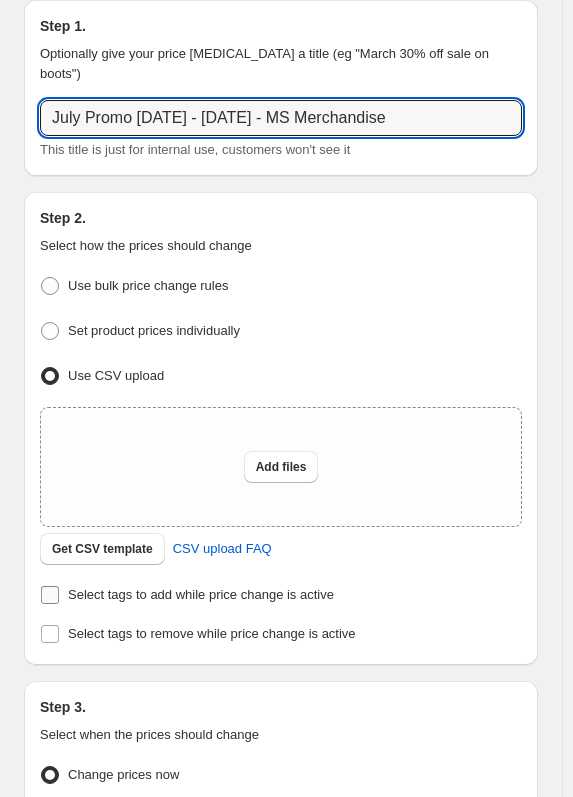 type on "July Promo [DATE] - [DATE] - MS Merchandise" 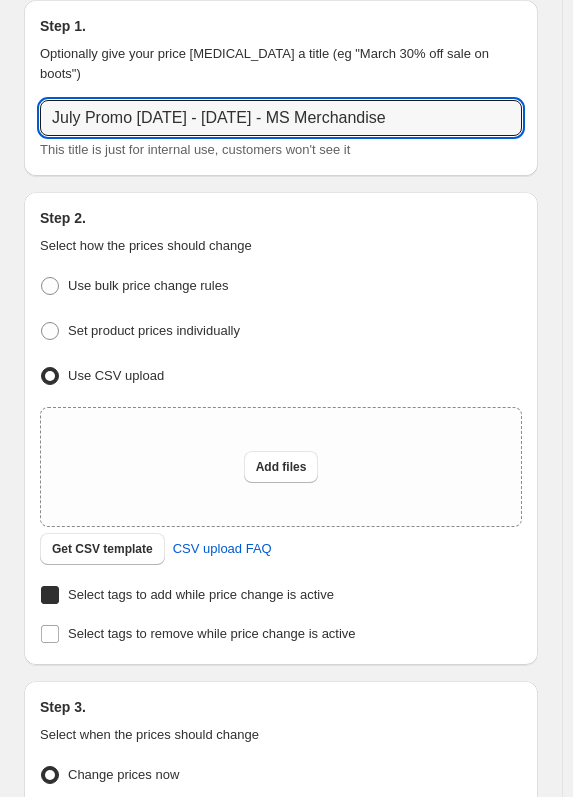 checkbox on "true" 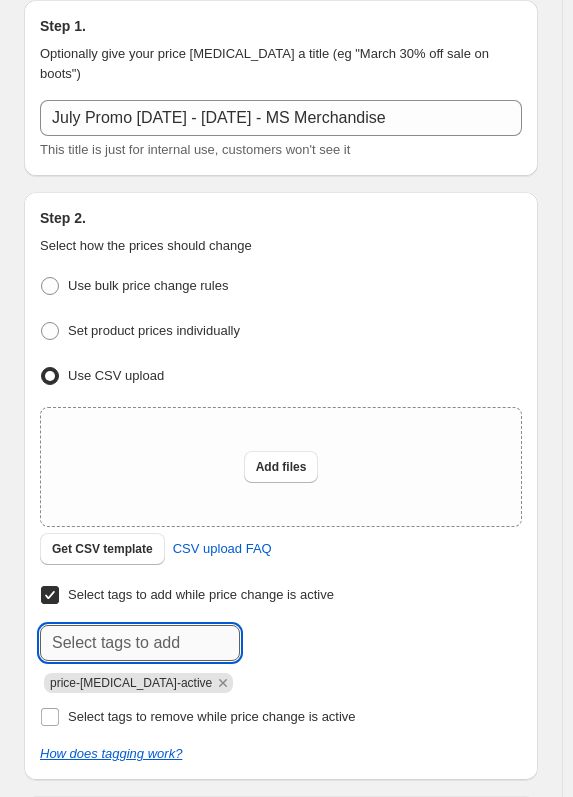 click at bounding box center [140, 643] 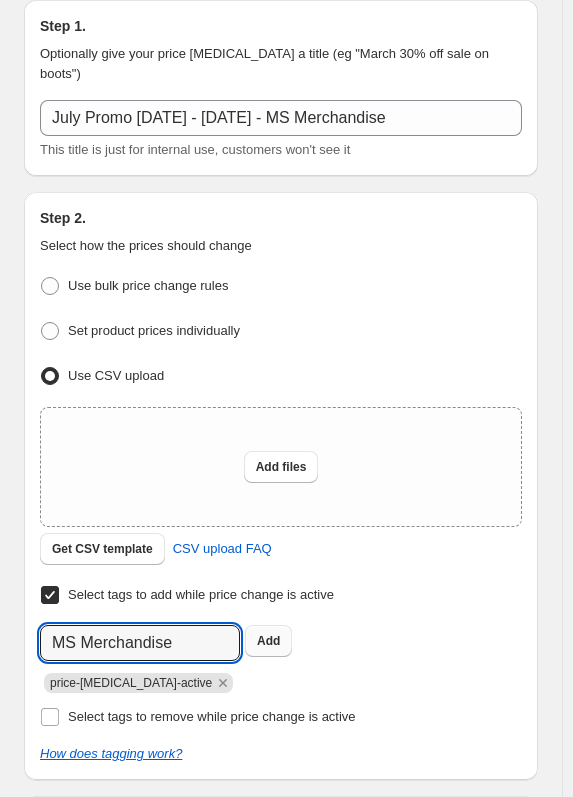 type on "MS Merchandise" 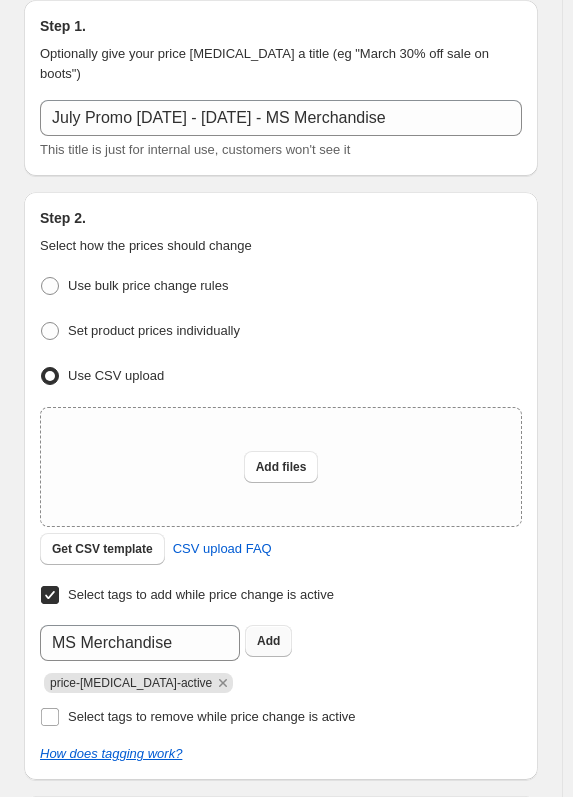 click on "Add" at bounding box center (268, 641) 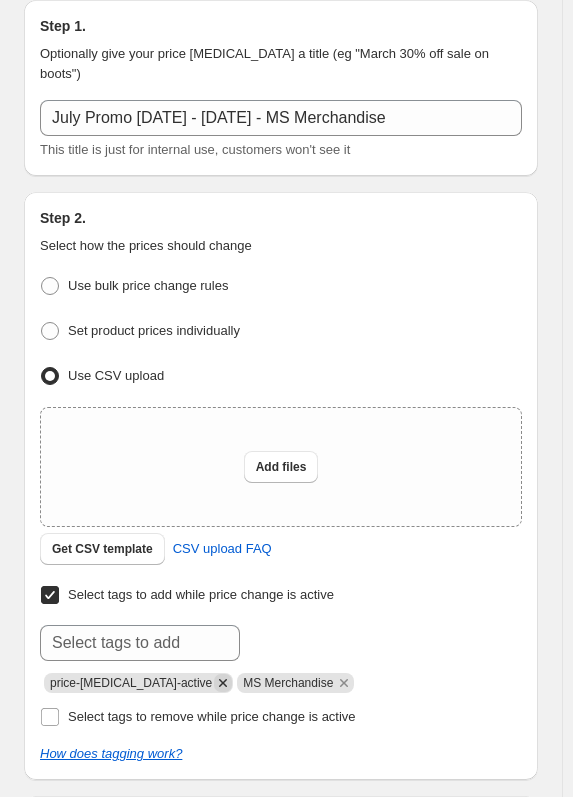click 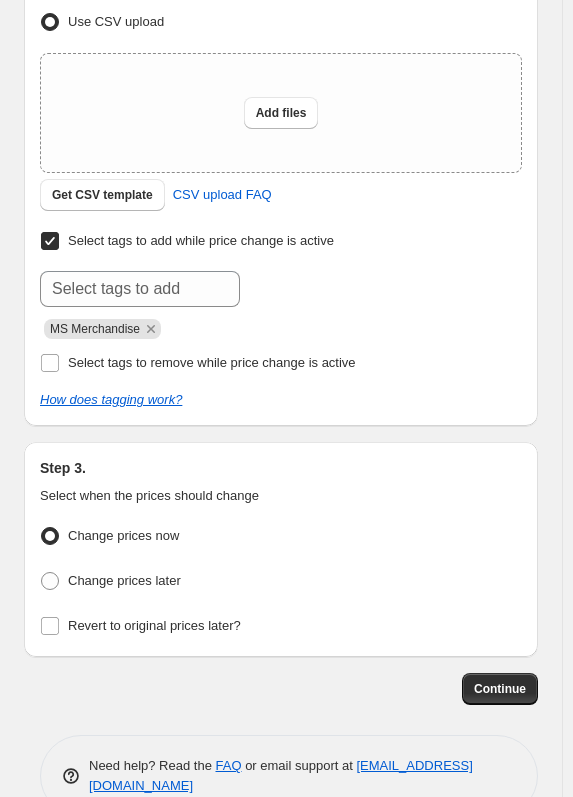 scroll, scrollTop: 477, scrollLeft: 0, axis: vertical 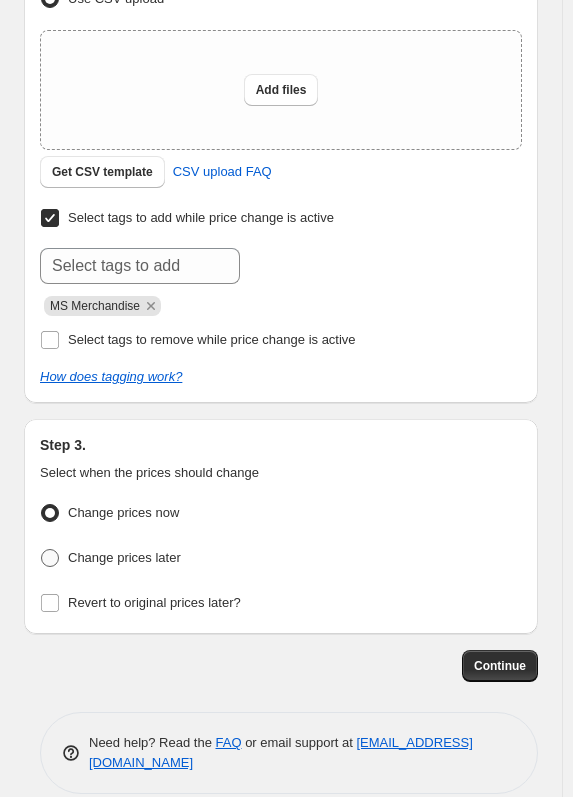 click on "Change prices later" at bounding box center (124, 557) 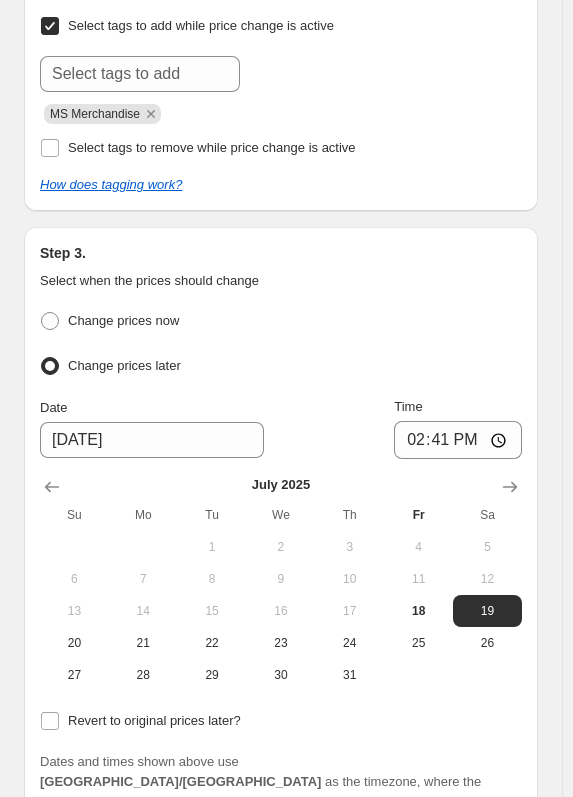 scroll, scrollTop: 677, scrollLeft: 0, axis: vertical 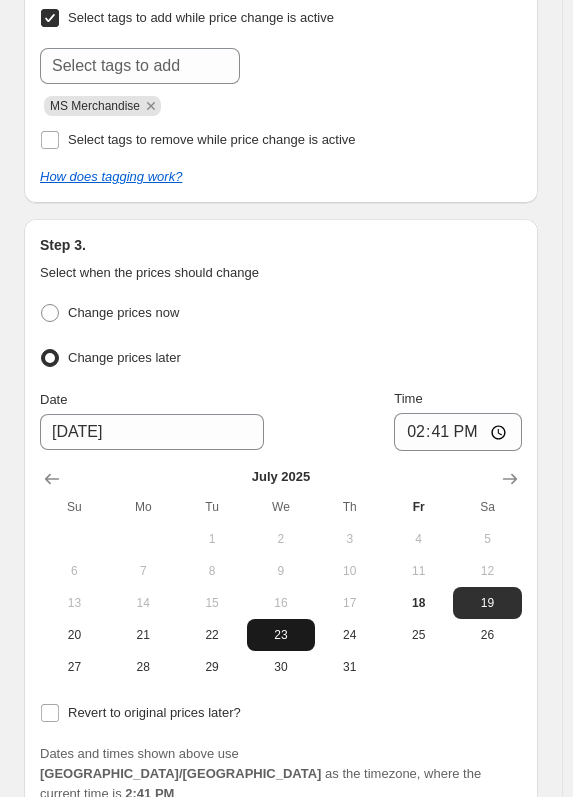 click on "23" at bounding box center [281, 635] 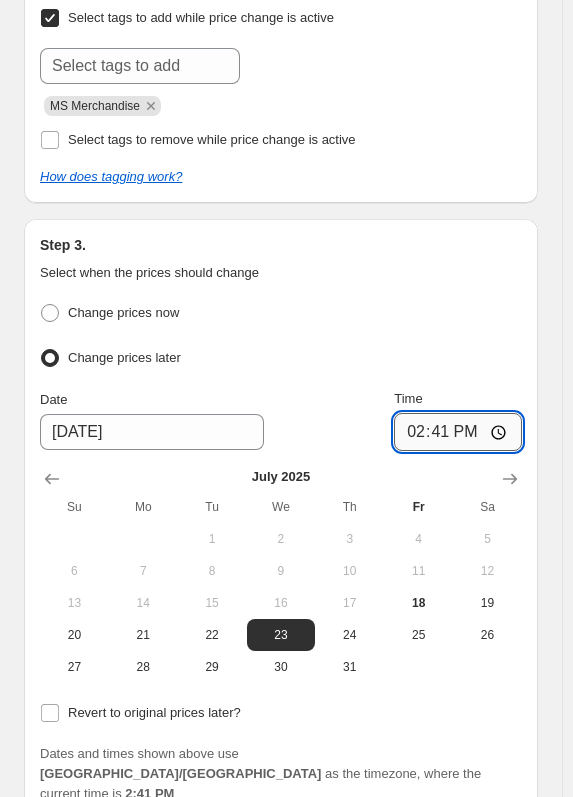 click on "14:41" at bounding box center (458, 432) 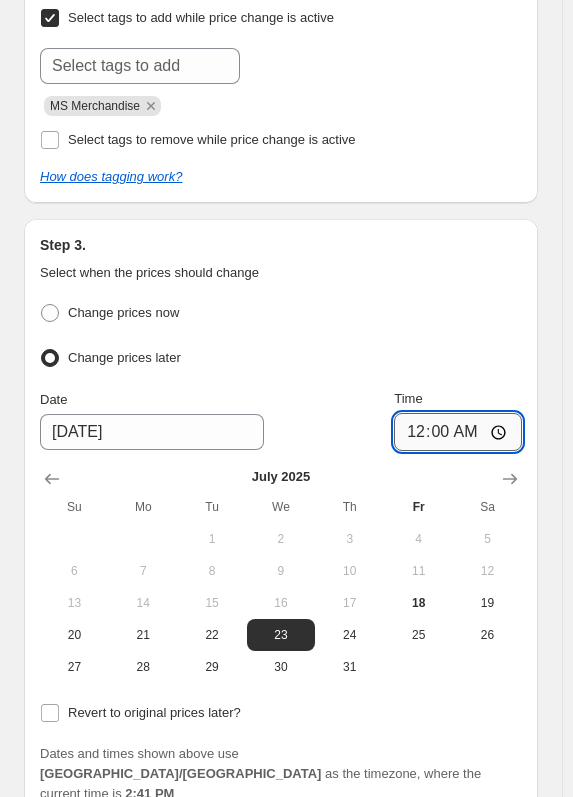 type on "00:09" 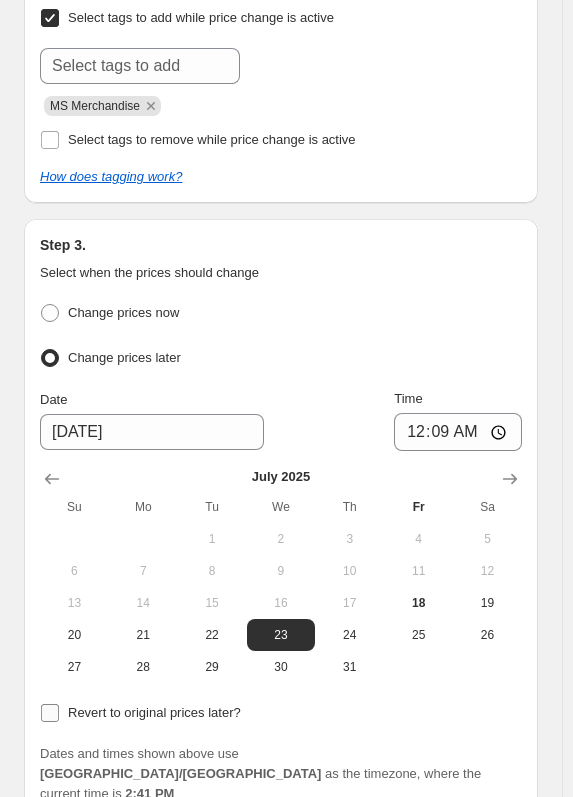 click on "Revert to original prices later?" at bounding box center (50, 713) 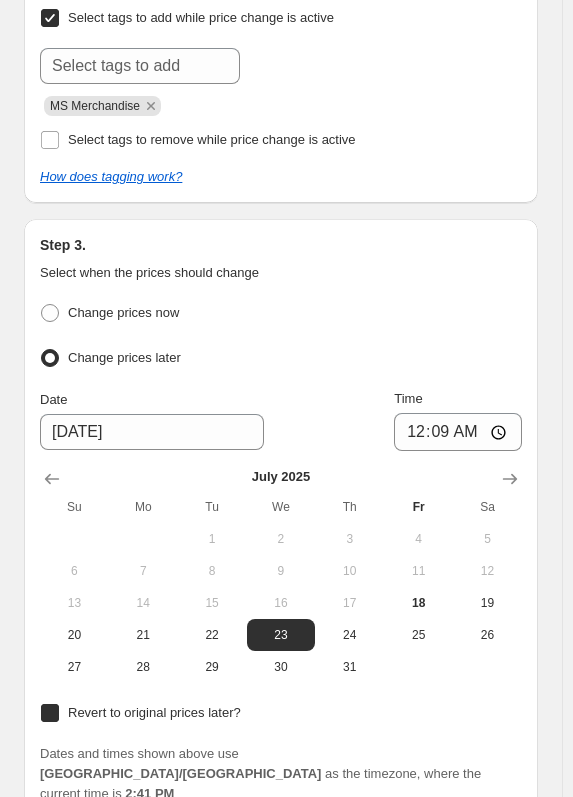 checkbox on "true" 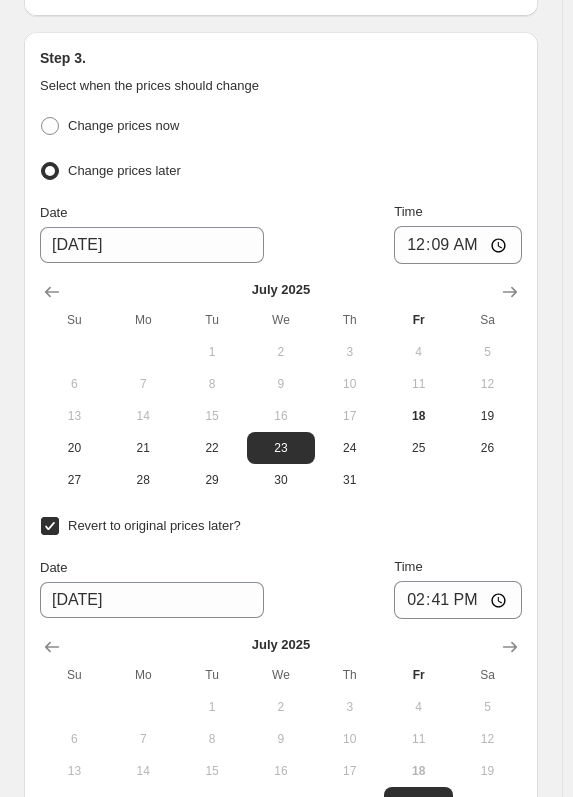 scroll, scrollTop: 877, scrollLeft: 0, axis: vertical 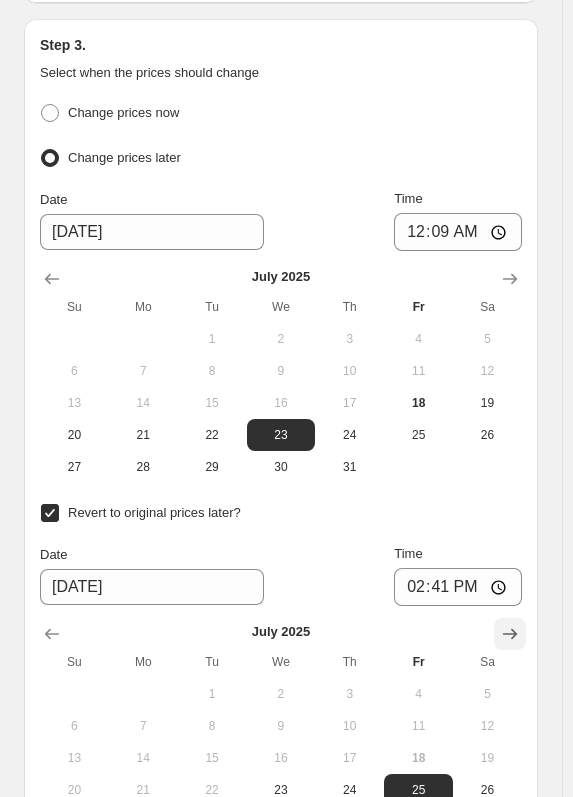 click 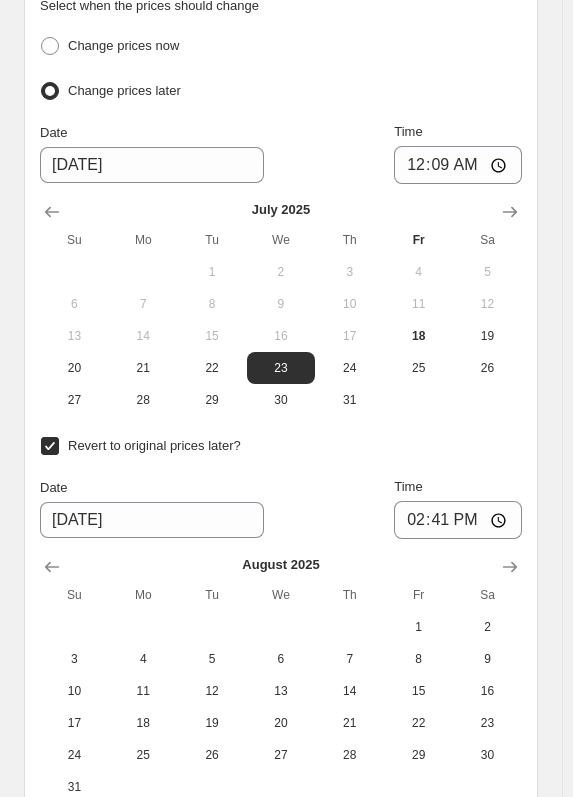 scroll, scrollTop: 977, scrollLeft: 0, axis: vertical 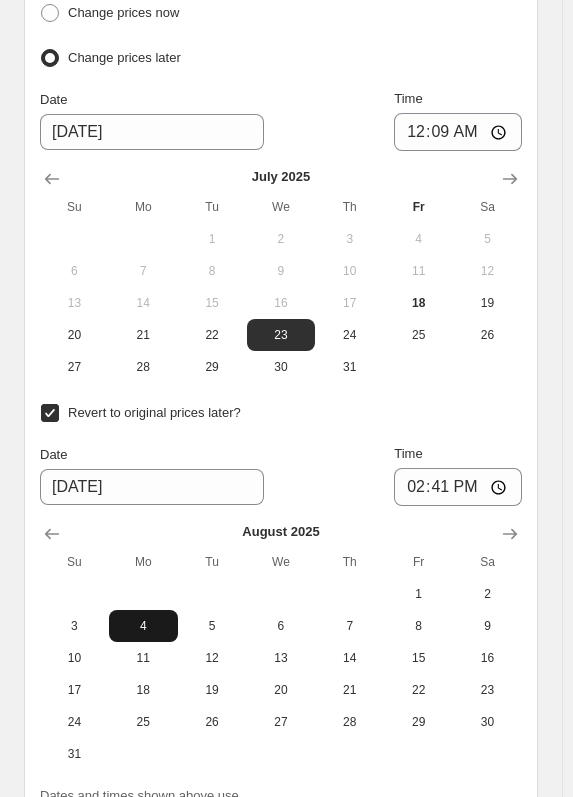 click on "4" at bounding box center [143, 626] 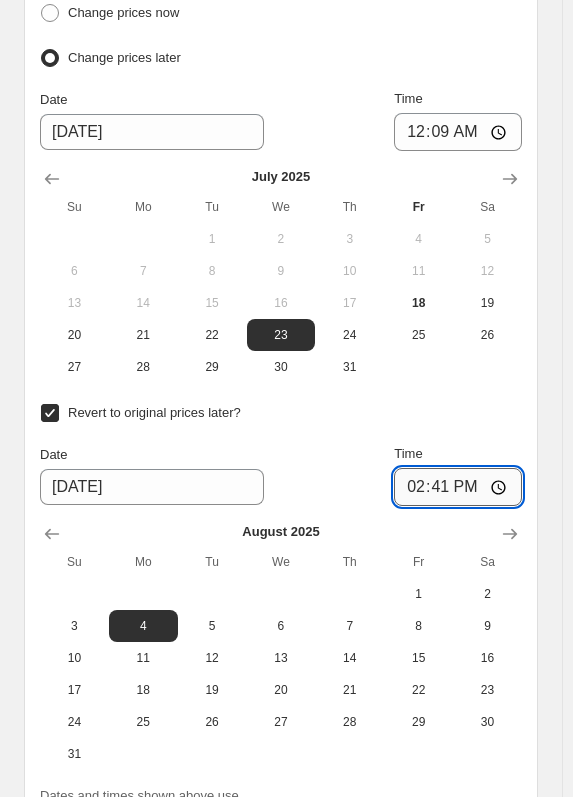 click on "14:41" at bounding box center (458, 487) 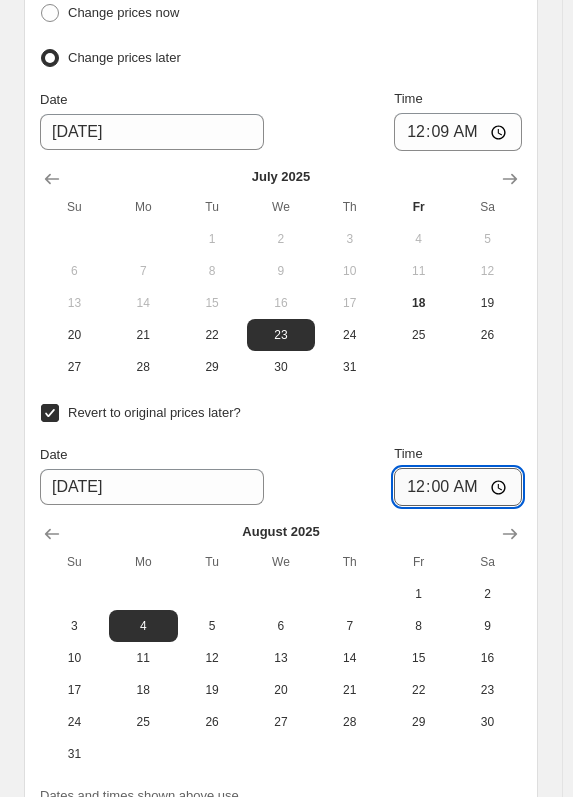 type on "00:05" 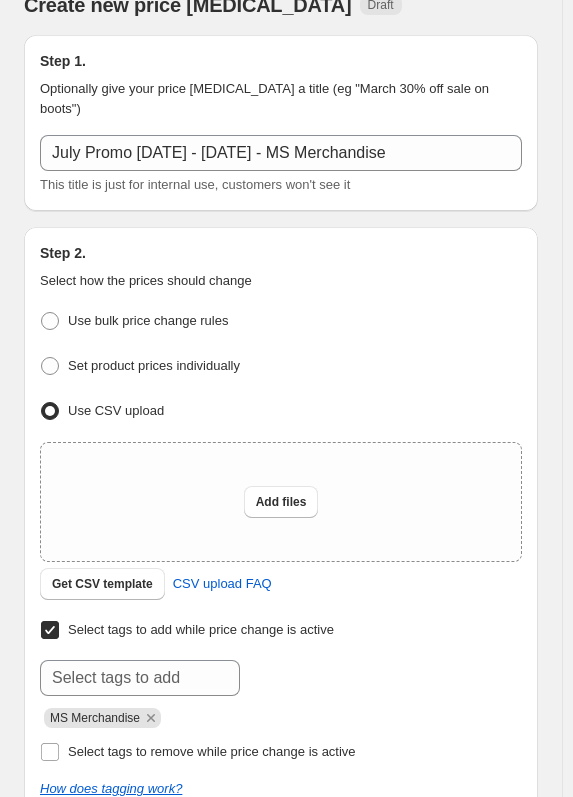 scroll, scrollTop: 100, scrollLeft: 0, axis: vertical 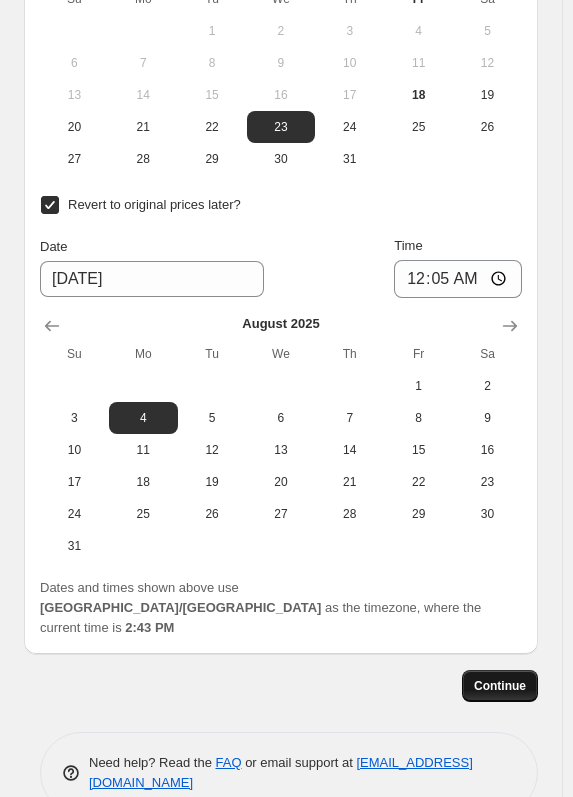 click on "Continue" at bounding box center (500, 686) 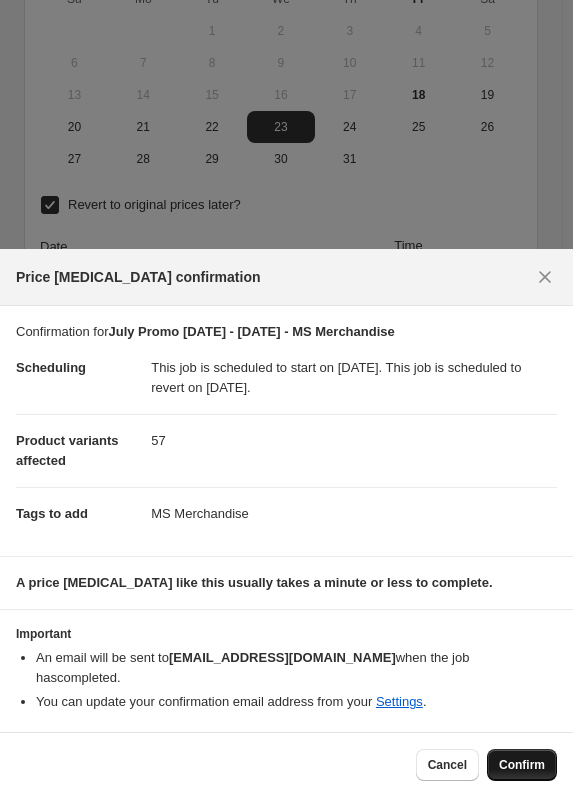 click on "Confirm" at bounding box center (522, 765) 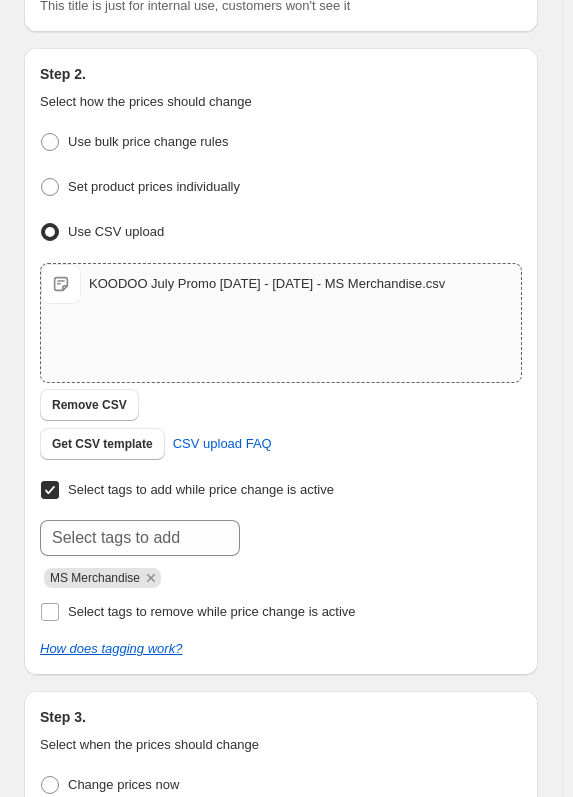 scroll, scrollTop: 0, scrollLeft: 0, axis: both 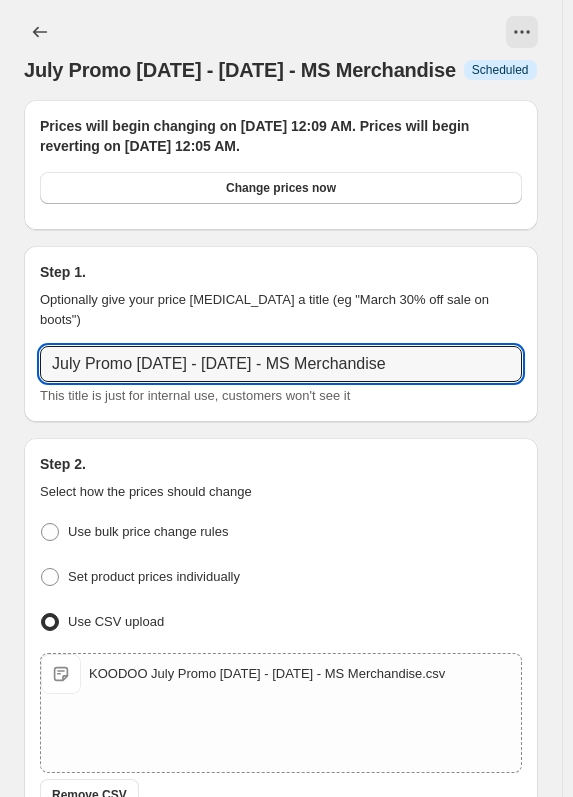 drag, startPoint x: 436, startPoint y: 371, endPoint x: -149, endPoint y: 363, distance: 585.0547 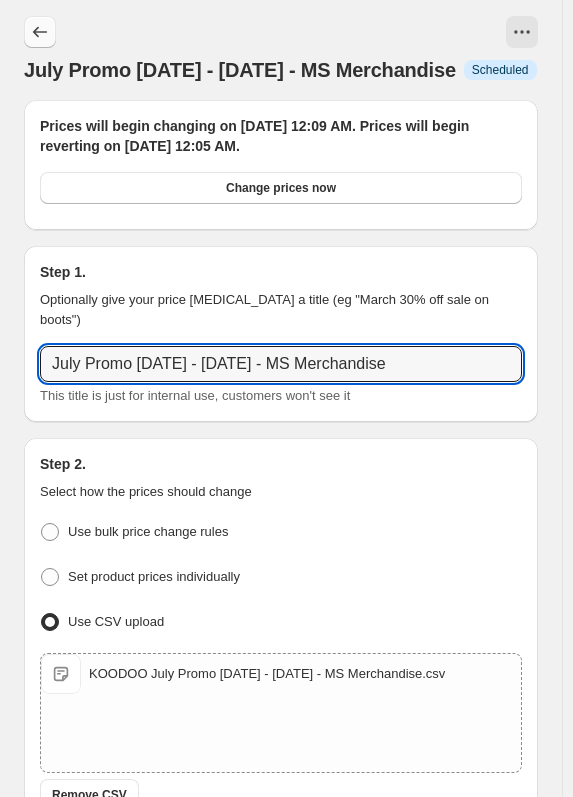 click 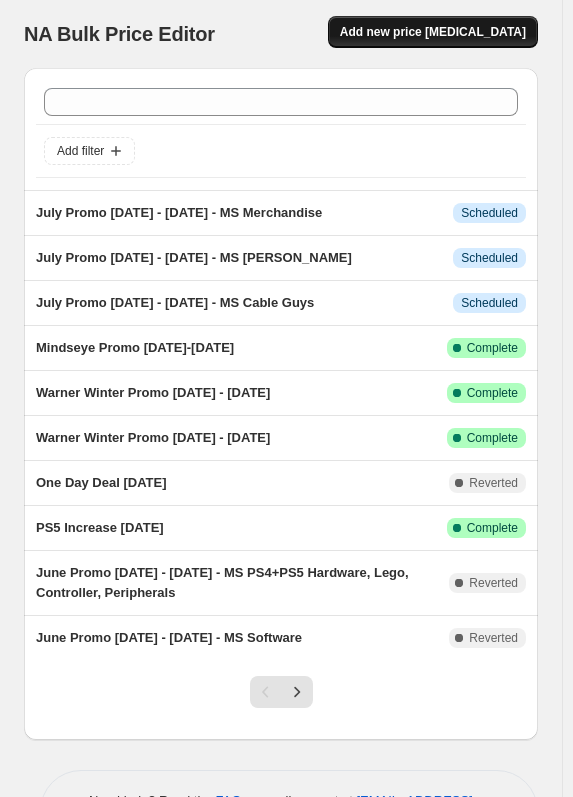 click on "Add new price [MEDICAL_DATA]" at bounding box center [433, 32] 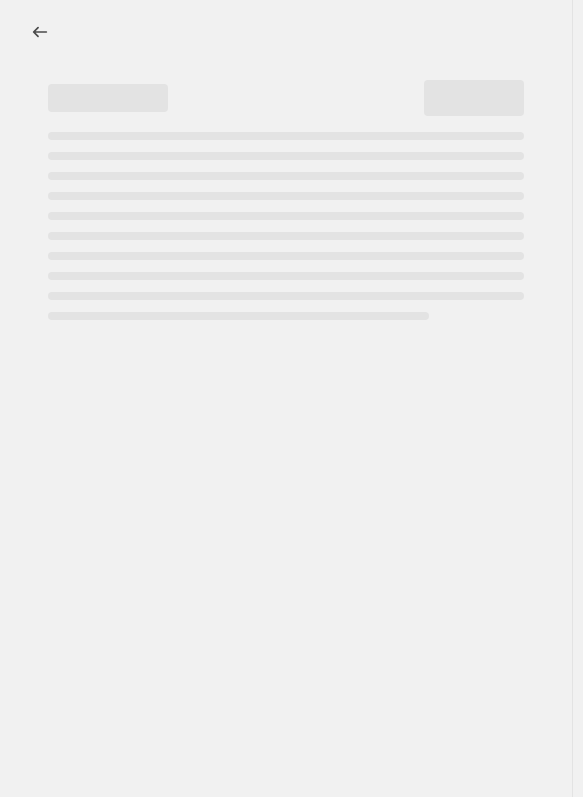select on "percentage" 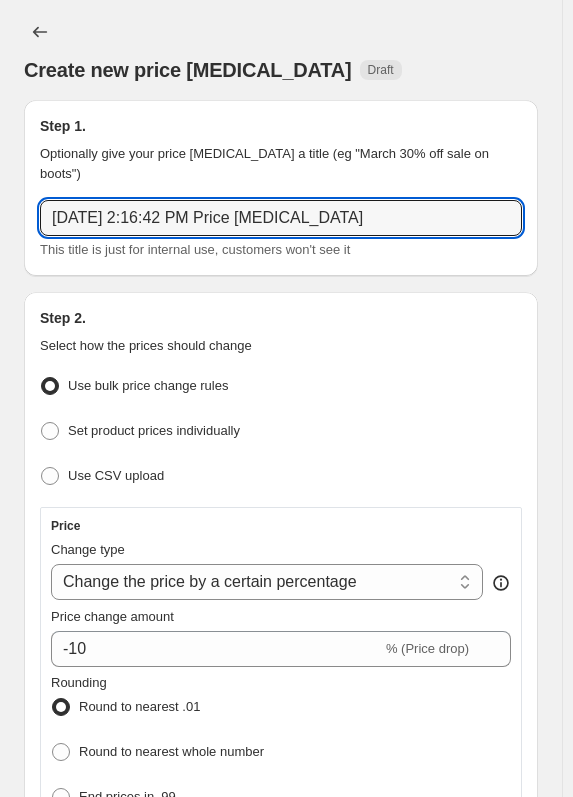 drag, startPoint x: -225, startPoint y: 198, endPoint x: -241, endPoint y: 194, distance: 16.492422 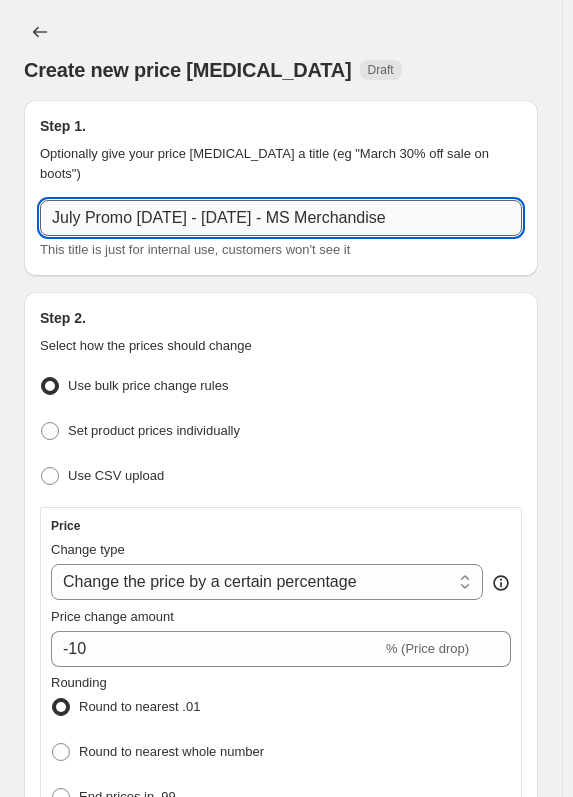 click on "July Promo [DATE] - [DATE] - MS Merchandise" at bounding box center [281, 218] 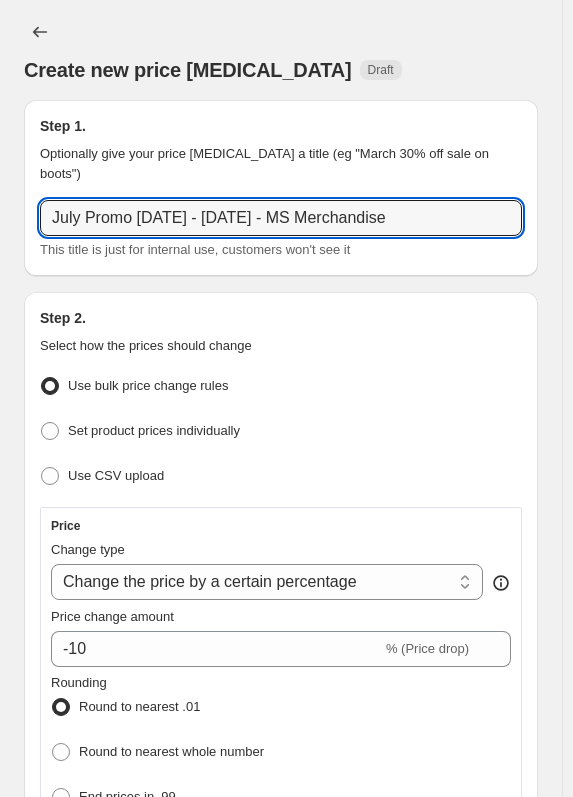 drag, startPoint x: 296, startPoint y: 196, endPoint x: 552, endPoint y: 191, distance: 256.04883 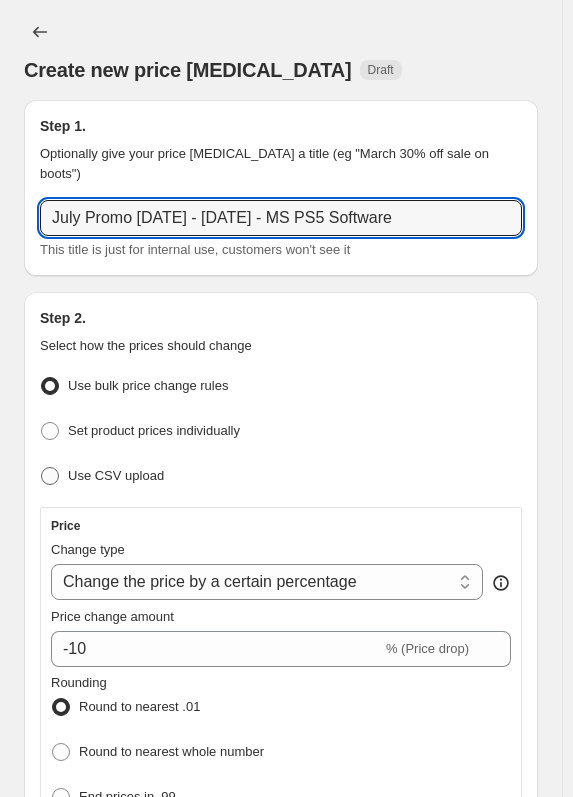 type on "July Promo [DATE] - [DATE] - MS PS5 Software" 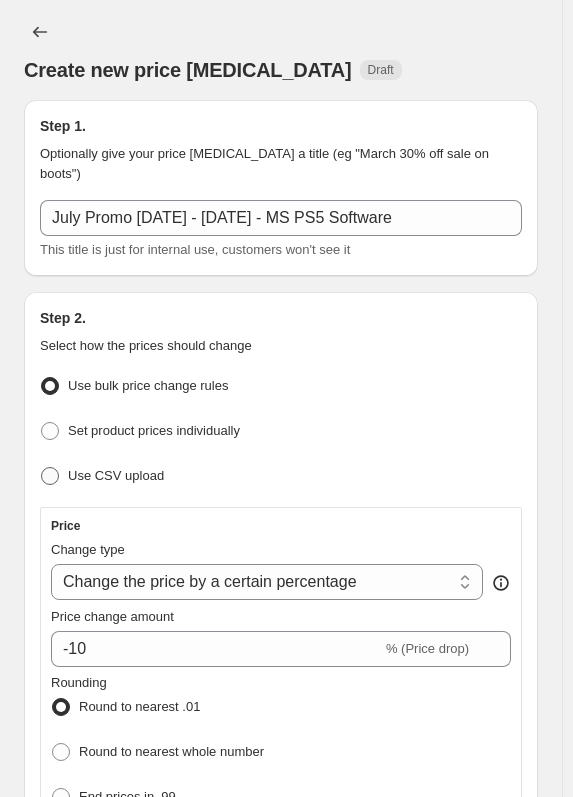click on "Use CSV upload" at bounding box center [102, 476] 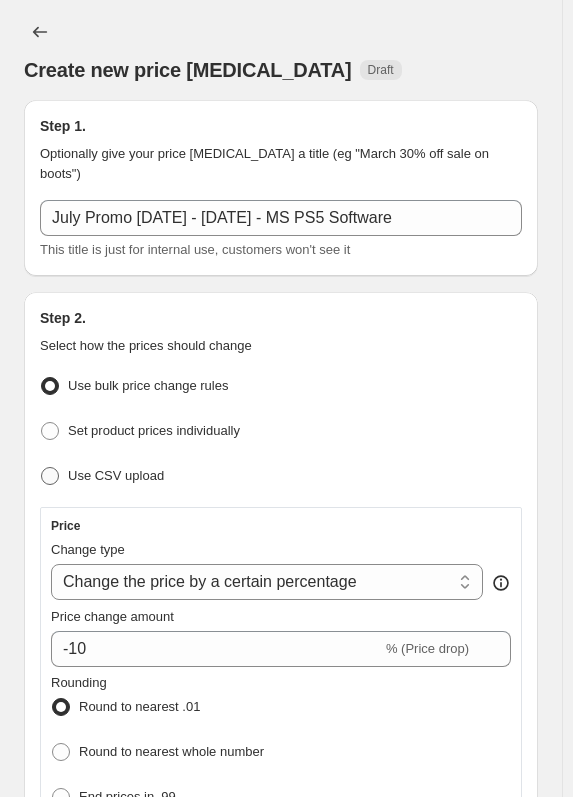 radio on "true" 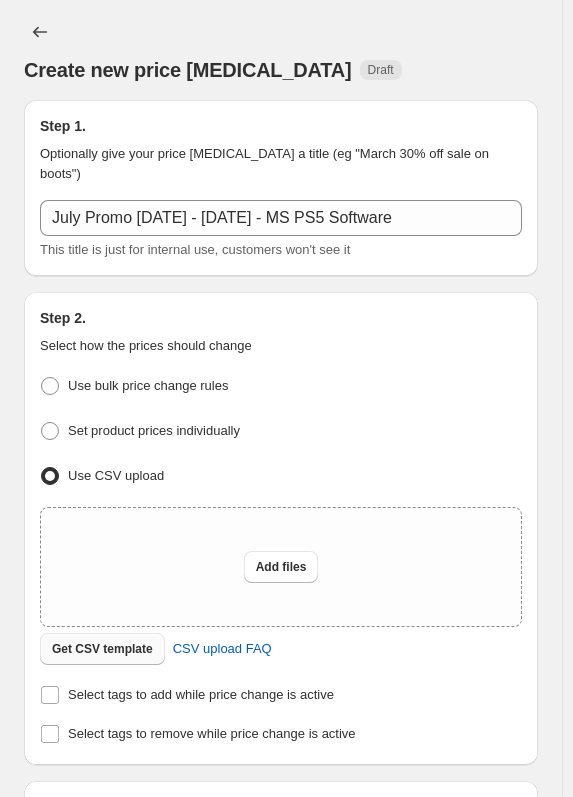 click on "Get CSV template" at bounding box center [102, 649] 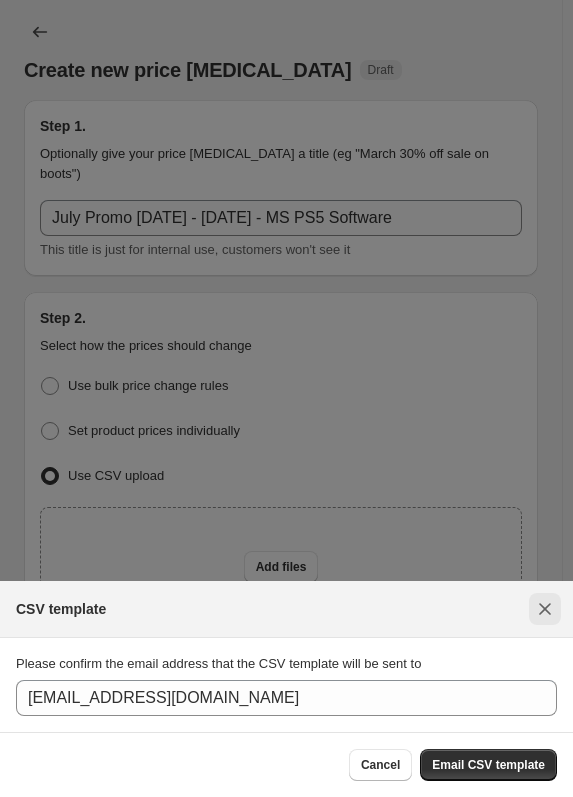 click 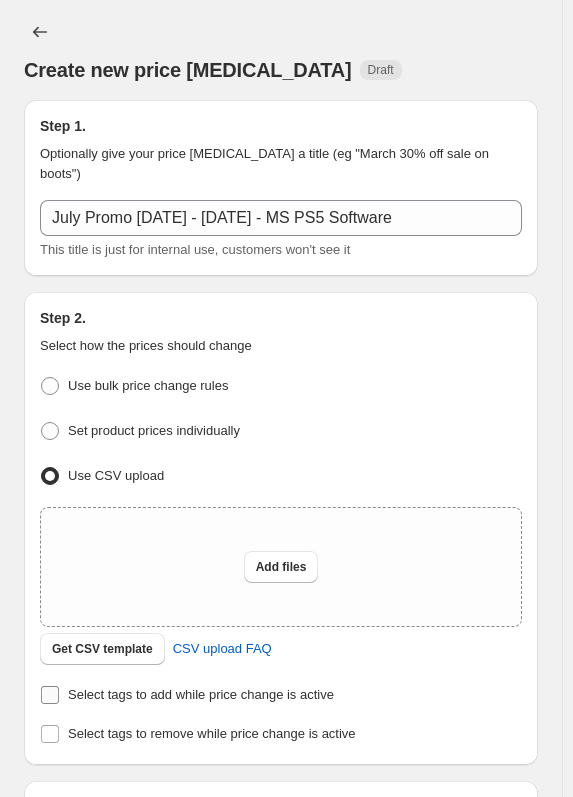 click on "Select tags to add while price change is active" at bounding box center [187, 695] 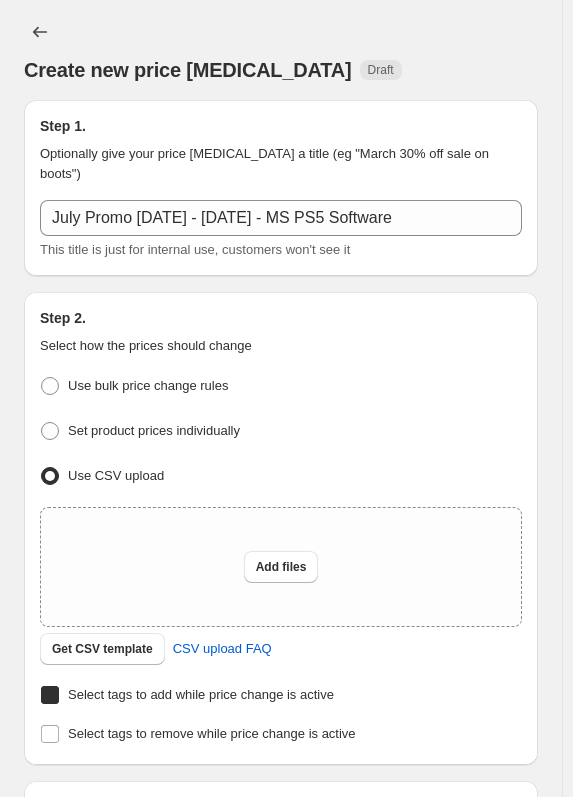 checkbox on "true" 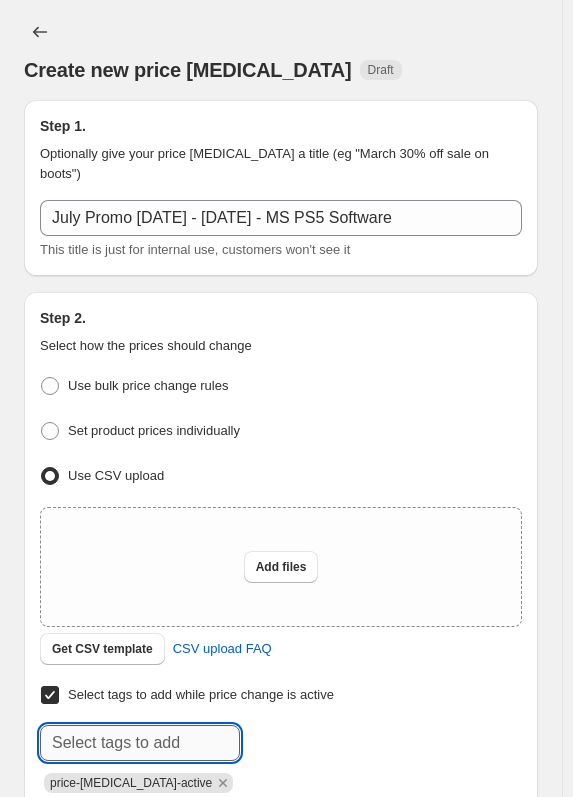 click at bounding box center [140, 743] 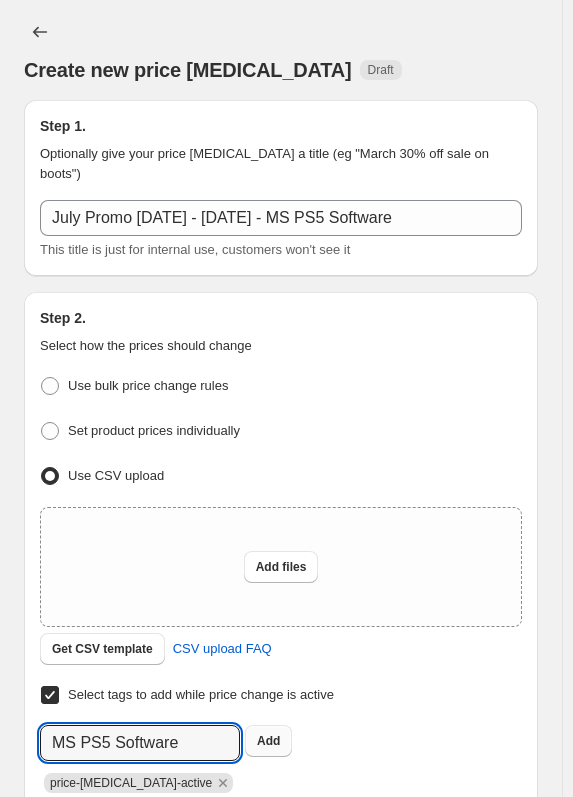 type on "MS PS5 Software" 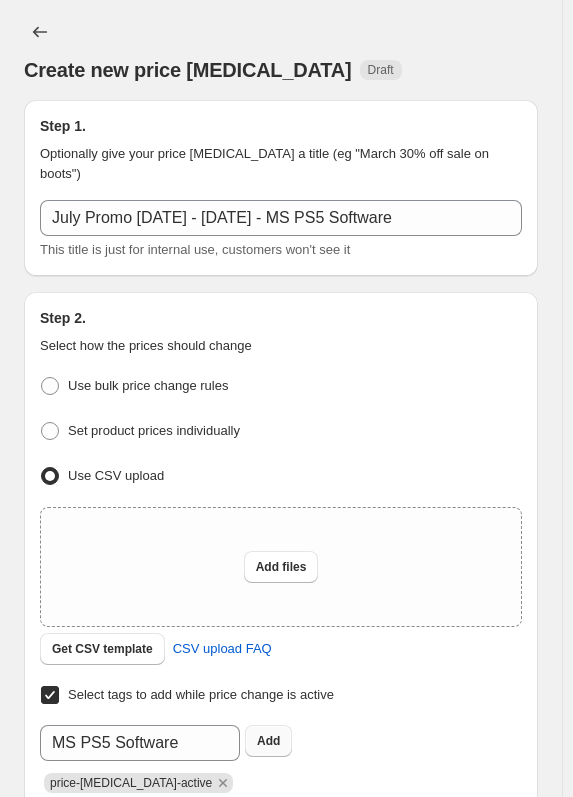 click on "Add" at bounding box center (268, 741) 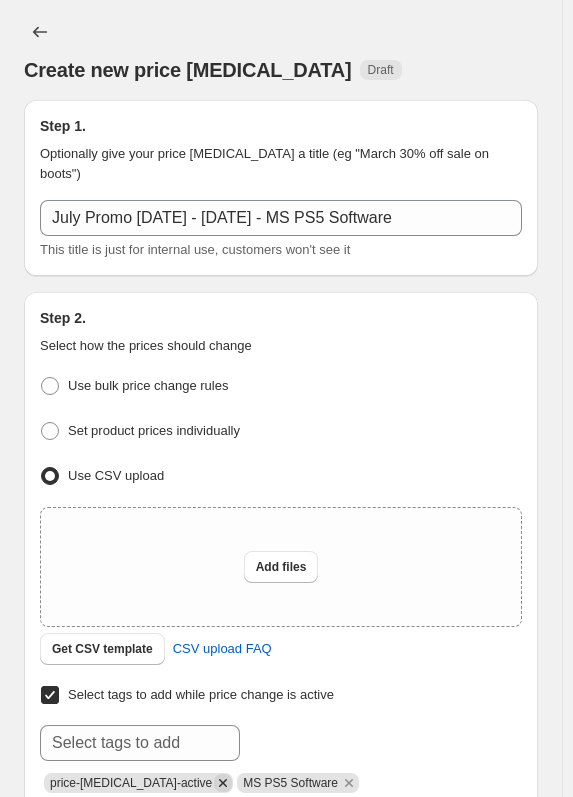 click 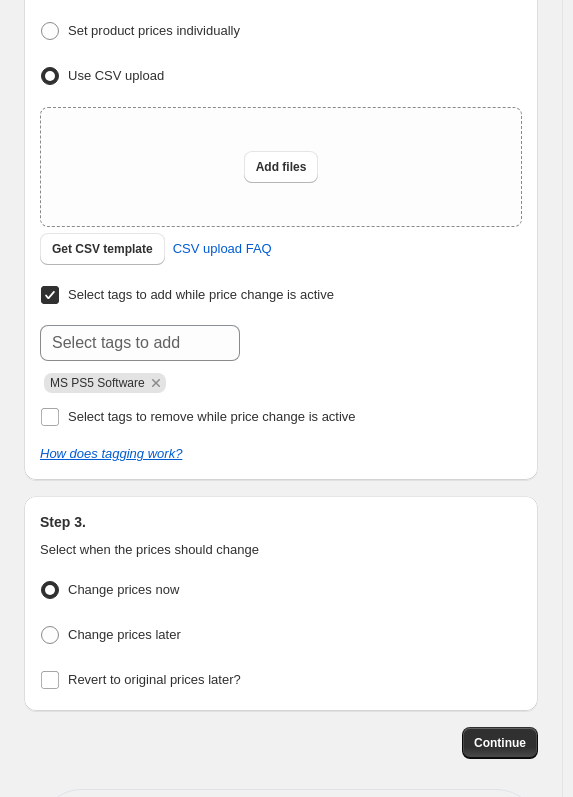 scroll, scrollTop: 477, scrollLeft: 0, axis: vertical 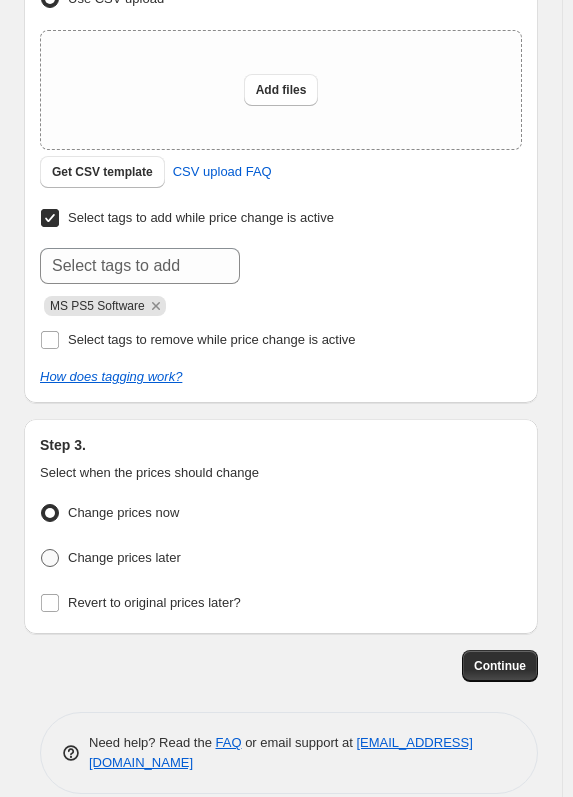 click on "Change prices later" at bounding box center [124, 557] 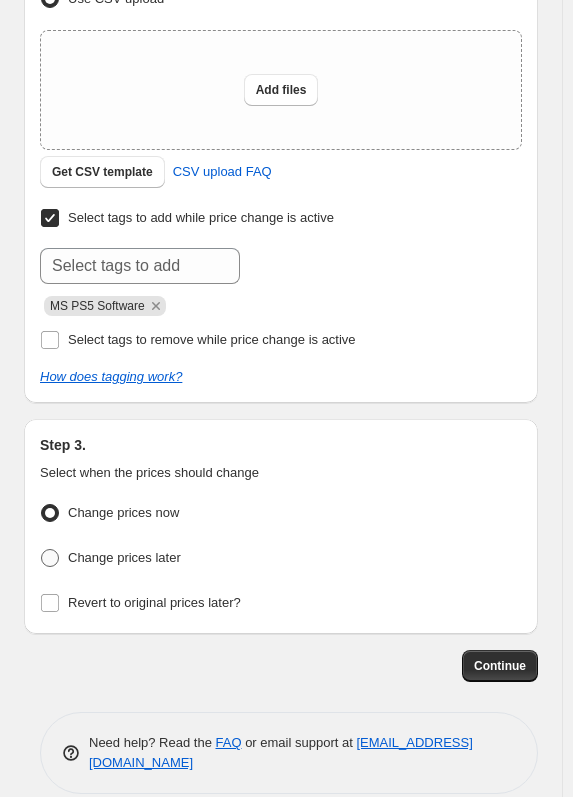 radio on "true" 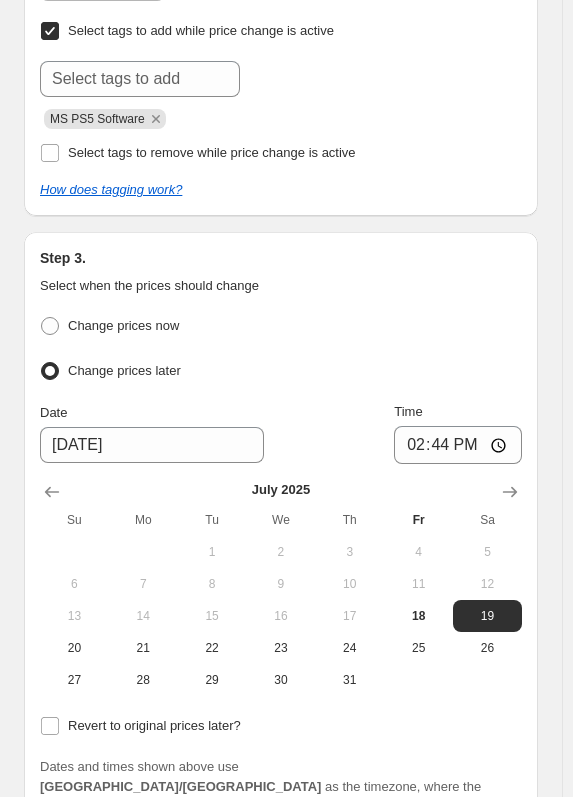 scroll, scrollTop: 677, scrollLeft: 0, axis: vertical 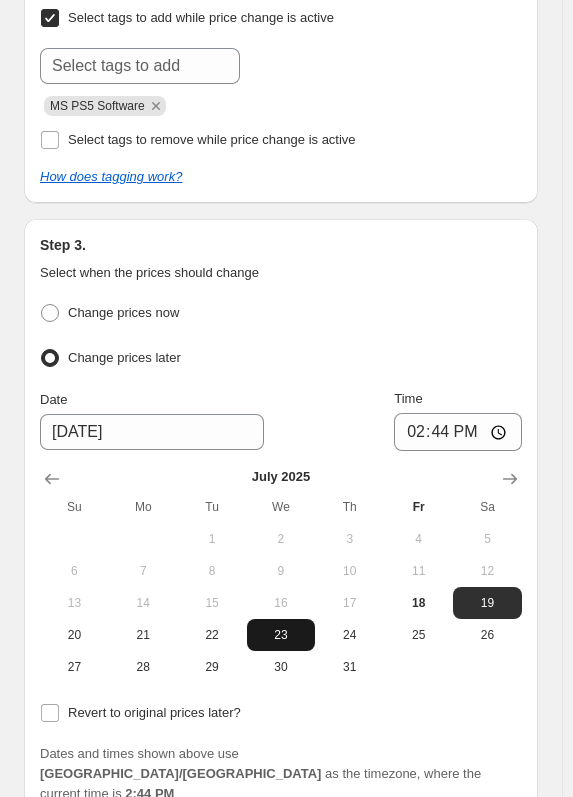 click on "23" at bounding box center (281, 635) 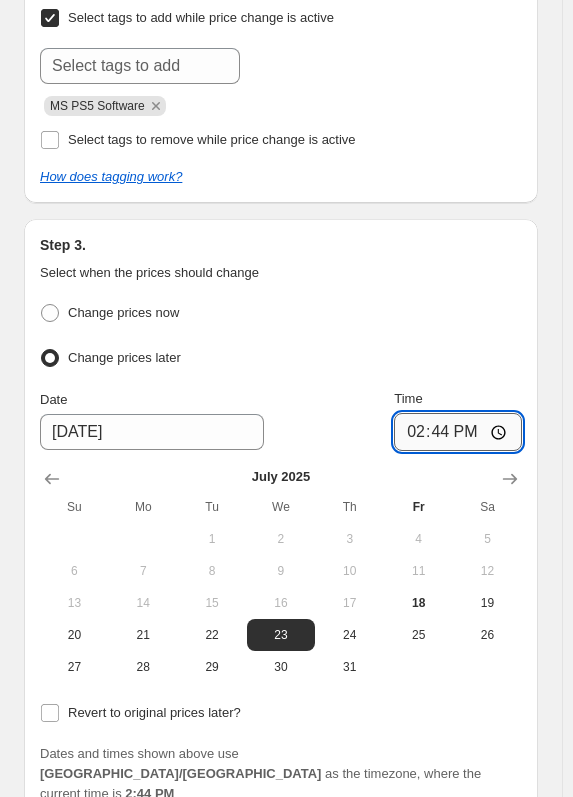 click on "14:44" at bounding box center (458, 432) 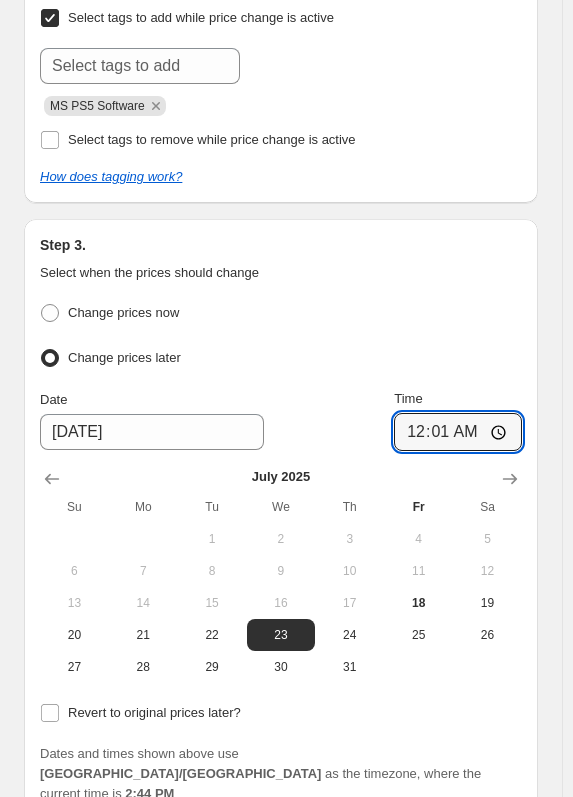 type on "00:11" 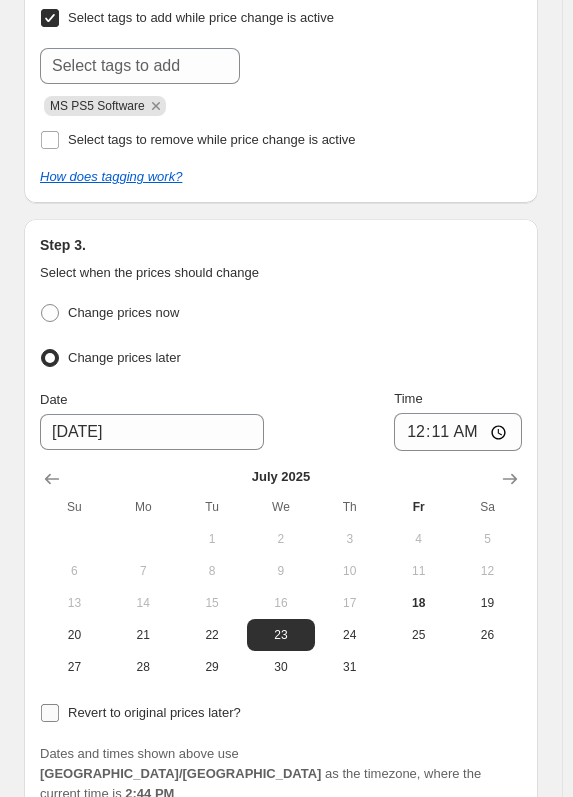 click on "Revert to original prices later?" at bounding box center (140, 713) 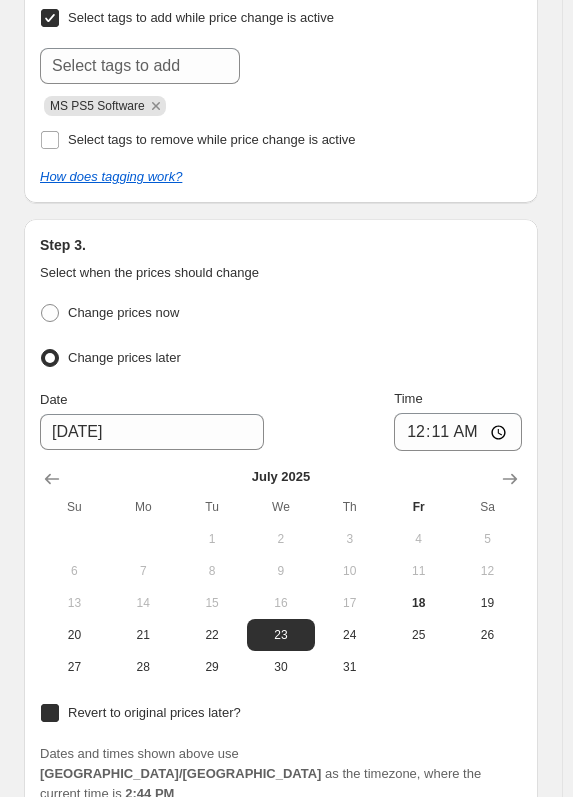checkbox on "true" 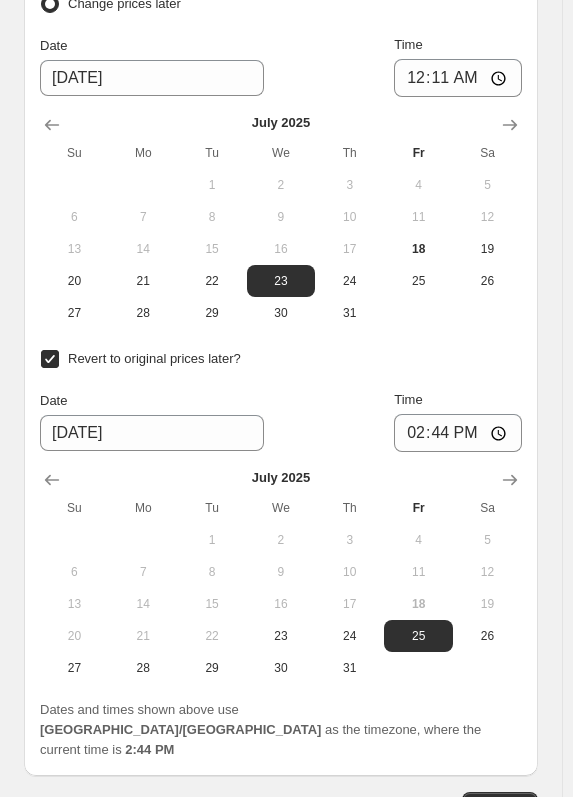 scroll, scrollTop: 1077, scrollLeft: 0, axis: vertical 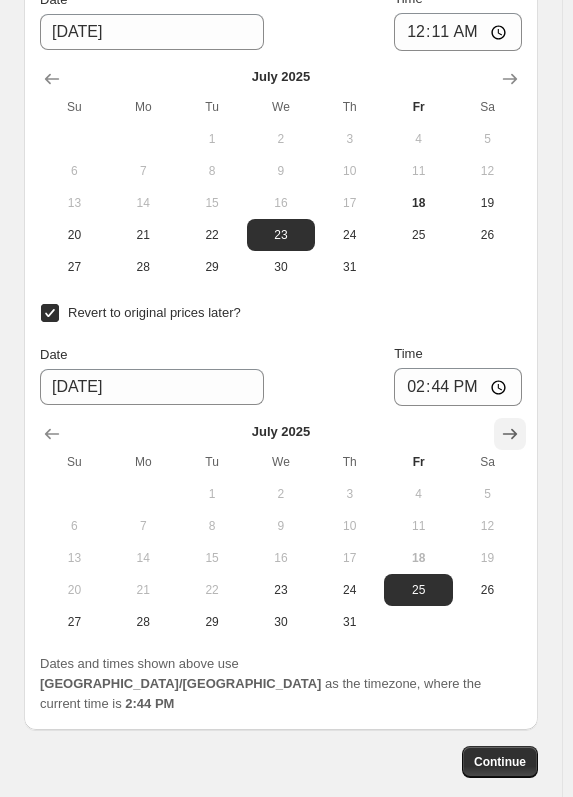 click 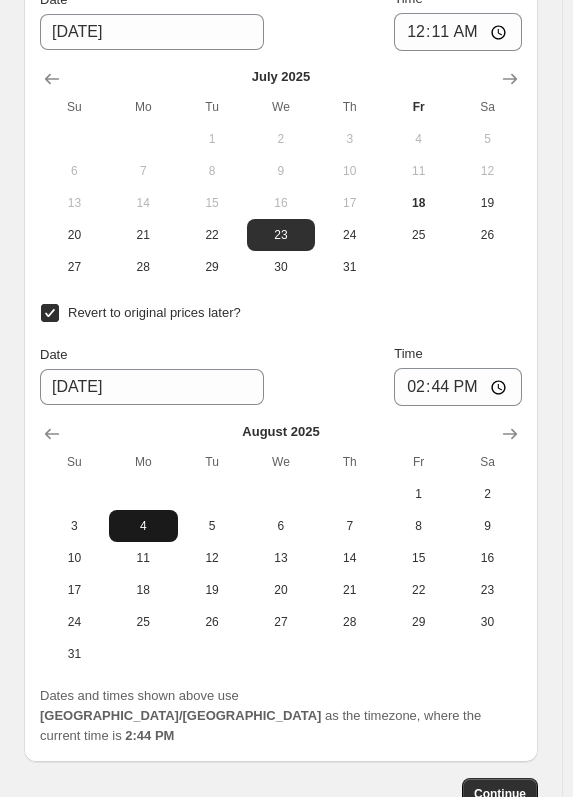click on "4" at bounding box center [143, 526] 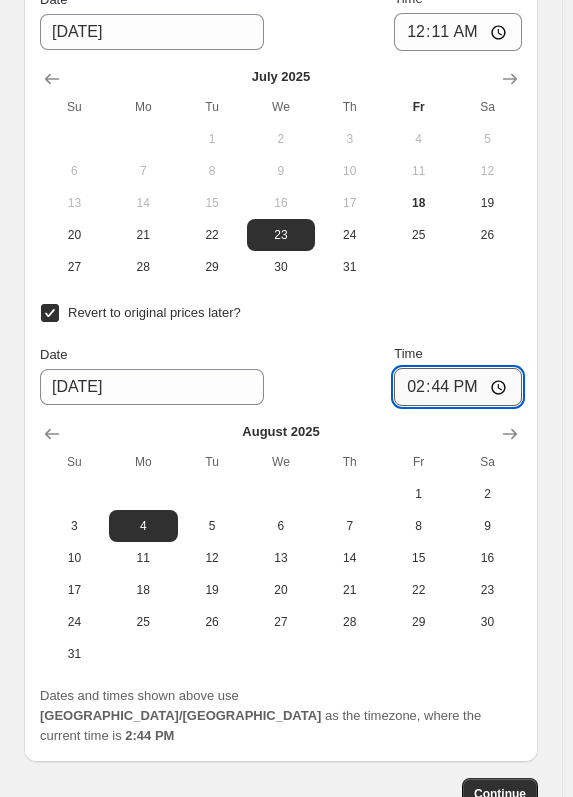 click on "14:44" at bounding box center [458, 387] 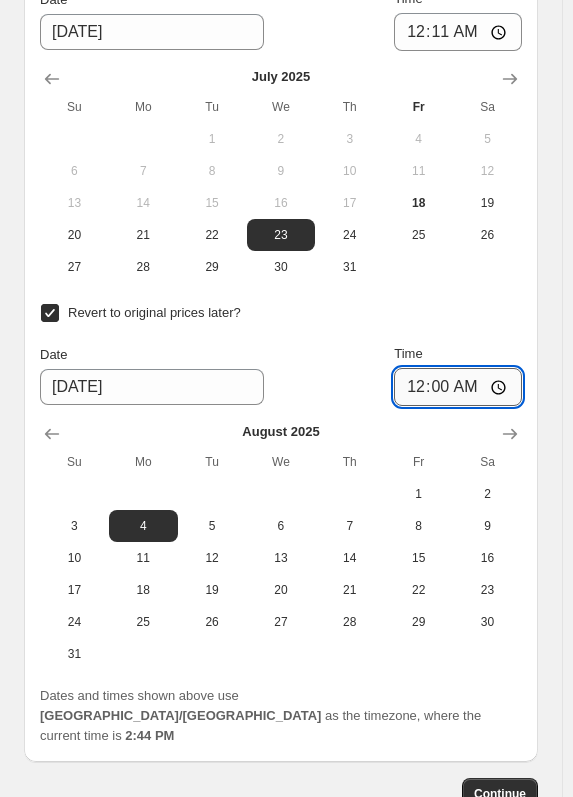 type on "00:07" 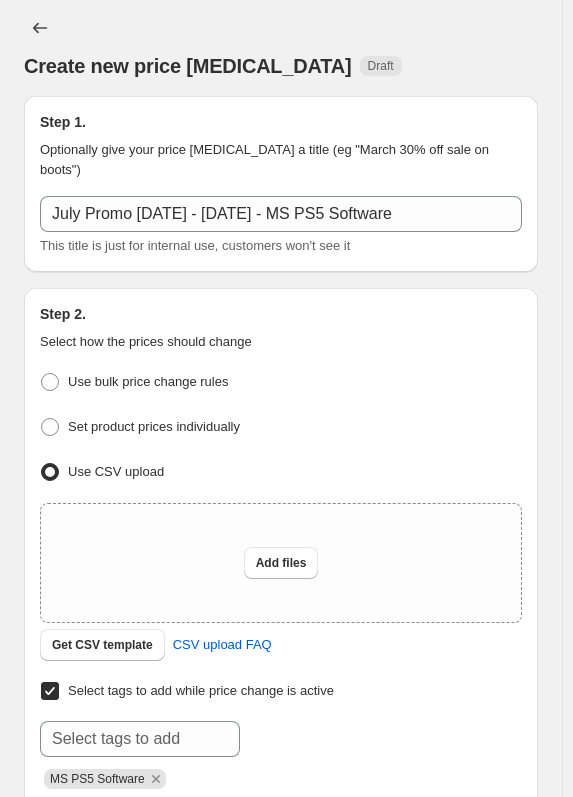 scroll, scrollTop: 0, scrollLeft: 0, axis: both 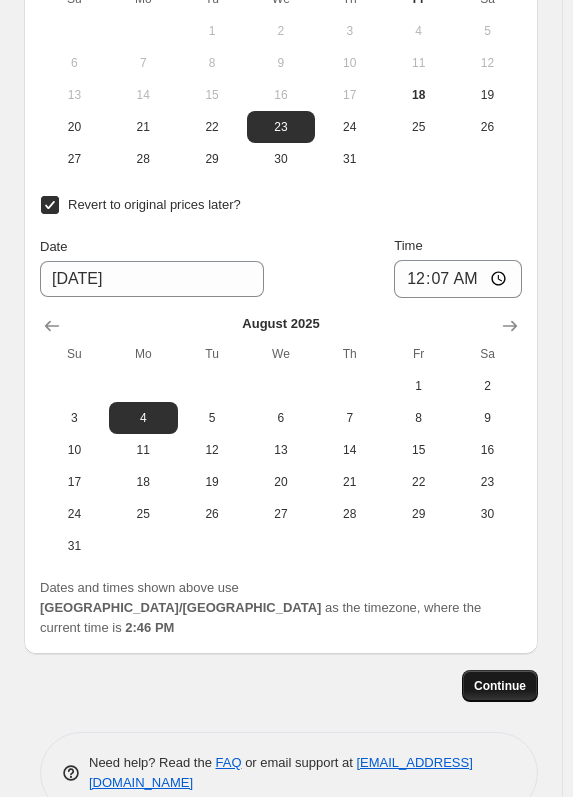 click on "Continue" at bounding box center (500, 686) 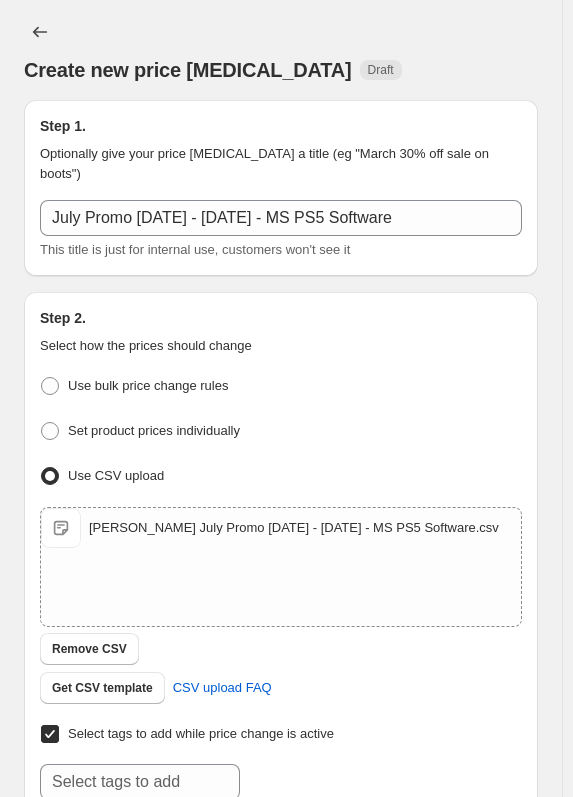 scroll, scrollTop: 1224, scrollLeft: 0, axis: vertical 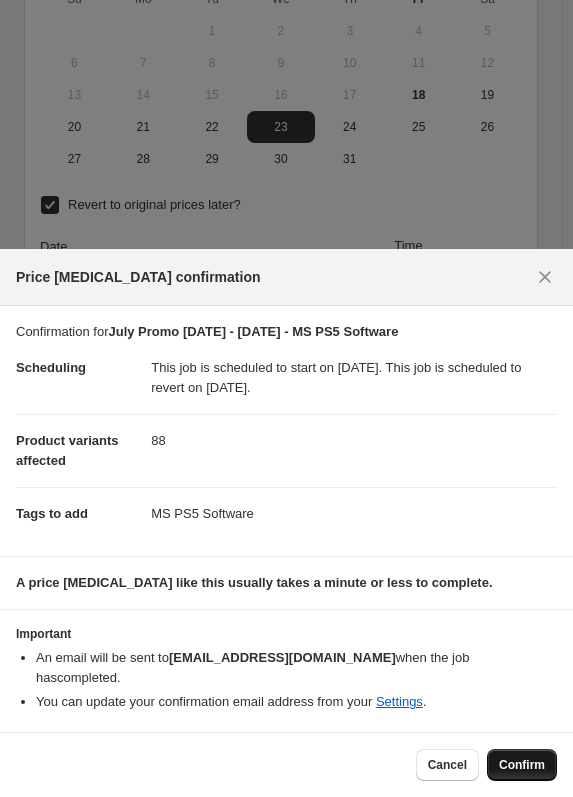 click on "Confirm" at bounding box center (522, 765) 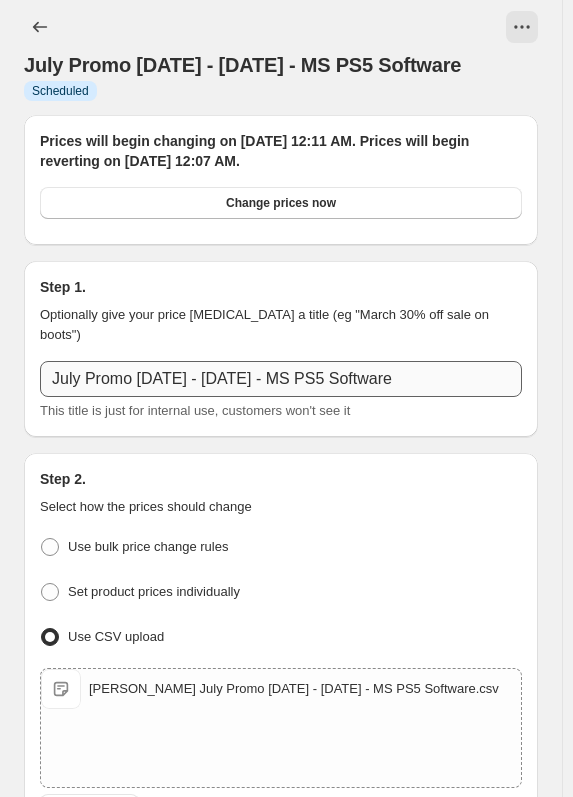 scroll, scrollTop: 0, scrollLeft: 0, axis: both 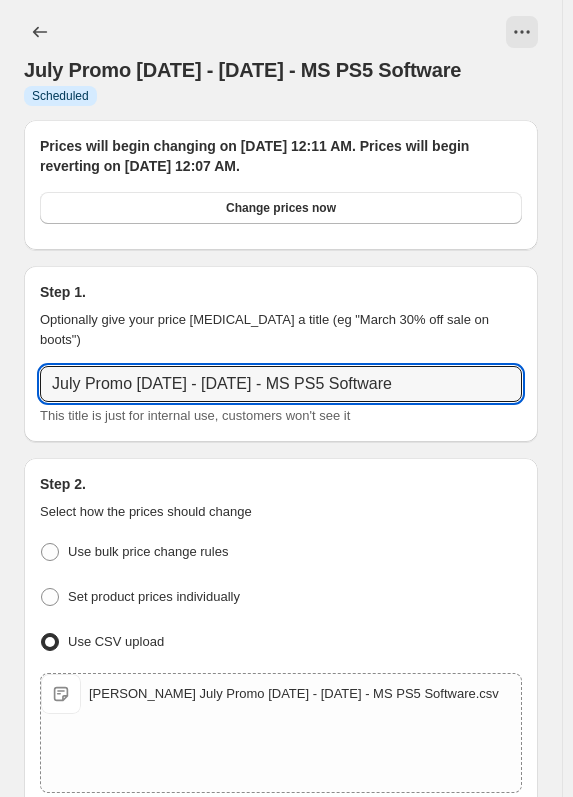 drag, startPoint x: 437, startPoint y: 364, endPoint x: -120, endPoint y: 320, distance: 558.73517 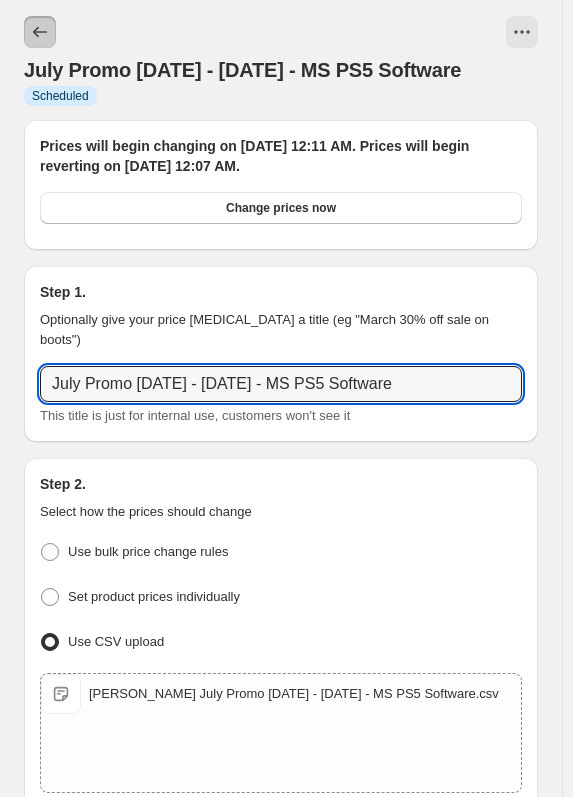 click 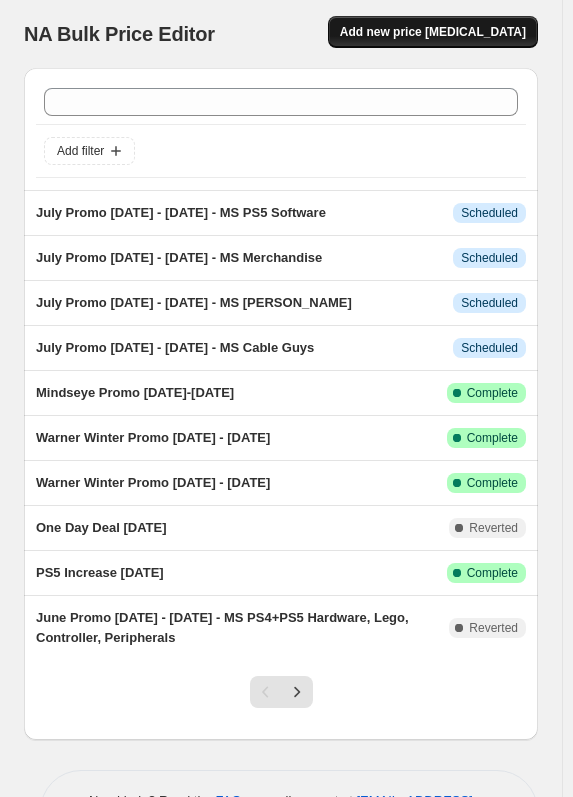 click on "Add new price [MEDICAL_DATA]" at bounding box center (433, 32) 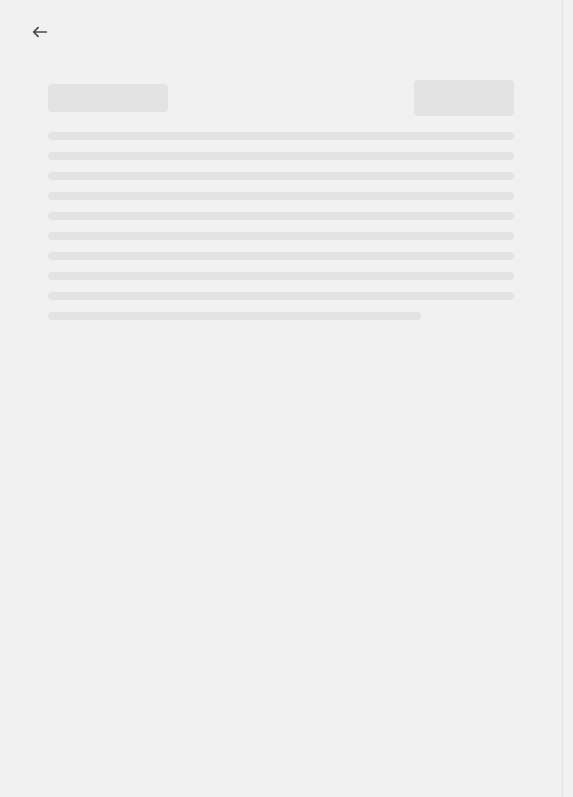 select on "percentage" 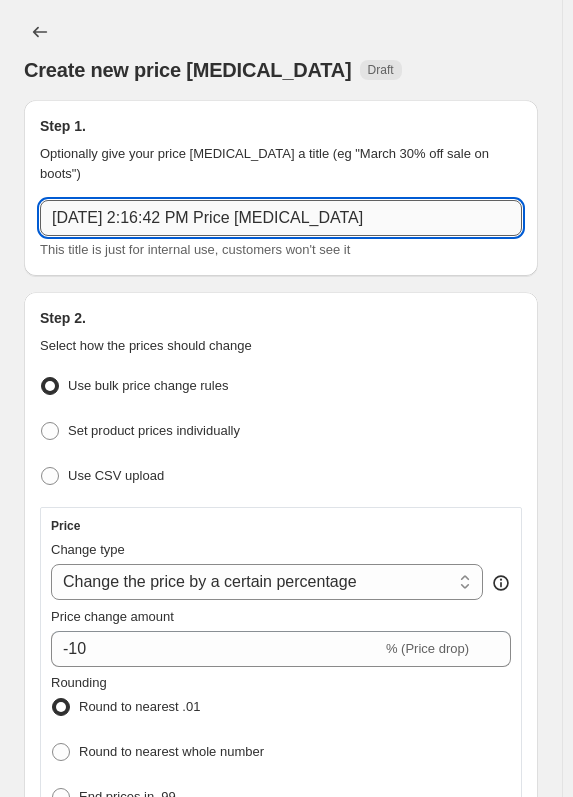 click on "Jul 18, 2025, 2:16:42 PM Price change job" at bounding box center [281, 218] 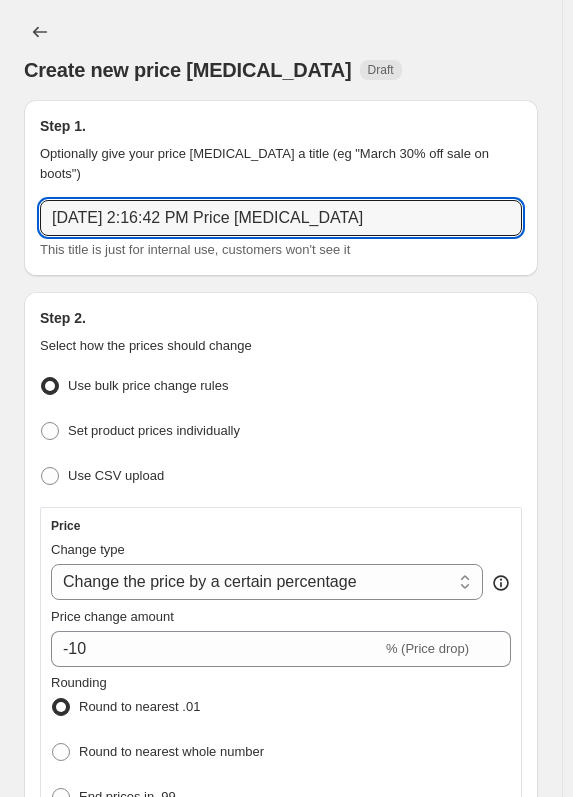 drag, startPoint x: 376, startPoint y: 199, endPoint x: -241, endPoint y: 175, distance: 617.4666 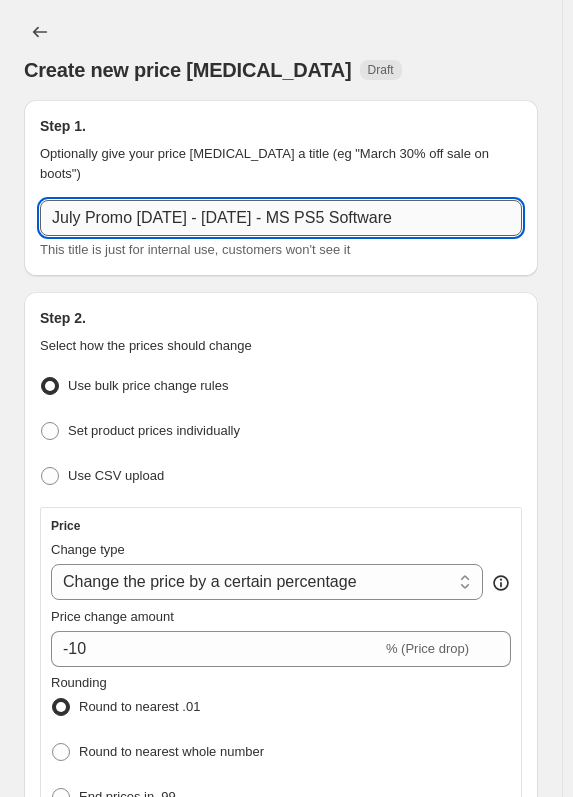 click on "July Promo [DATE] - [DATE] - MS PS5 Software" at bounding box center [281, 218] 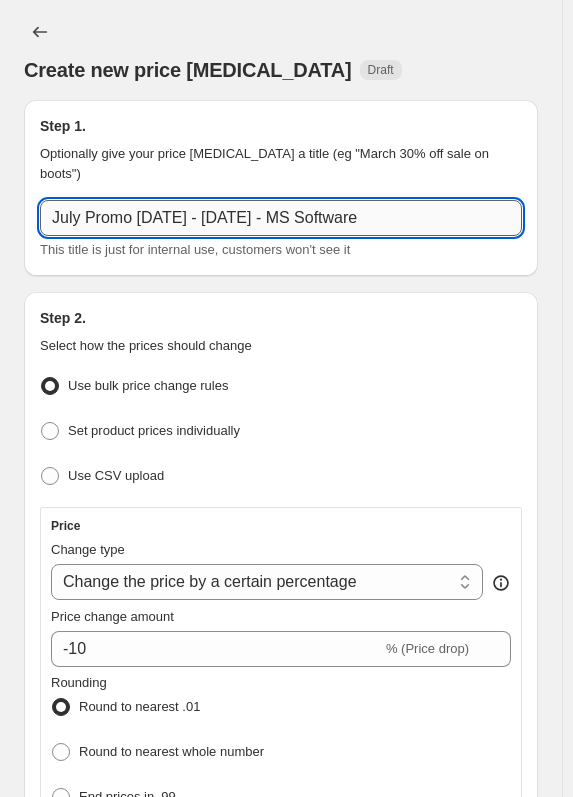 click on "July Promo [DATE] - [DATE] - MS Software" at bounding box center [281, 218] 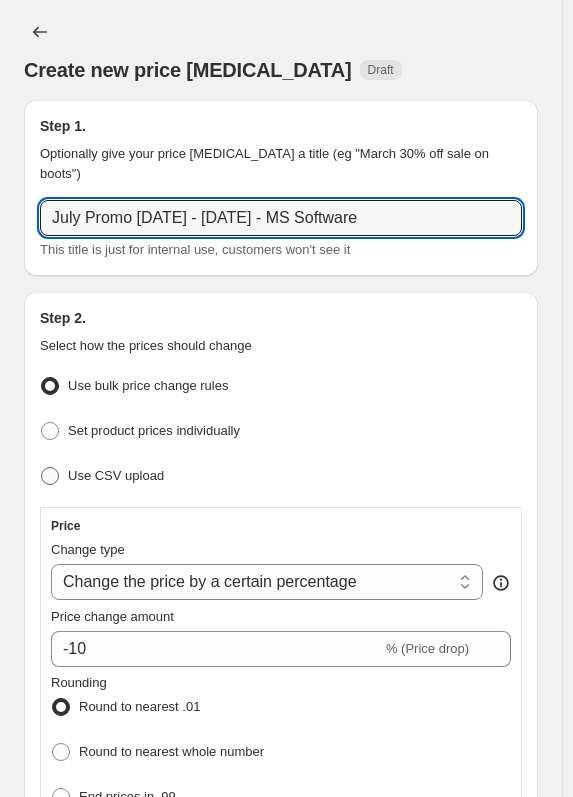 type on "July Promo [DATE] - [DATE] - MS Software" 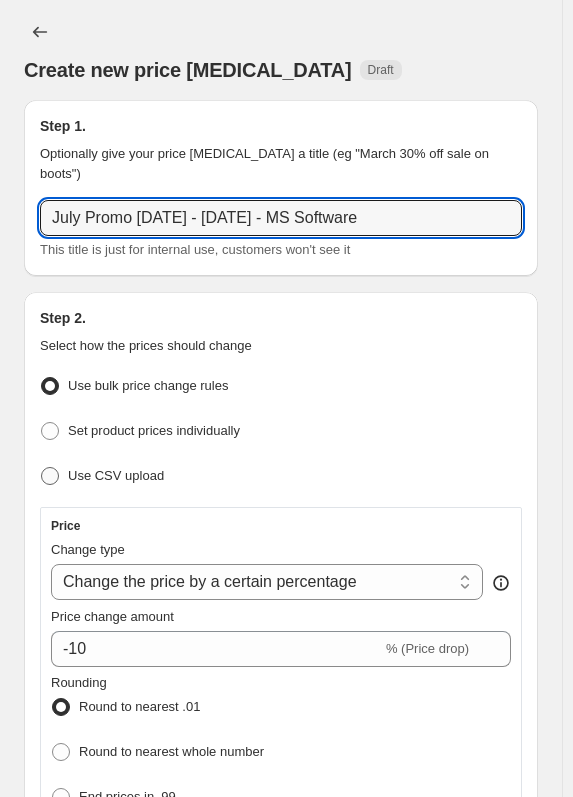 radio on "true" 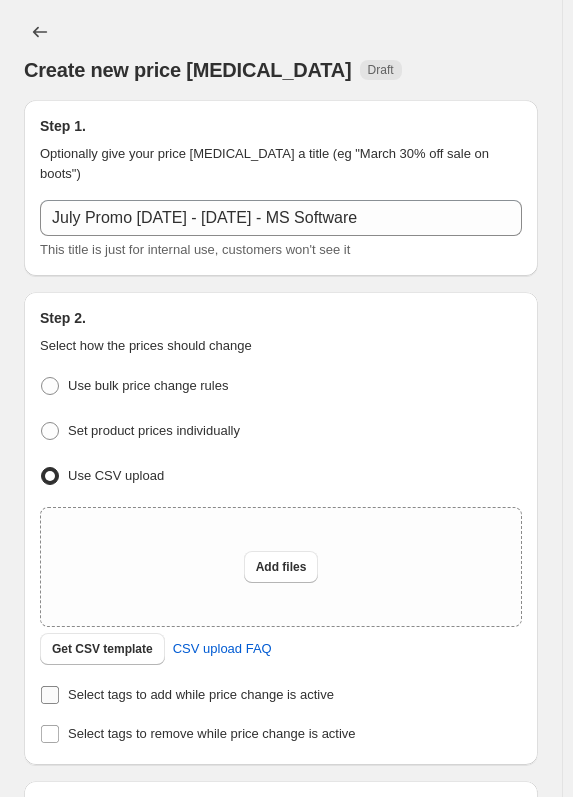 click on "Select tags to add while price change is active" at bounding box center (187, 695) 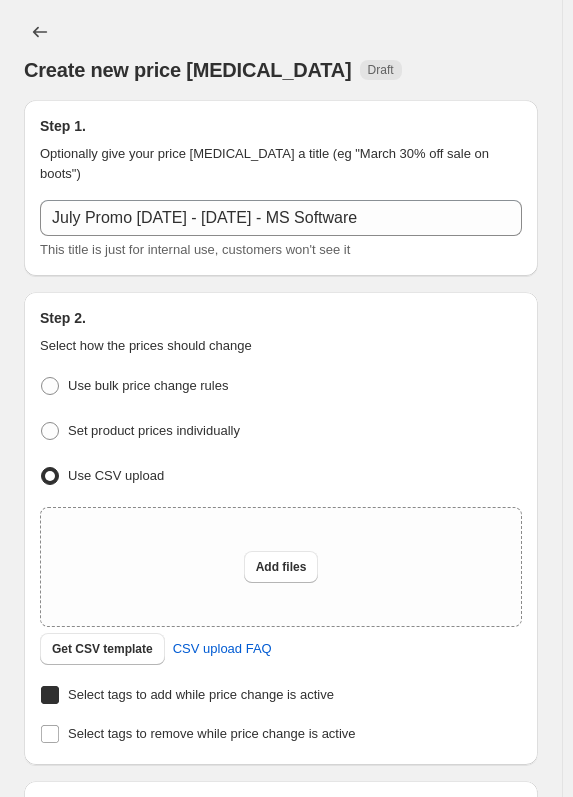 checkbox on "true" 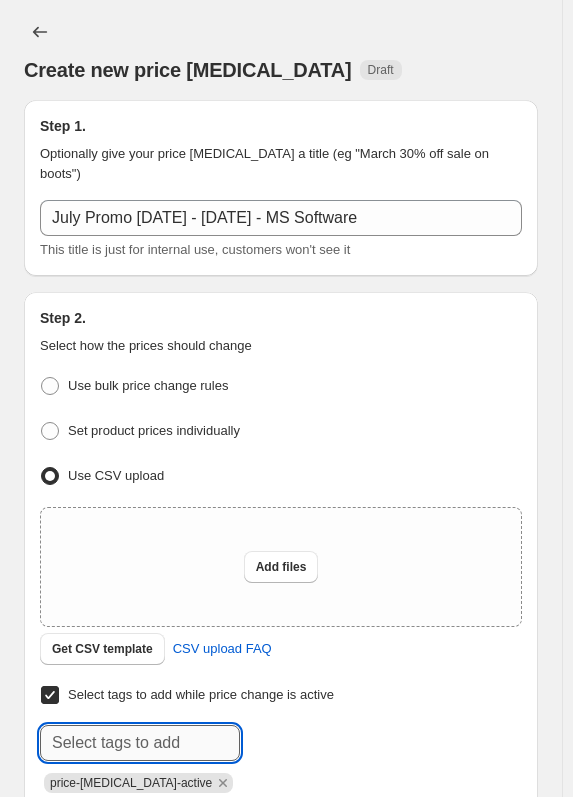 click at bounding box center (140, 743) 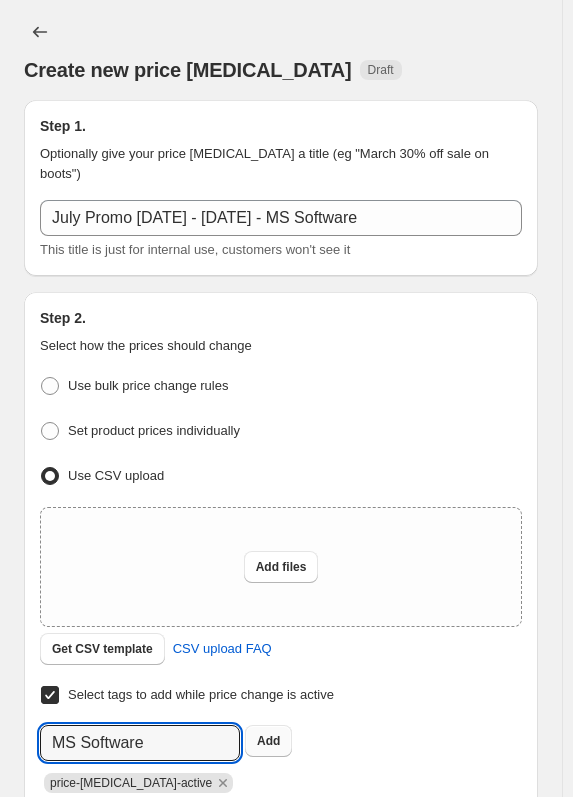 type on "MS Software" 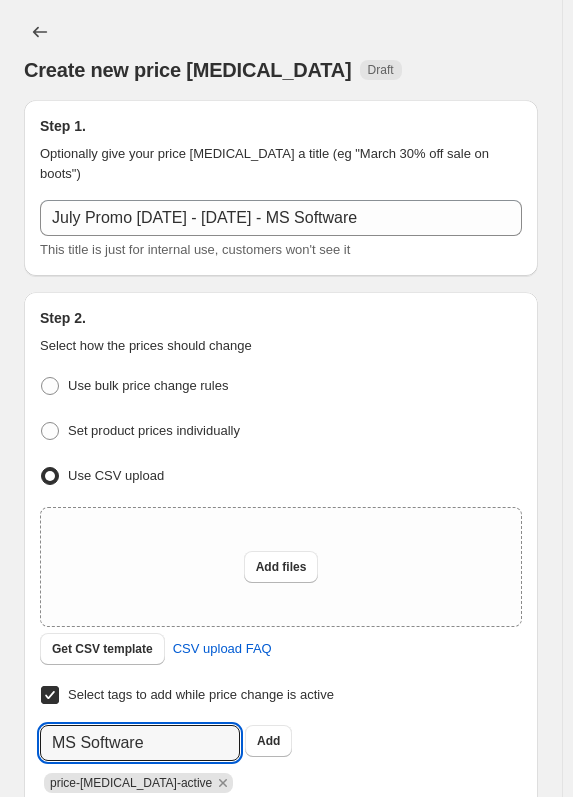 click on "Add   MS Software" at bounding box center (268, 741) 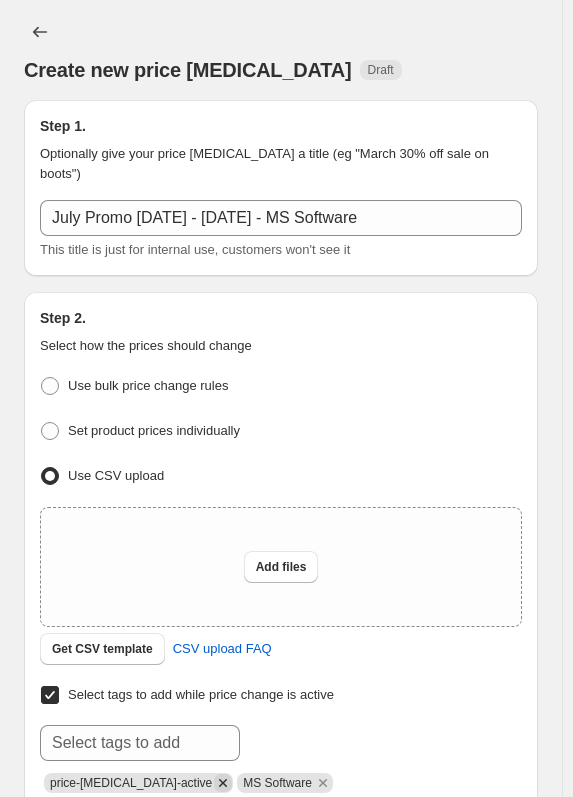 click 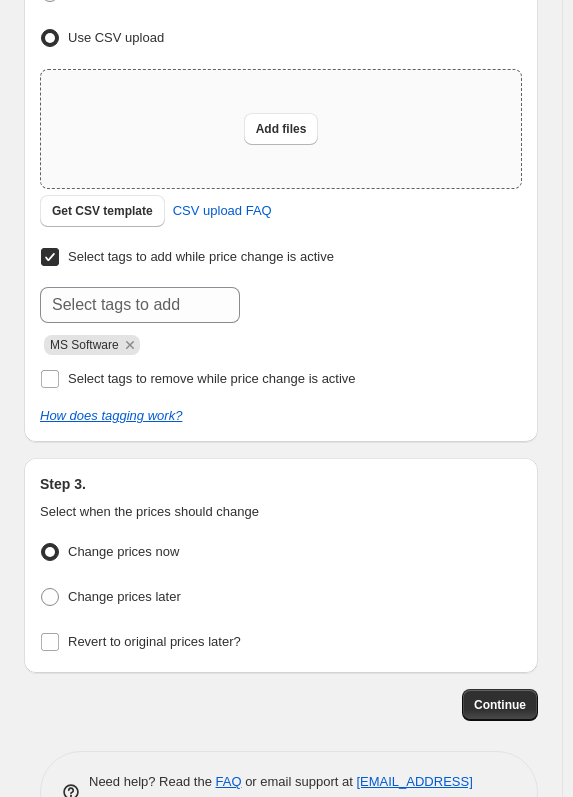 scroll, scrollTop: 477, scrollLeft: 0, axis: vertical 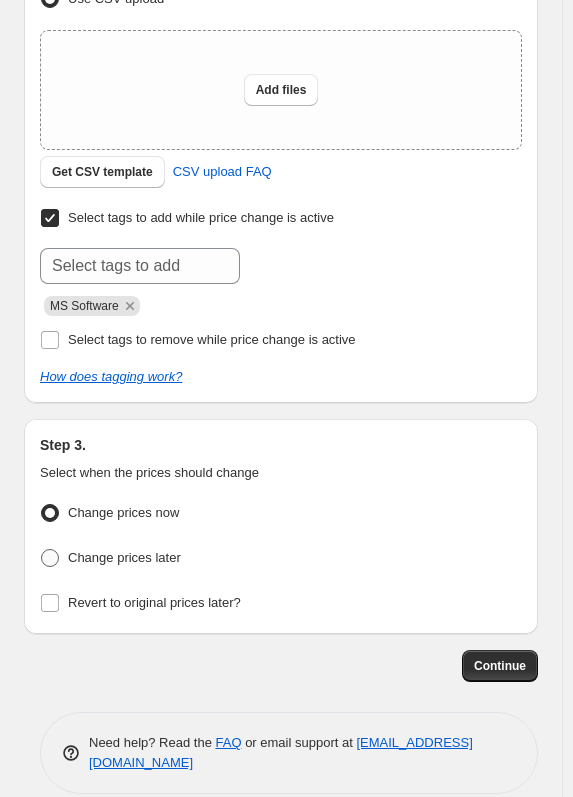 click on "Change prices later" at bounding box center (110, 558) 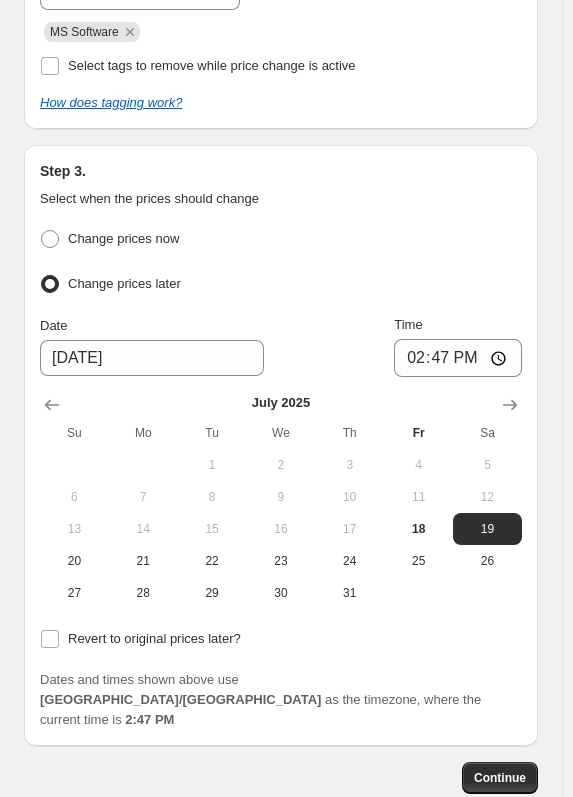 scroll, scrollTop: 777, scrollLeft: 0, axis: vertical 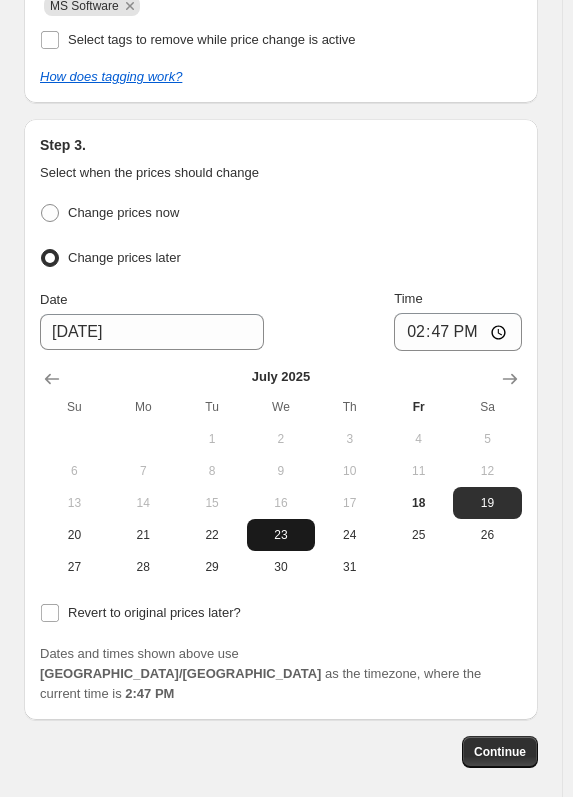 click on "23" at bounding box center [281, 535] 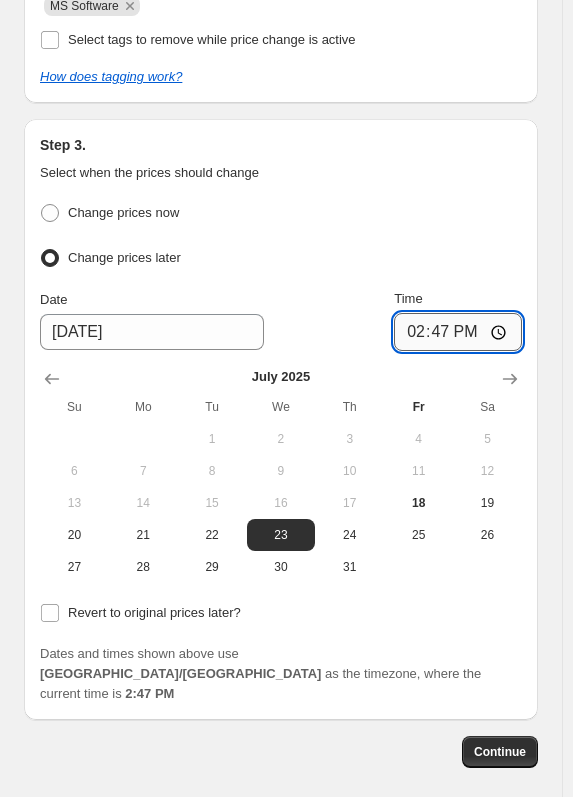click on "14:47" at bounding box center (458, 332) 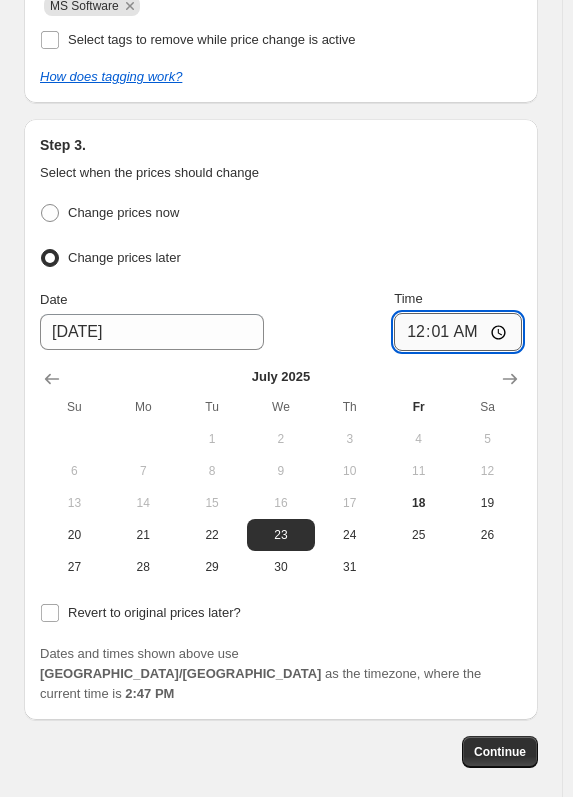 type on "00:13" 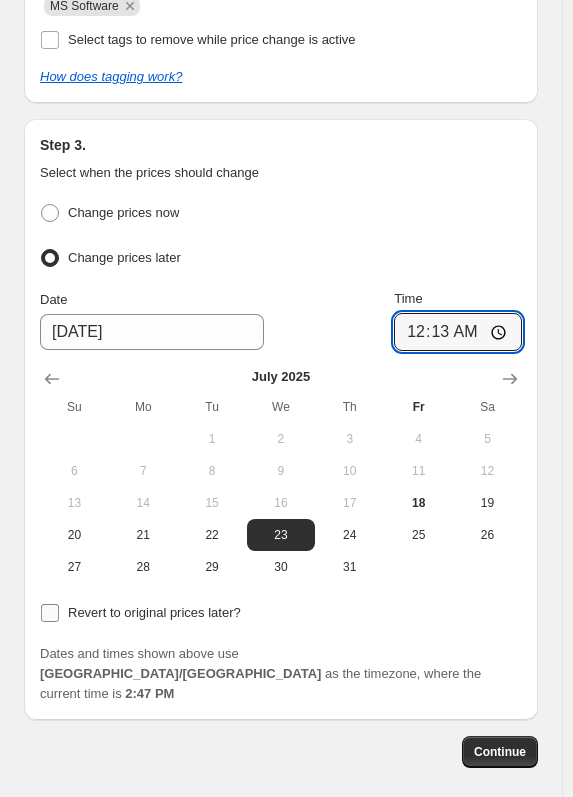 click at bounding box center [50, 613] 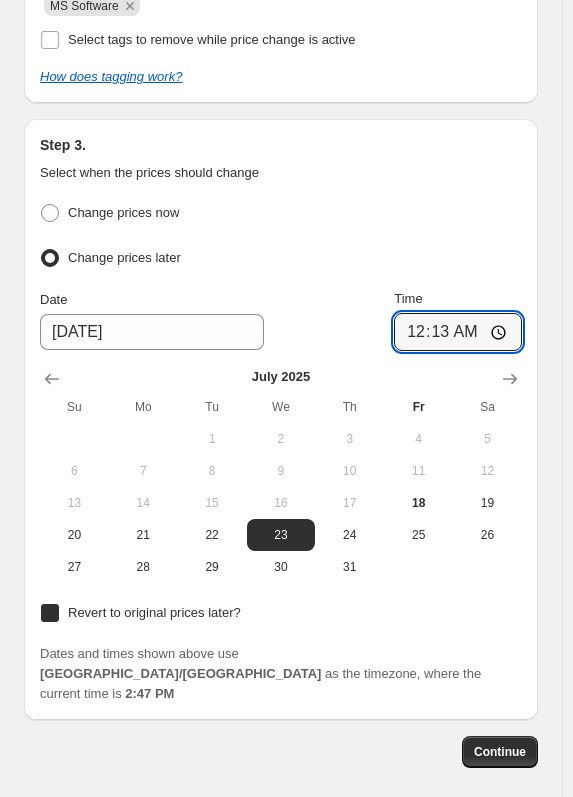 checkbox on "true" 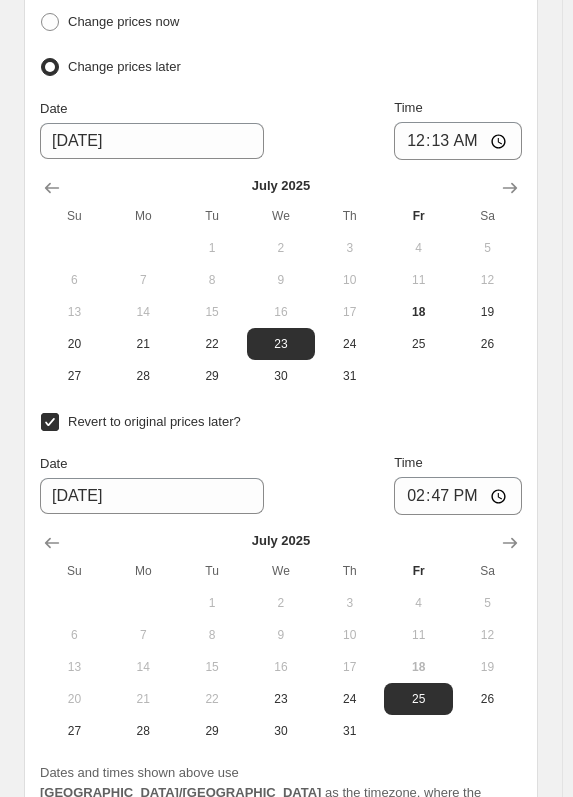 scroll, scrollTop: 977, scrollLeft: 0, axis: vertical 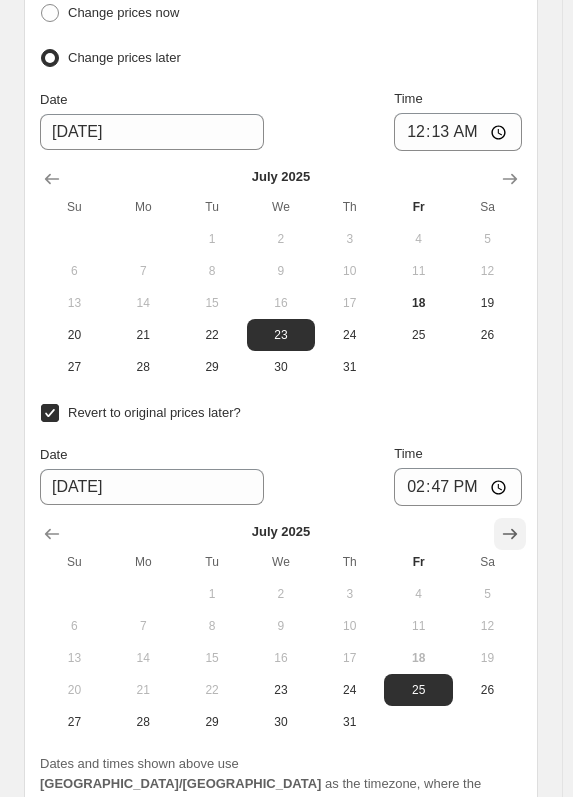 click 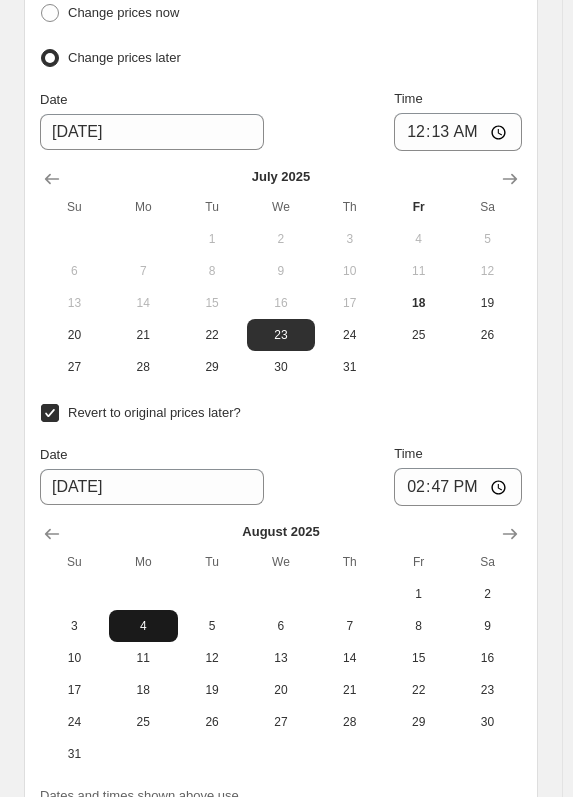 click on "4" at bounding box center (143, 626) 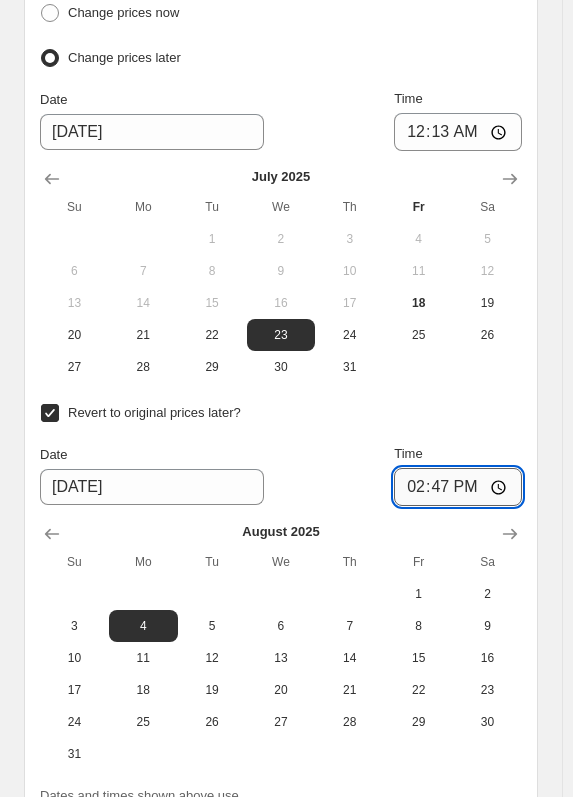 click on "14:47" at bounding box center [458, 487] 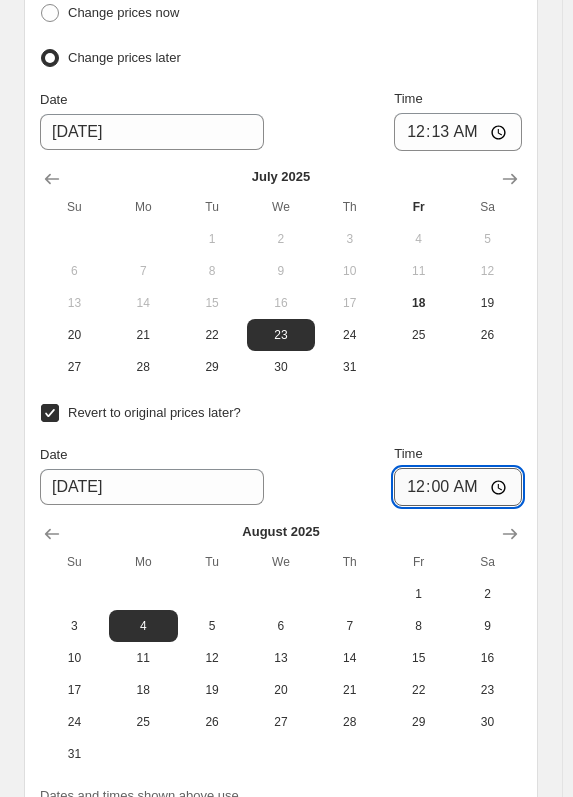 type on "00:09" 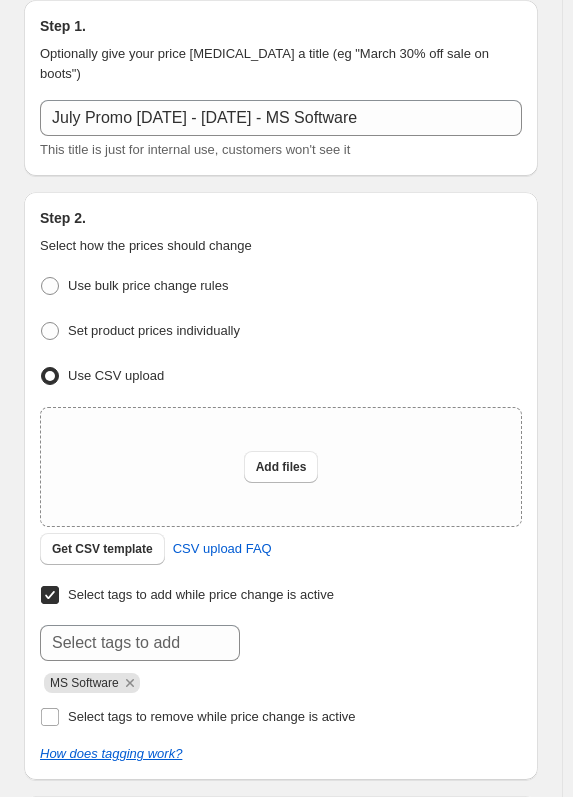 scroll, scrollTop: 200, scrollLeft: 0, axis: vertical 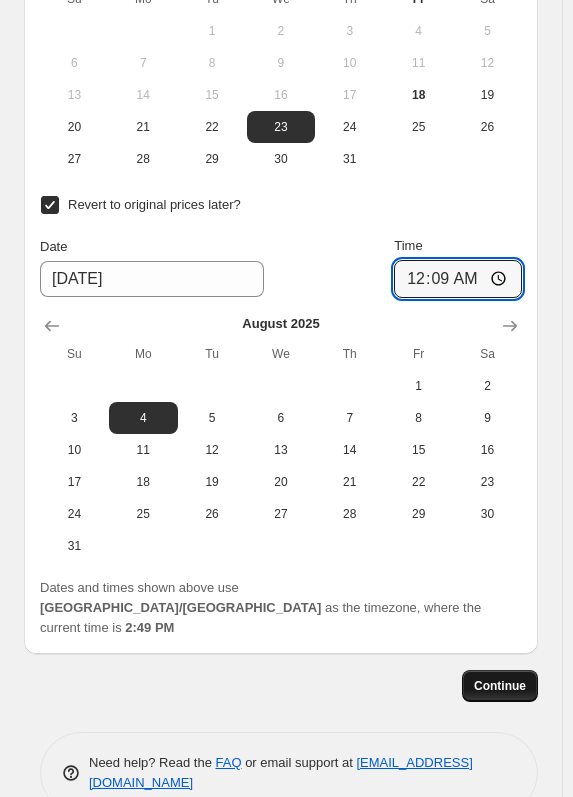 click on "Continue" at bounding box center (500, 686) 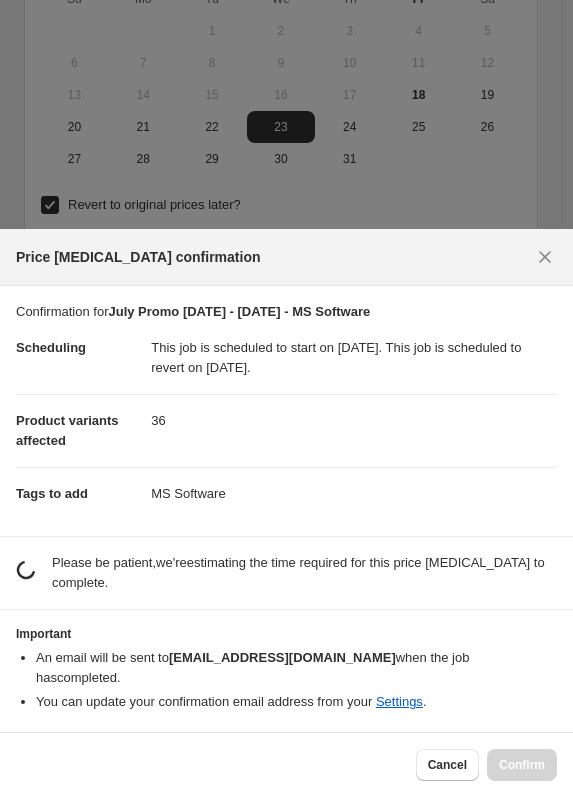 scroll, scrollTop: 0, scrollLeft: 0, axis: both 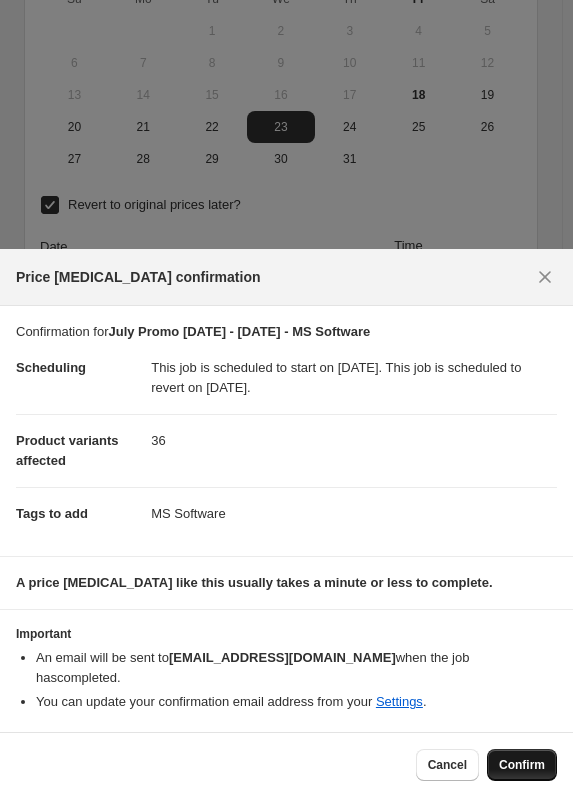 click on "Confirm" at bounding box center [522, 765] 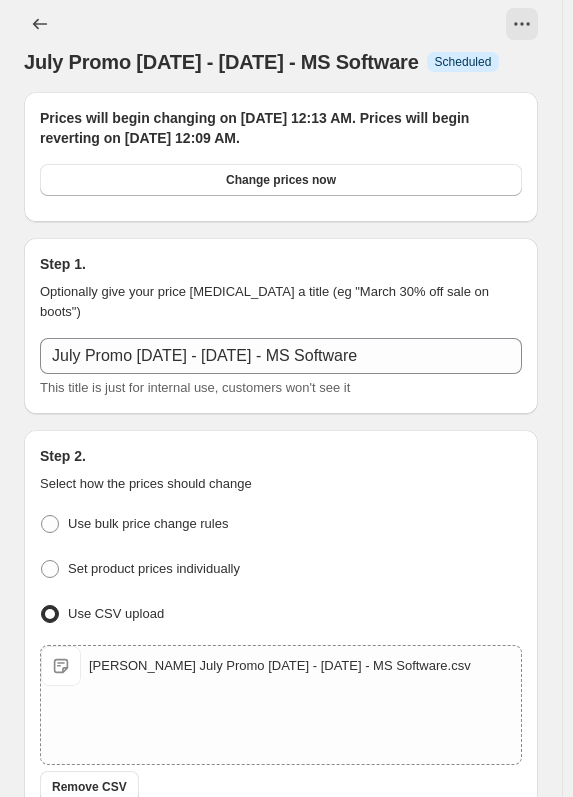 scroll, scrollTop: 0, scrollLeft: 0, axis: both 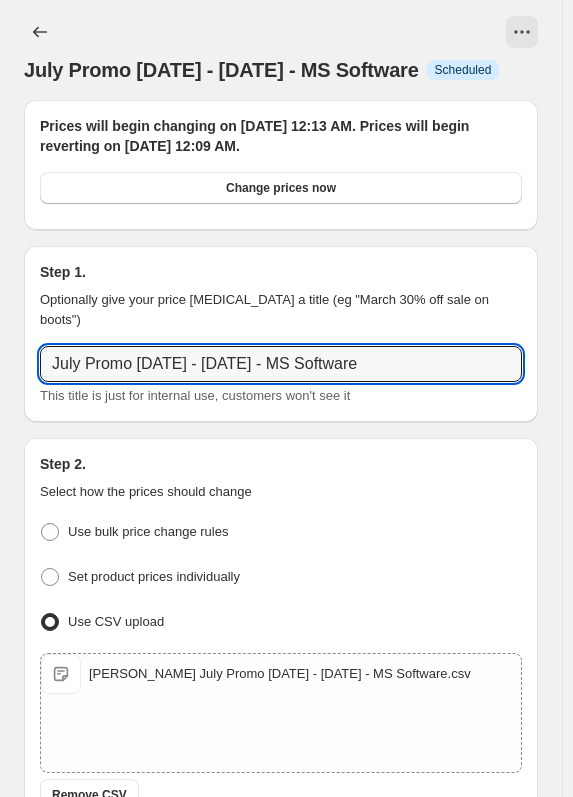 drag, startPoint x: 321, startPoint y: 348, endPoint x: 767, endPoint y: 346, distance: 446.0045 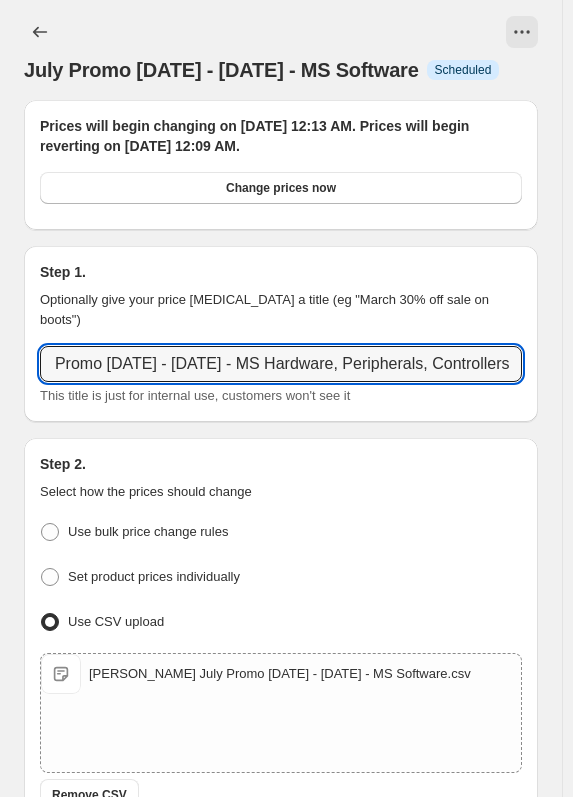 scroll, scrollTop: 0, scrollLeft: 38, axis: horizontal 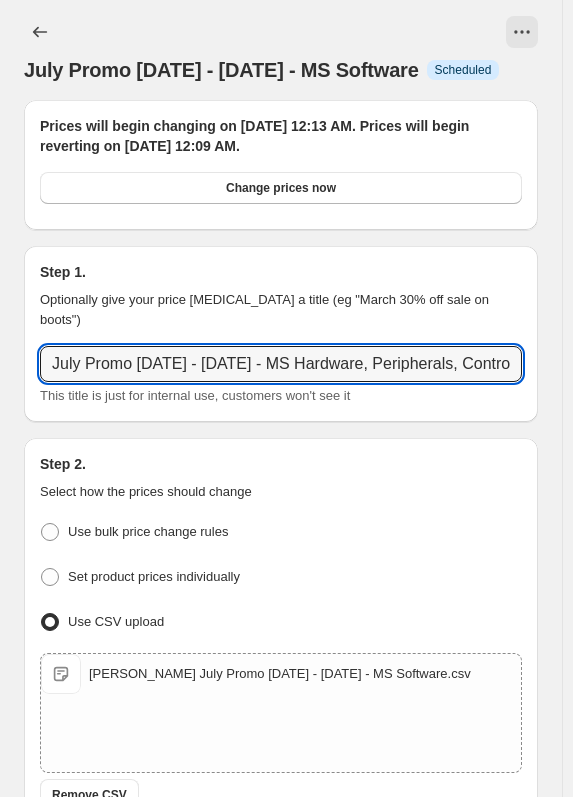 drag, startPoint x: 525, startPoint y: 344, endPoint x: -105, endPoint y: 350, distance: 630.02856 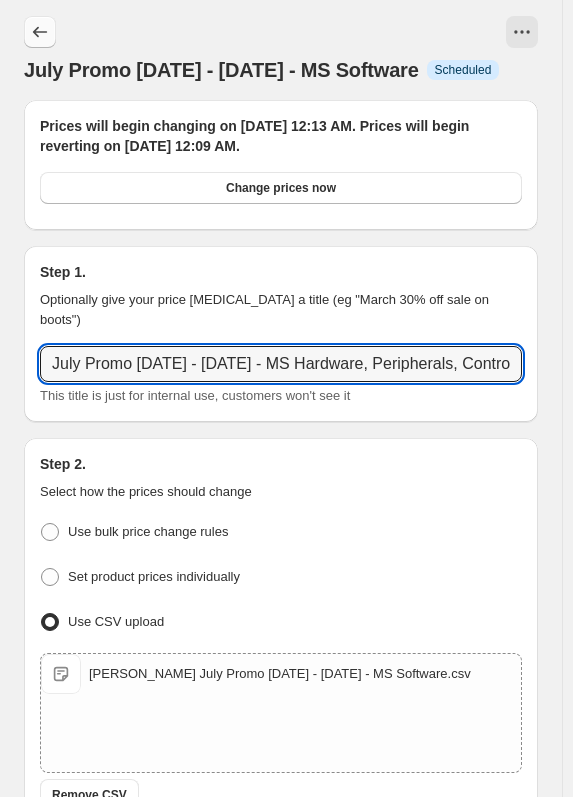 type on "July Promo [DATE] - [DATE] - MS Hardware, Peripherals, Controllers" 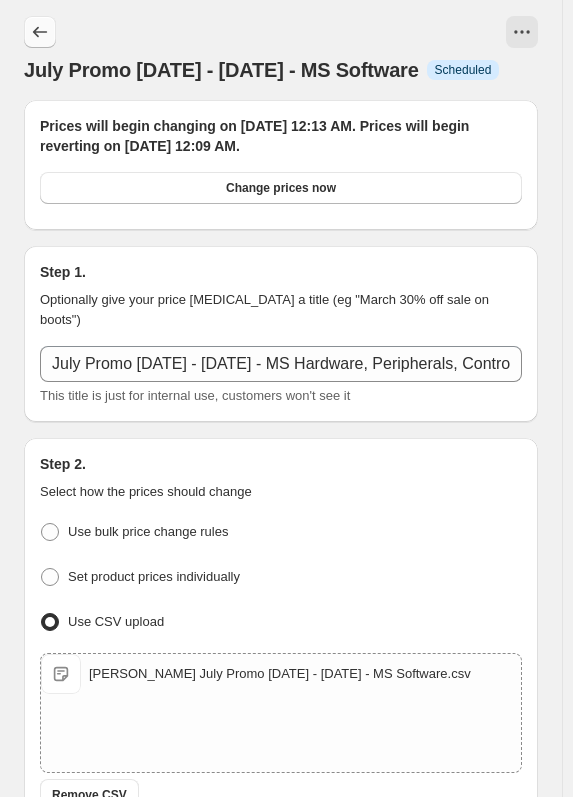 click 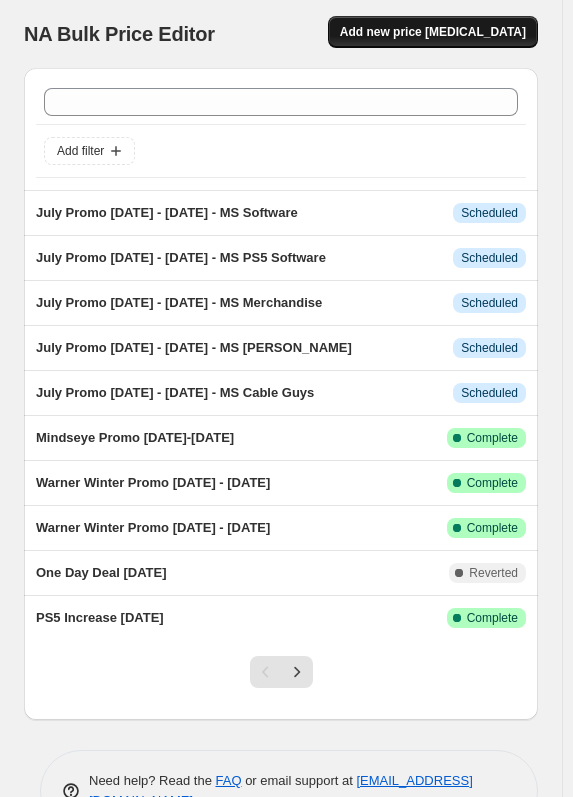 click on "Add new price [MEDICAL_DATA]" at bounding box center (433, 32) 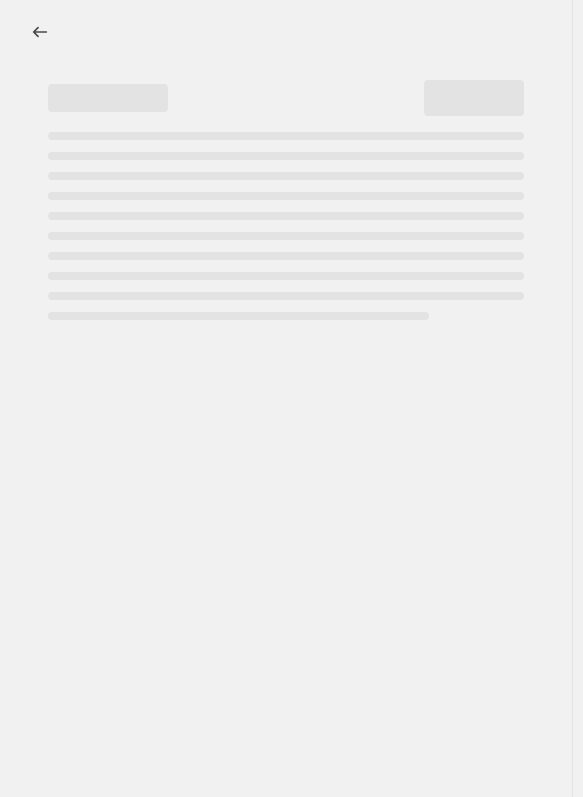select on "percentage" 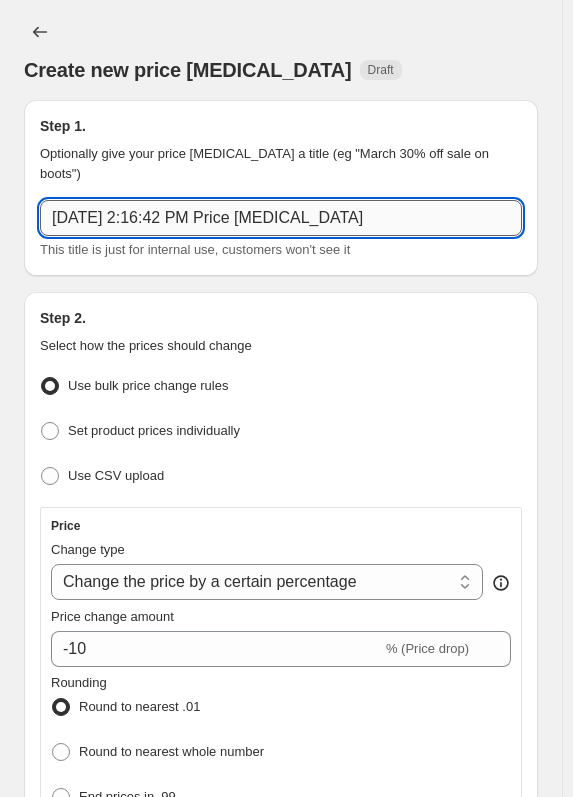 click on "Jul 18, 2025, 2:16:42 PM Price change job" at bounding box center (281, 218) 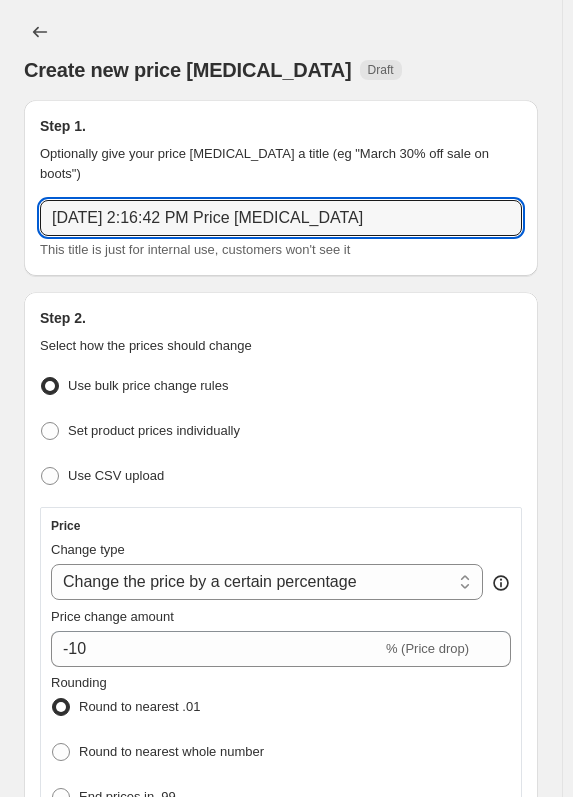 drag, startPoint x: 431, startPoint y: 198, endPoint x: -241, endPoint y: 173, distance: 672.46484 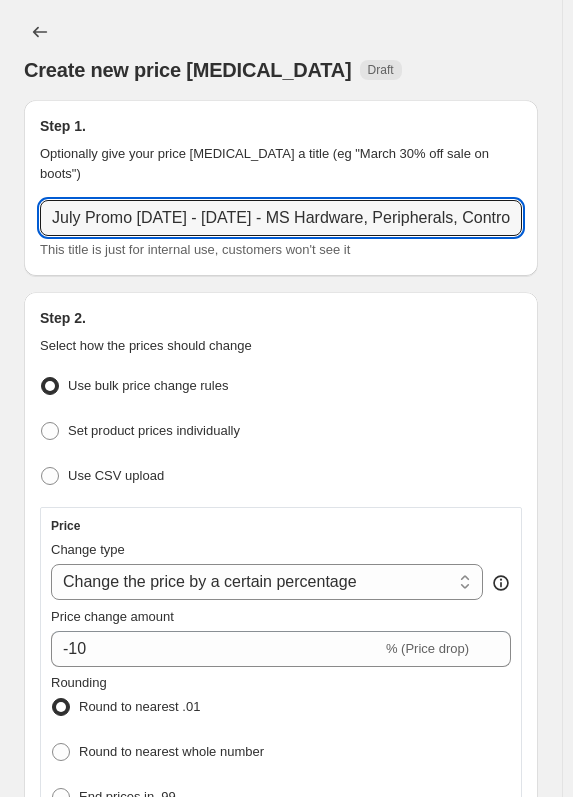 scroll, scrollTop: 0, scrollLeft: 38, axis: horizontal 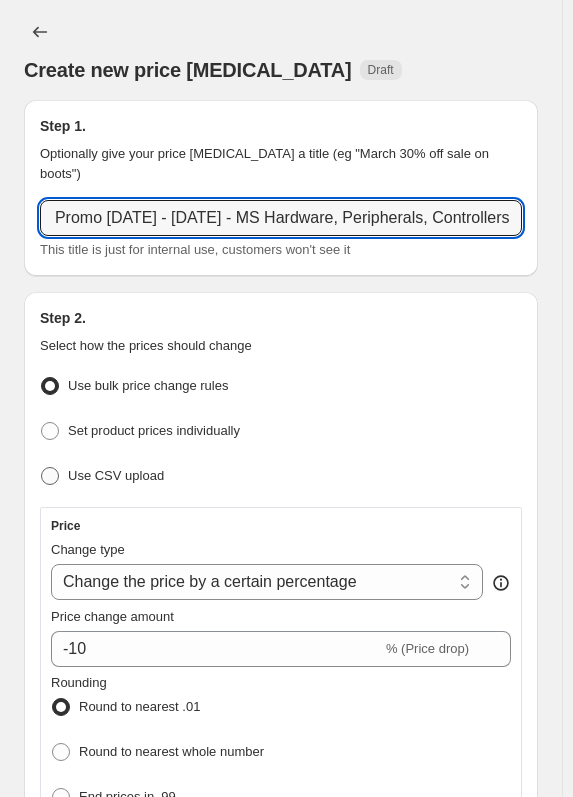 type on "July Promo [DATE] - [DATE] - MS Hardware, Peripherals, Controllers" 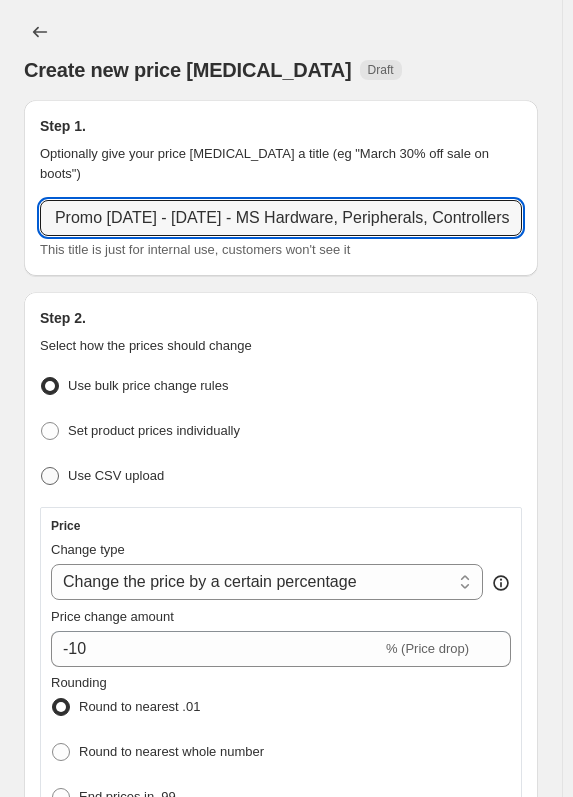 radio on "true" 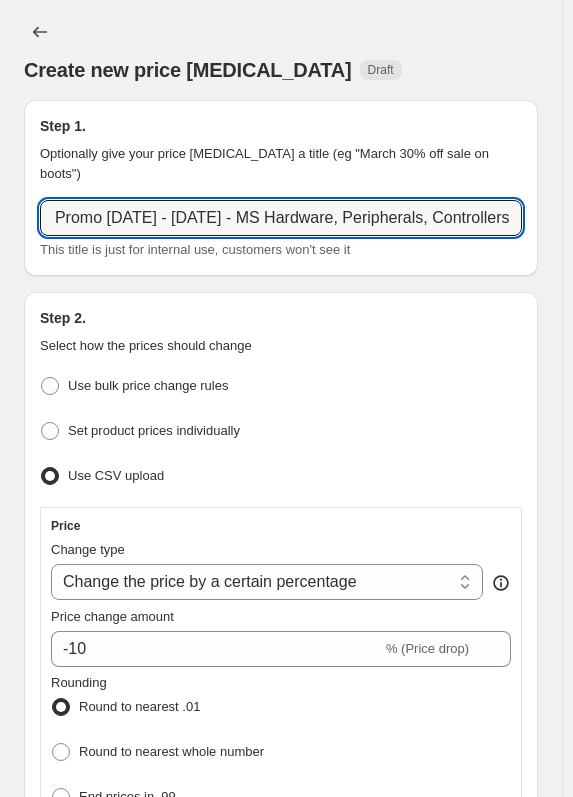 scroll, scrollTop: 0, scrollLeft: 0, axis: both 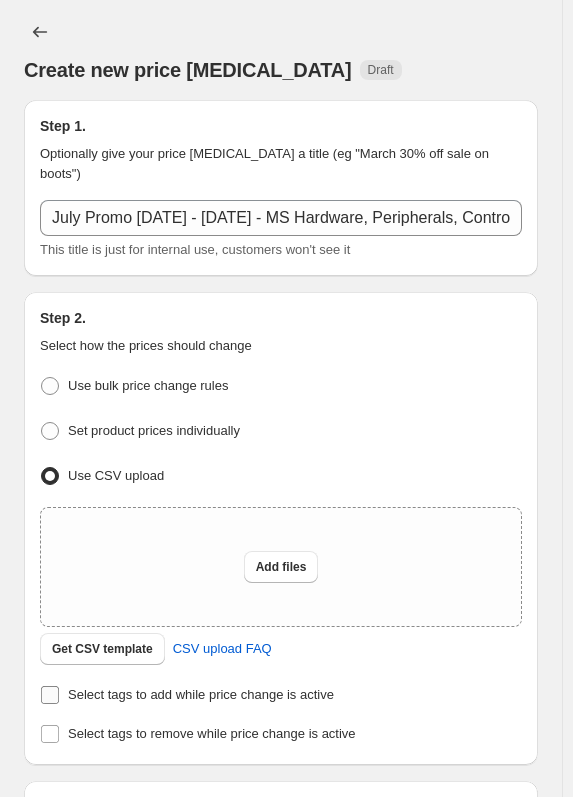 click on "Select tags to add while price change is active" at bounding box center [50, 695] 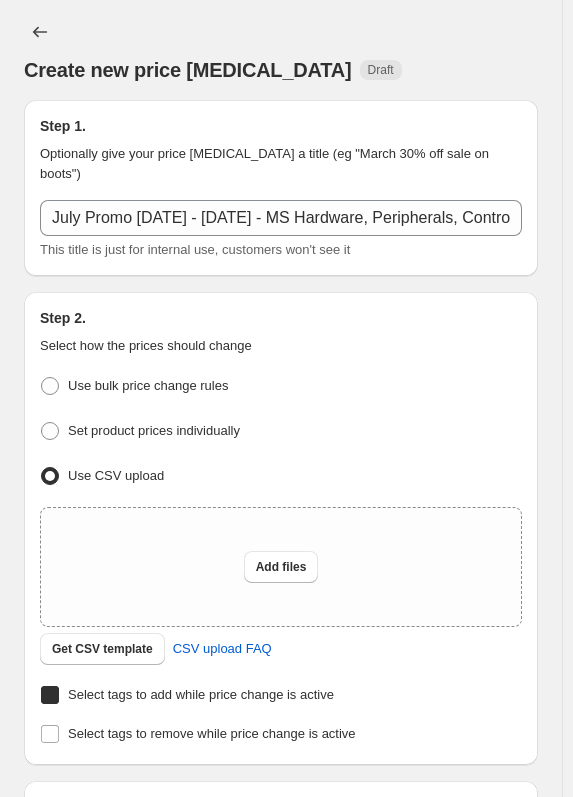 checkbox on "true" 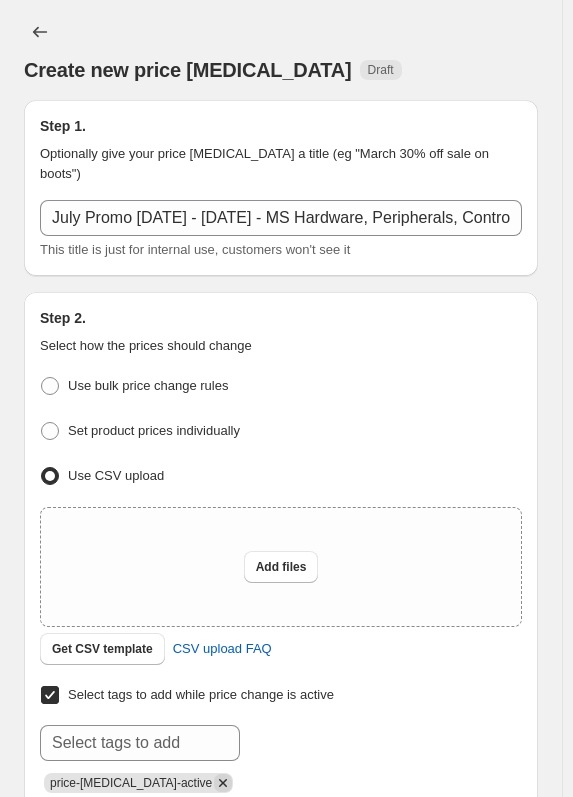 click 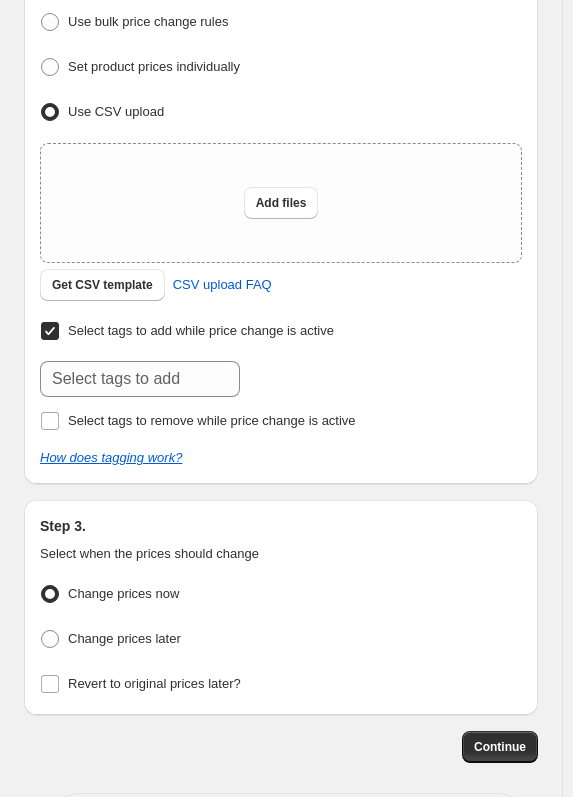 scroll, scrollTop: 445, scrollLeft: 0, axis: vertical 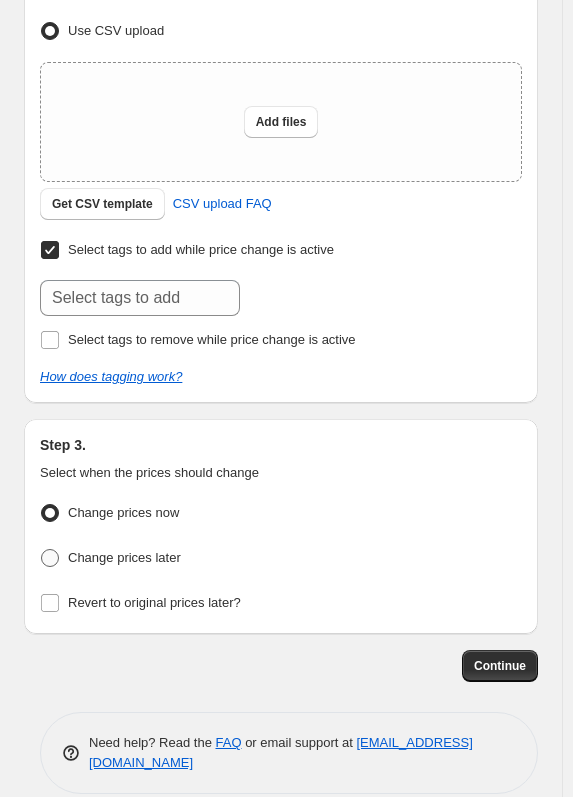 click on "Change prices later" at bounding box center (124, 557) 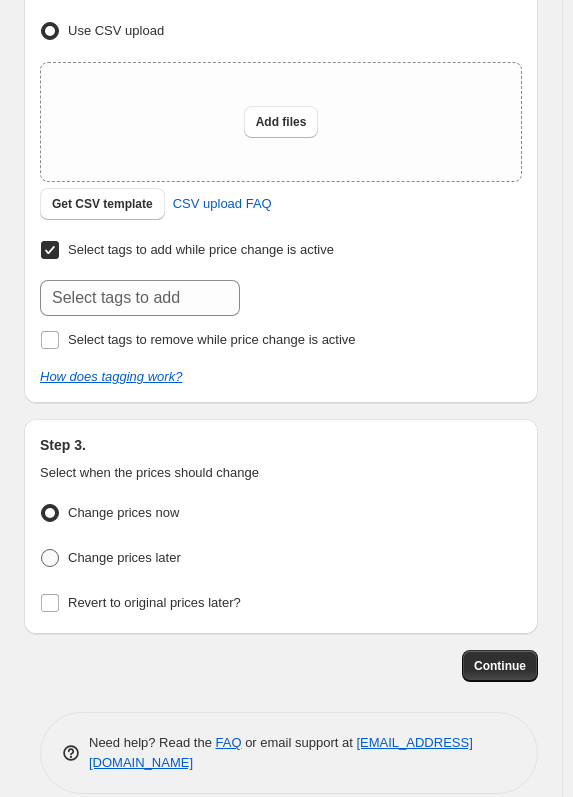 radio on "true" 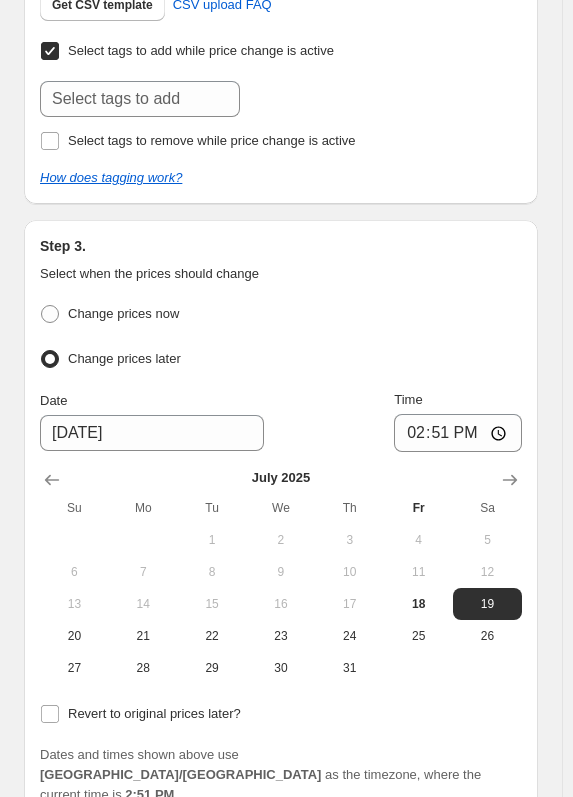 scroll, scrollTop: 645, scrollLeft: 0, axis: vertical 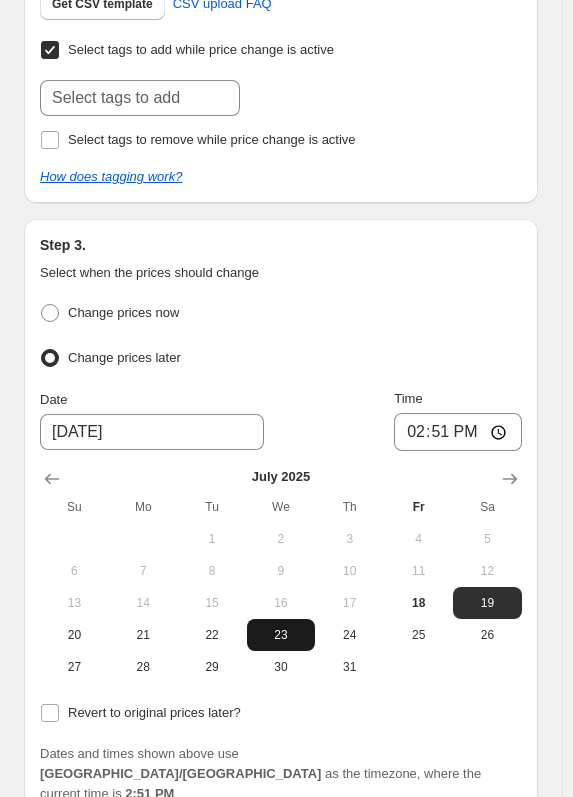 click on "23" at bounding box center (281, 635) 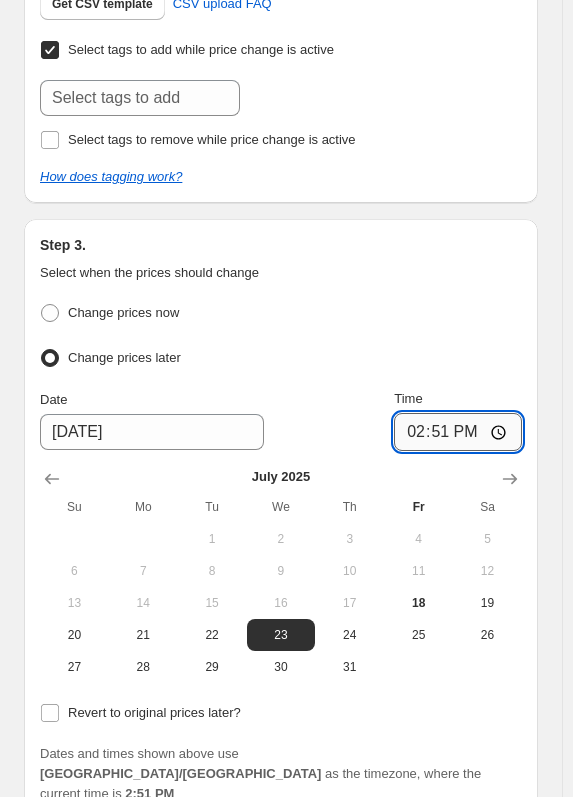 click on "14:51" at bounding box center [458, 432] 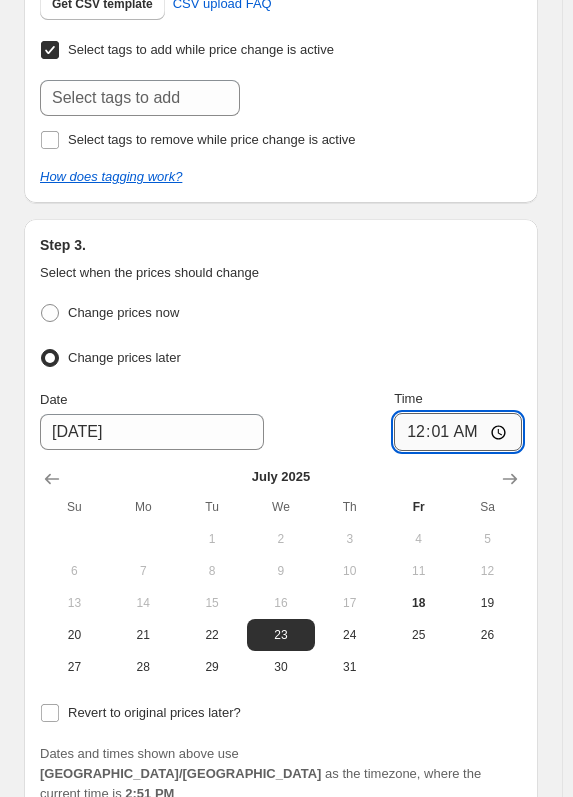 type on "00:15" 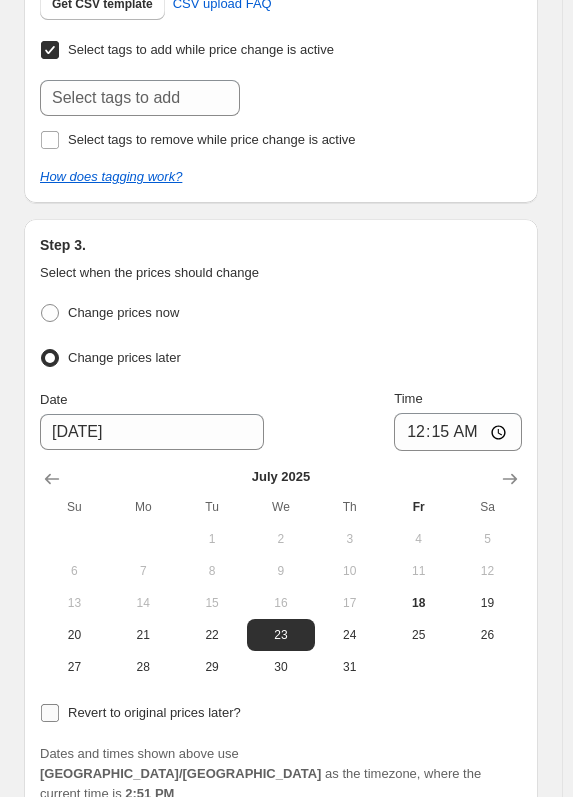 click on "Revert to original prices later?" at bounding box center (50, 713) 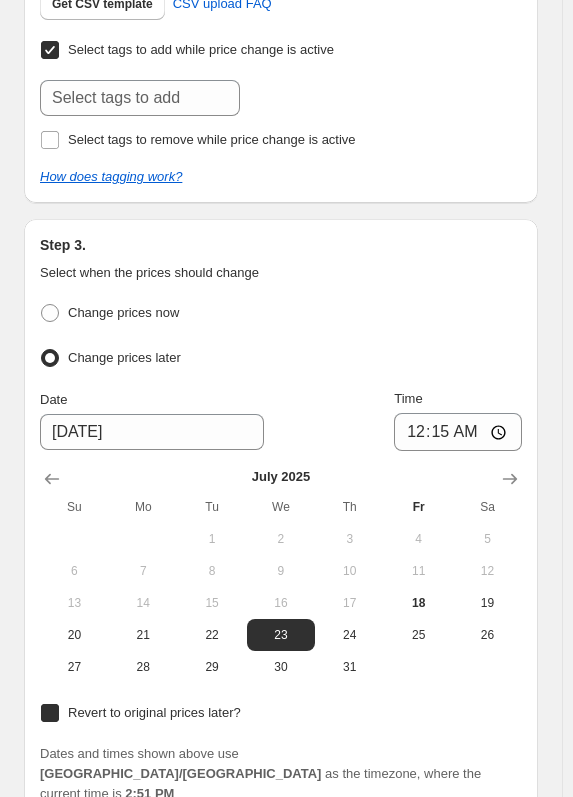 checkbox on "true" 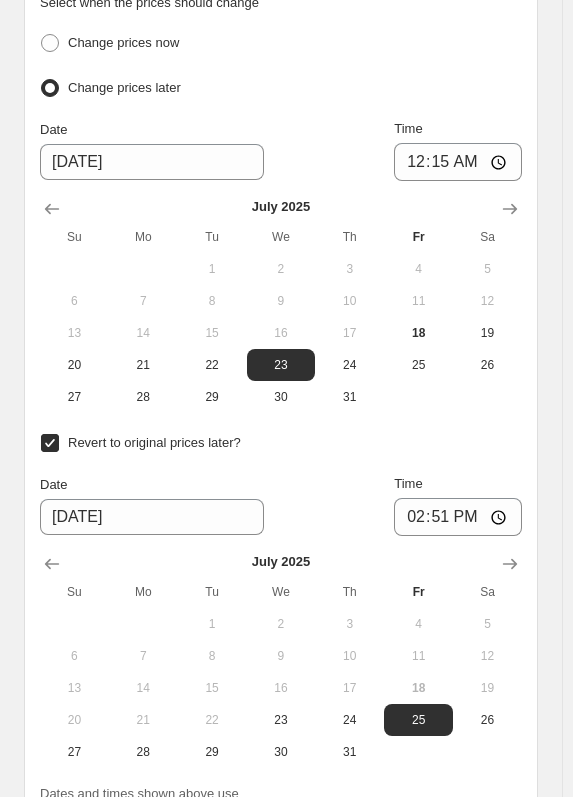 scroll, scrollTop: 945, scrollLeft: 0, axis: vertical 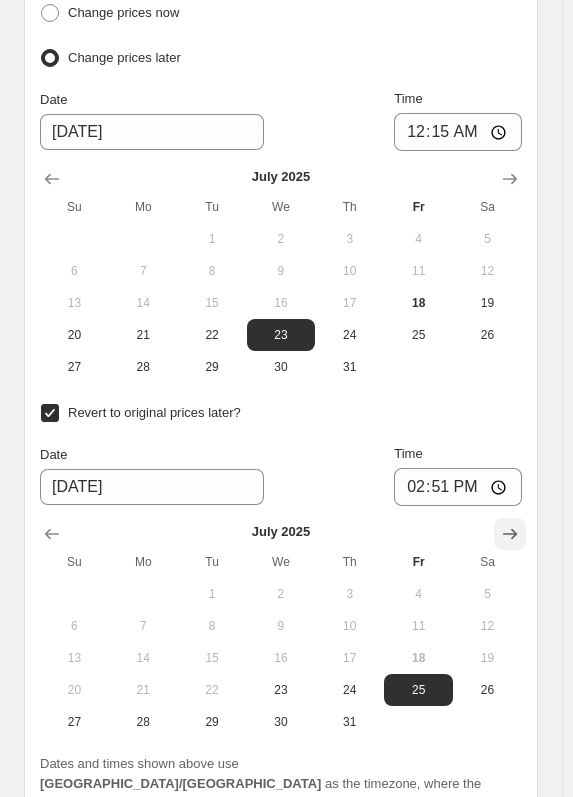 click at bounding box center [510, 534] 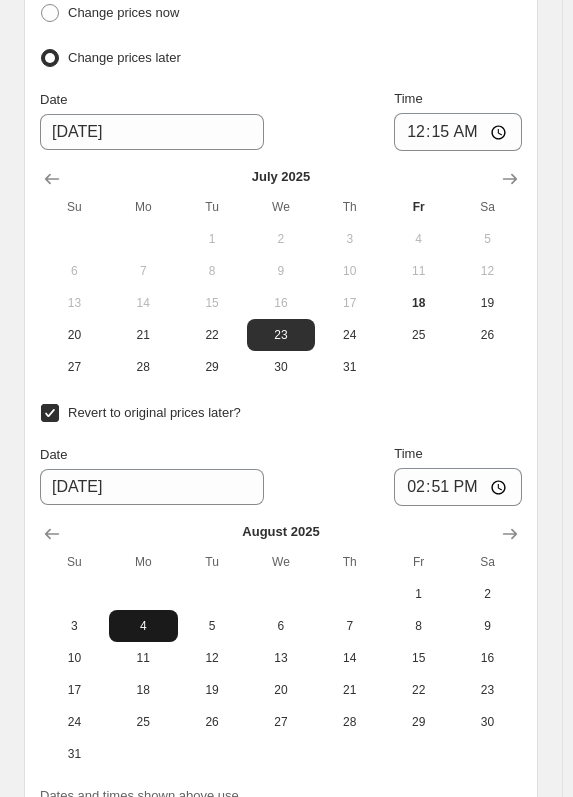 click on "4" at bounding box center [143, 626] 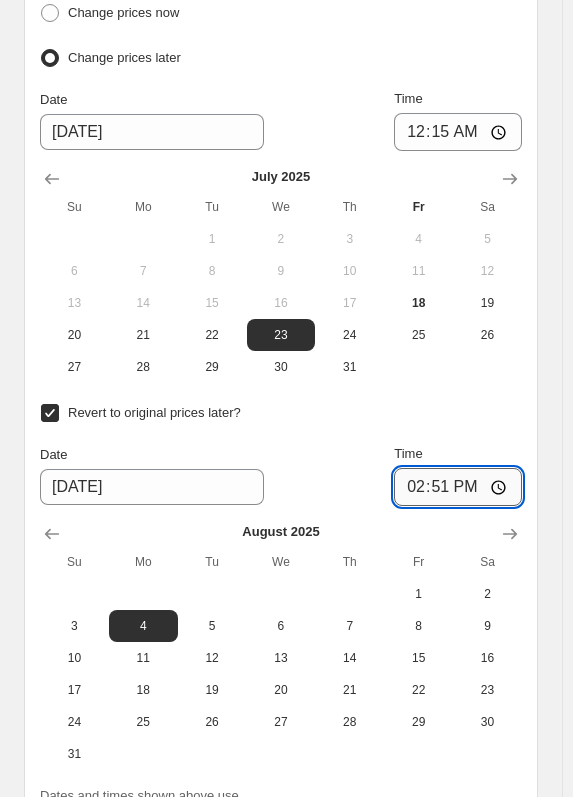 click on "14:51" at bounding box center (458, 487) 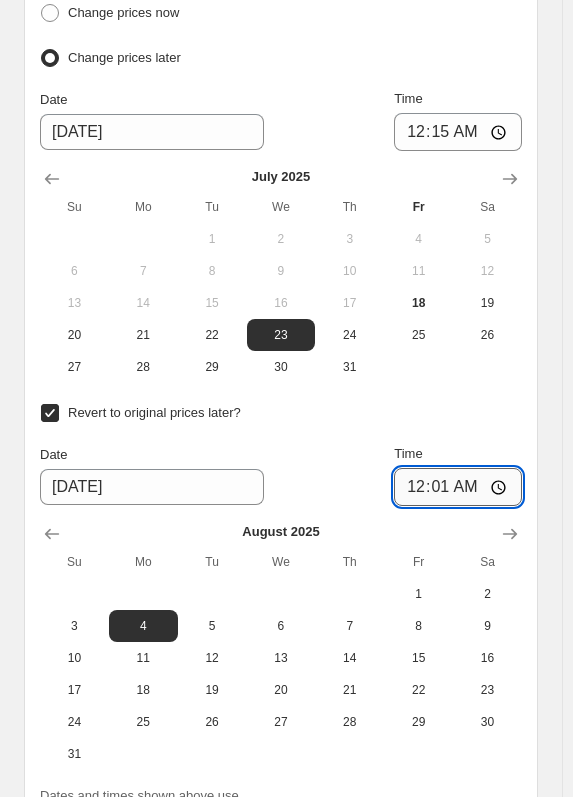 type on "00:11" 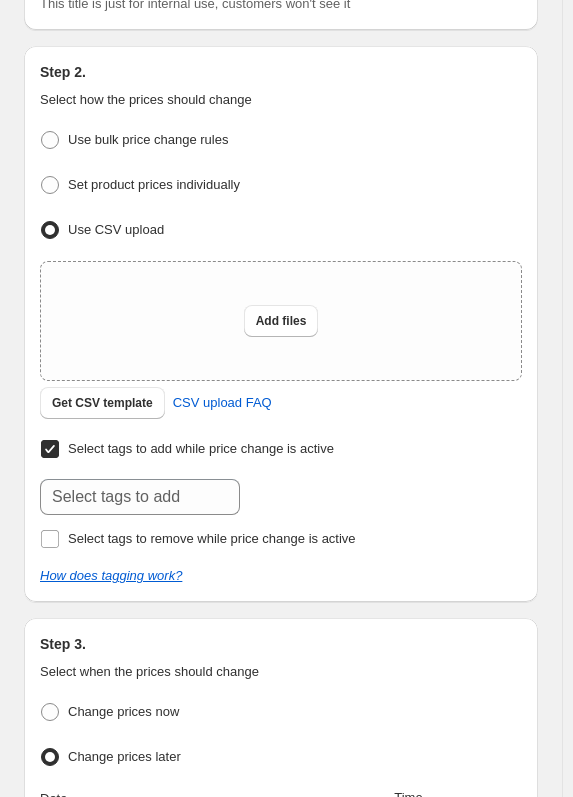 scroll, scrollTop: 245, scrollLeft: 0, axis: vertical 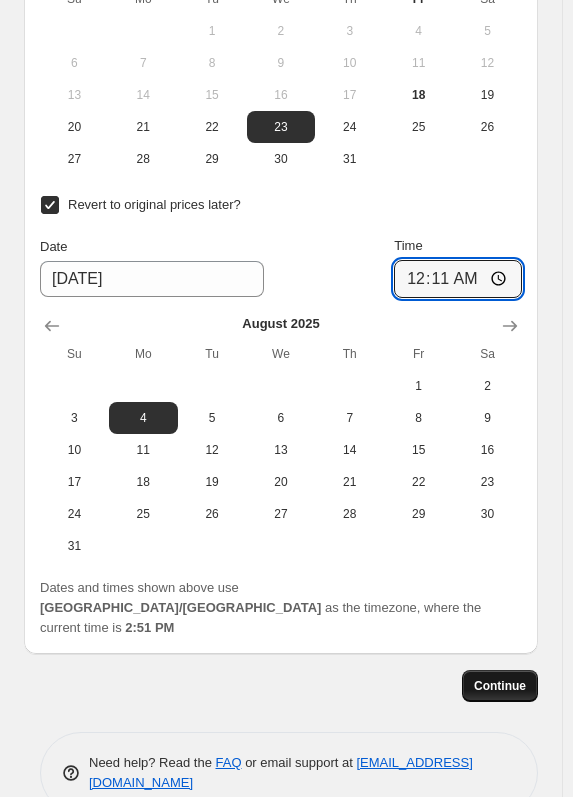click on "Continue" at bounding box center (500, 686) 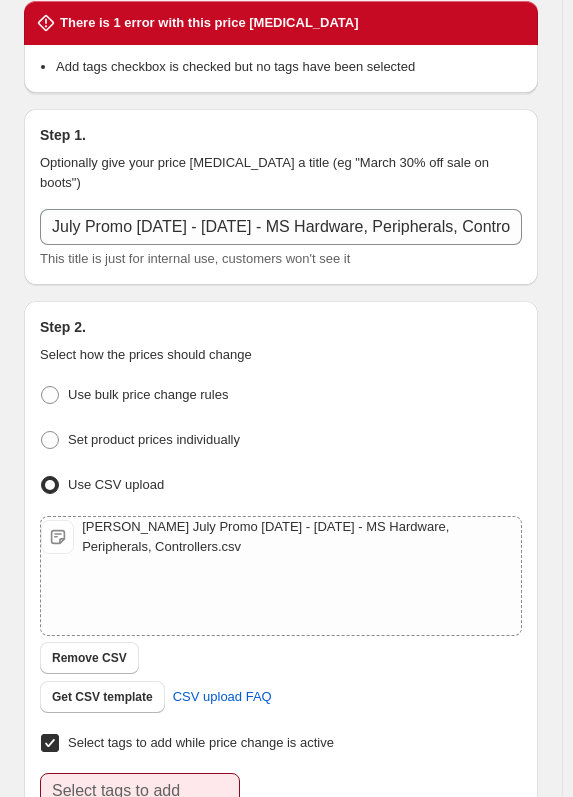 scroll, scrollTop: 100, scrollLeft: 0, axis: vertical 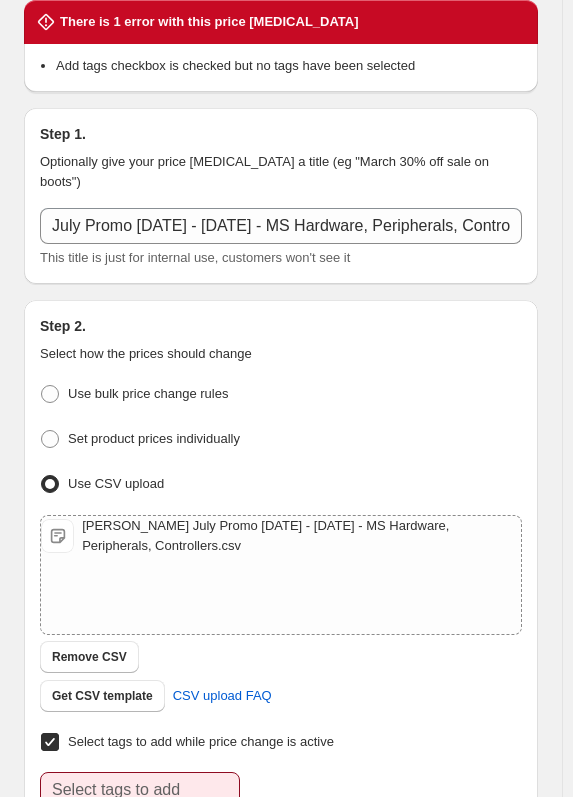 click on "Select tags to add while price change is active" at bounding box center (50, 742) 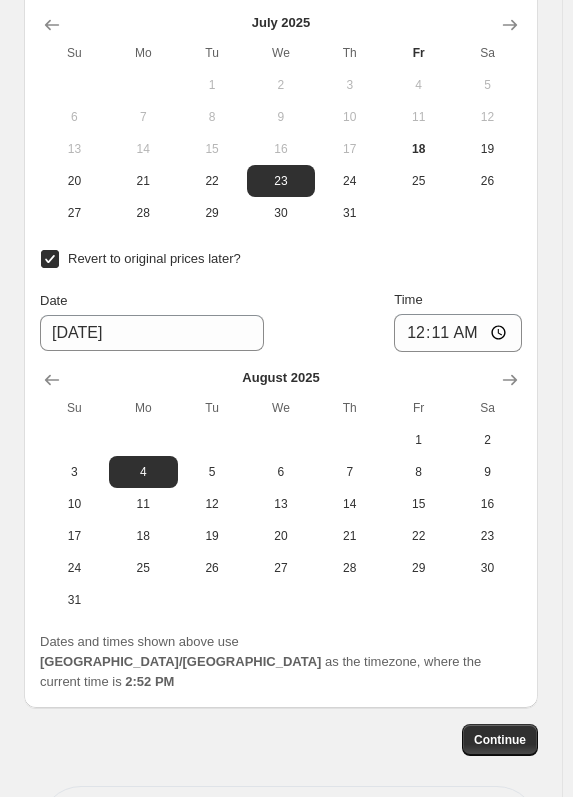 scroll, scrollTop: 1216, scrollLeft: 0, axis: vertical 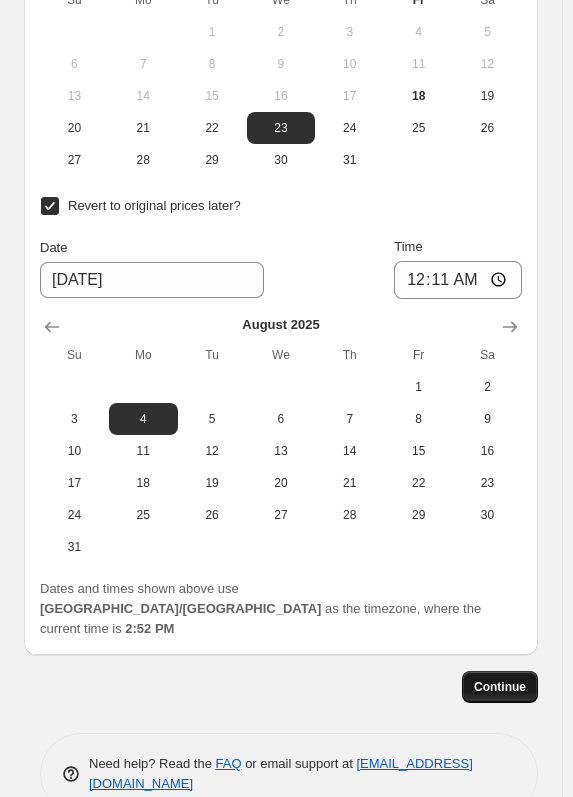 click on "Continue" at bounding box center [500, 687] 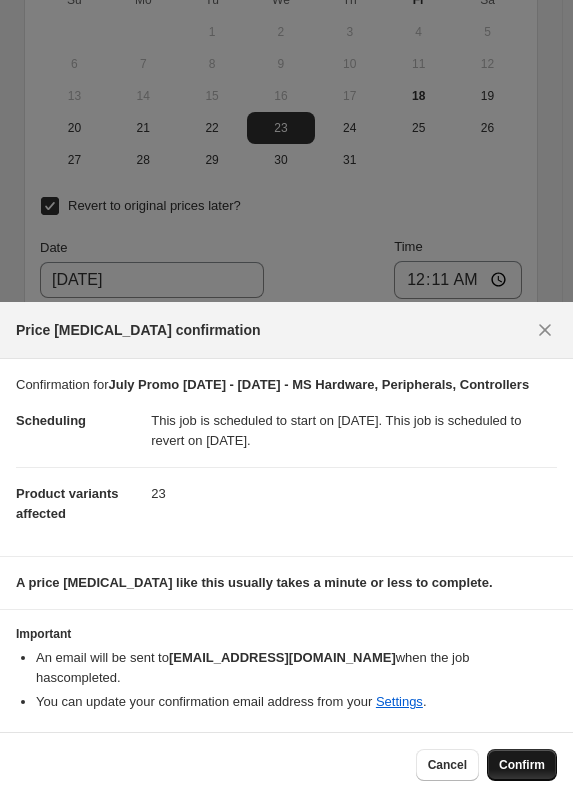 click on "Confirm" at bounding box center (522, 765) 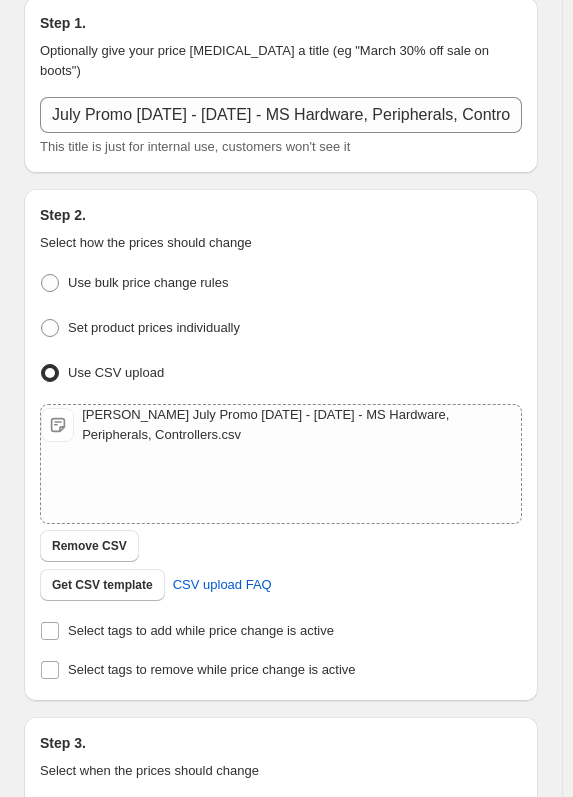scroll, scrollTop: 0, scrollLeft: 0, axis: both 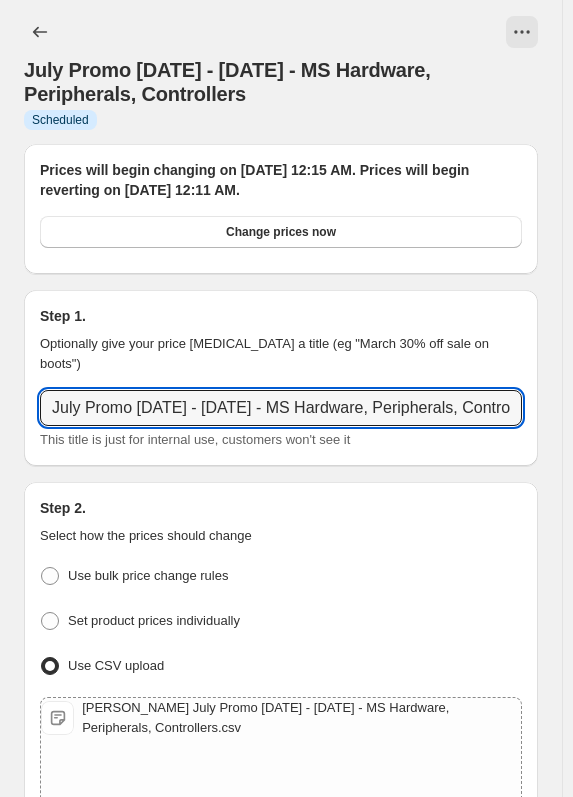 drag, startPoint x: 387, startPoint y: 382, endPoint x: -241, endPoint y: 355, distance: 628.58014 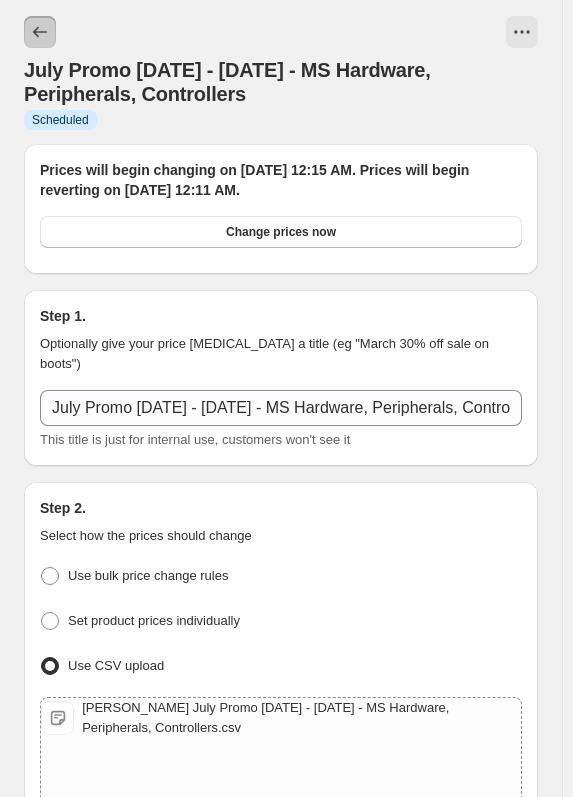 click 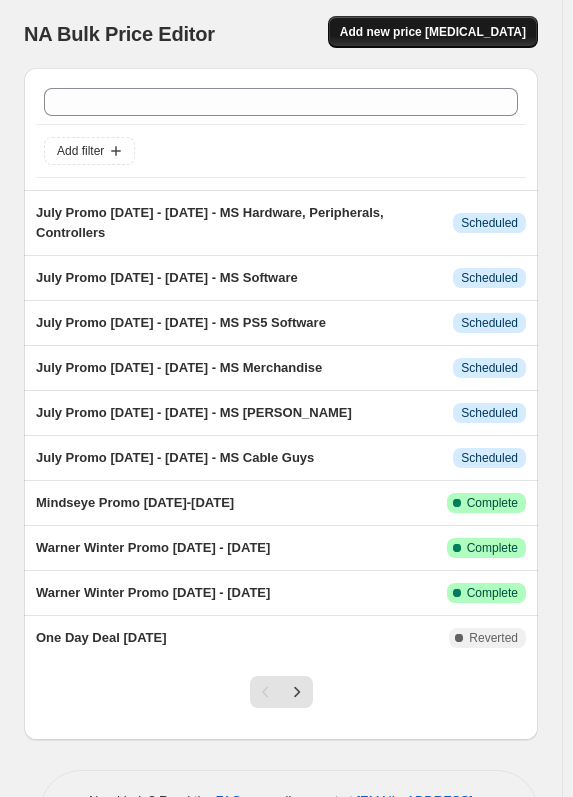 click on "Add new price [MEDICAL_DATA]" at bounding box center (433, 32) 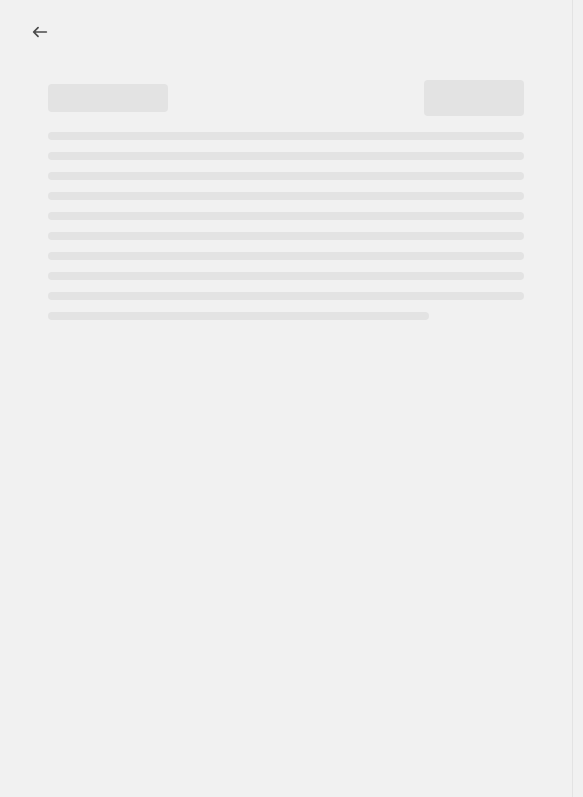 select on "percentage" 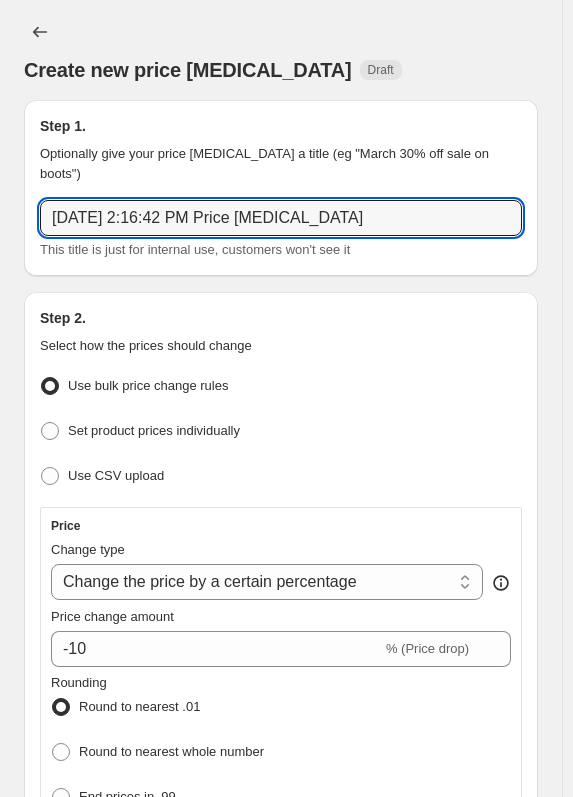 drag, startPoint x: 377, startPoint y: 204, endPoint x: -155, endPoint y: 200, distance: 532.015 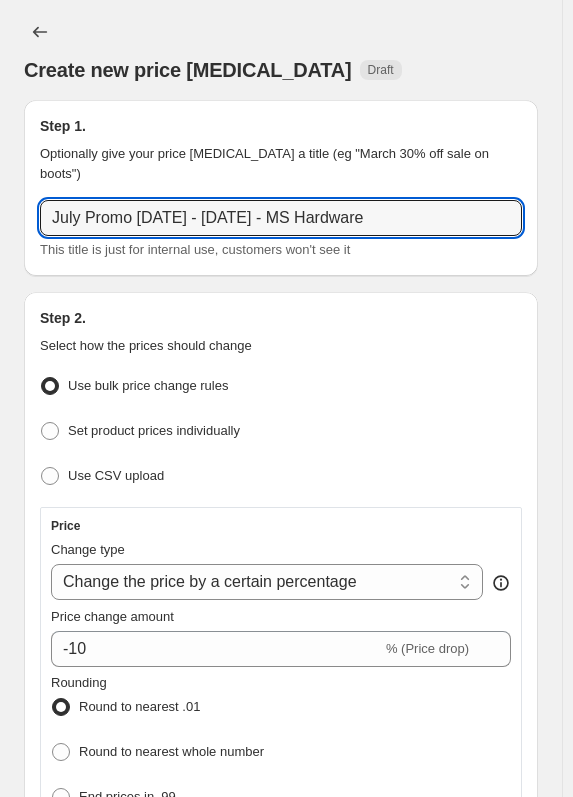 drag, startPoint x: 320, startPoint y: 194, endPoint x: 590, endPoint y: 183, distance: 270.22397 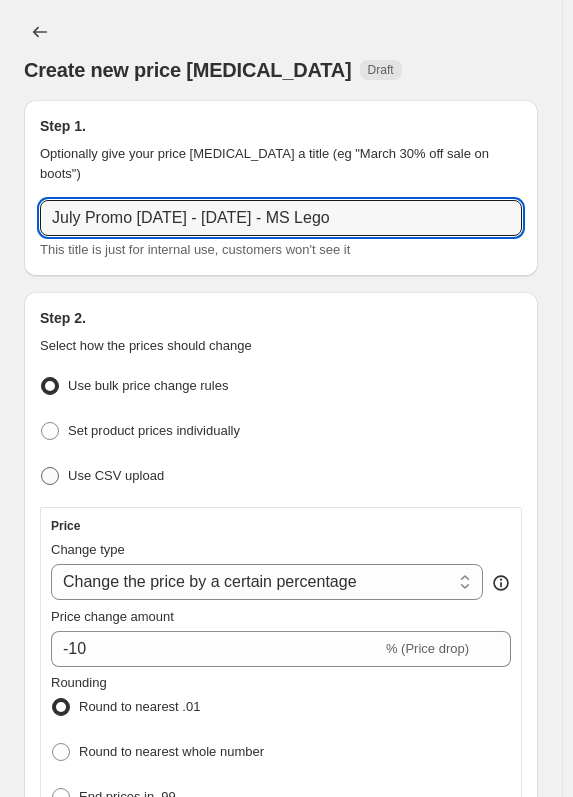 type on "July Promo 23 July - 3 Aug 2025 - MS Lego" 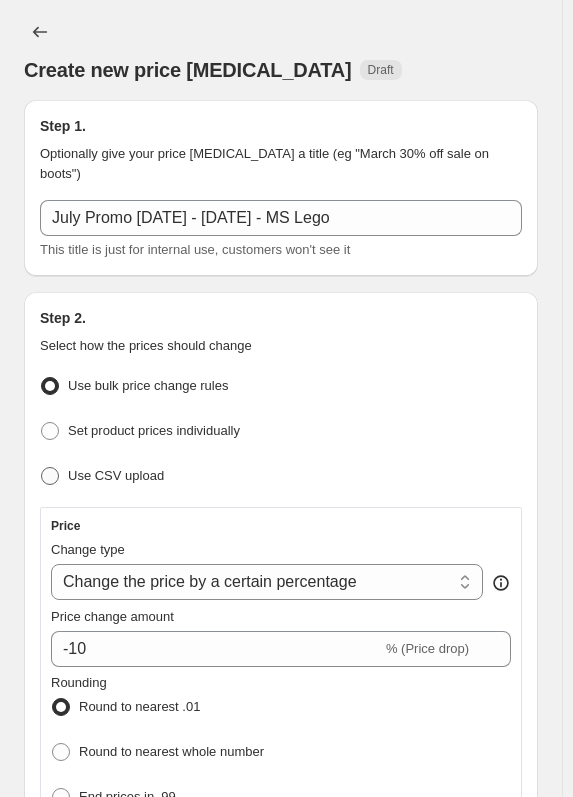 click at bounding box center (50, 476) 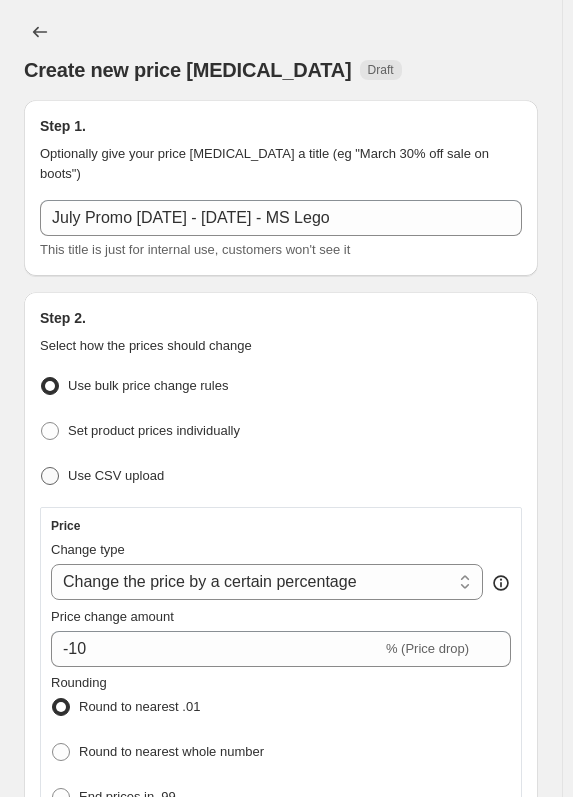 radio on "true" 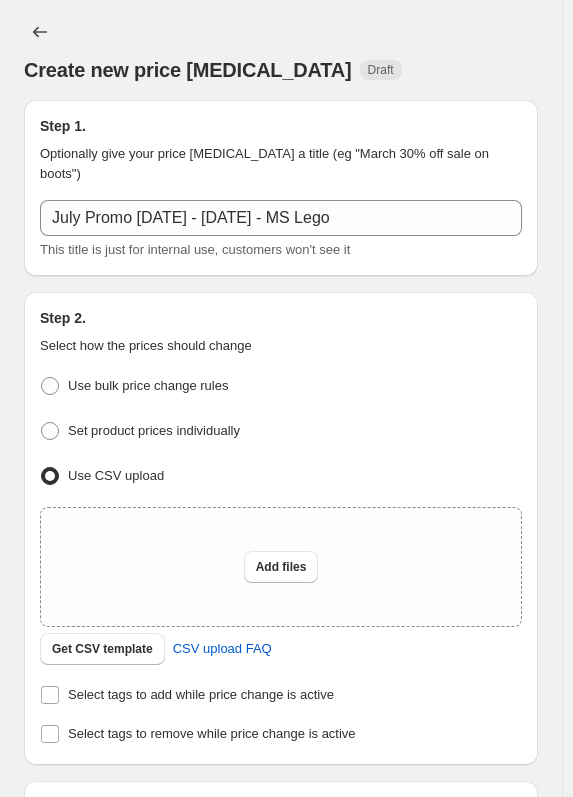 scroll, scrollTop: 100, scrollLeft: 0, axis: vertical 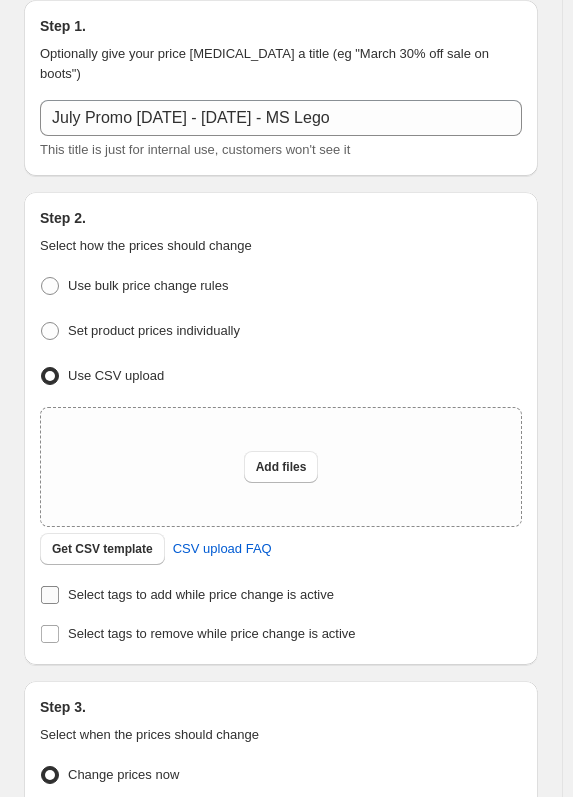 click on "Select tags to add while price change is active" at bounding box center (187, 595) 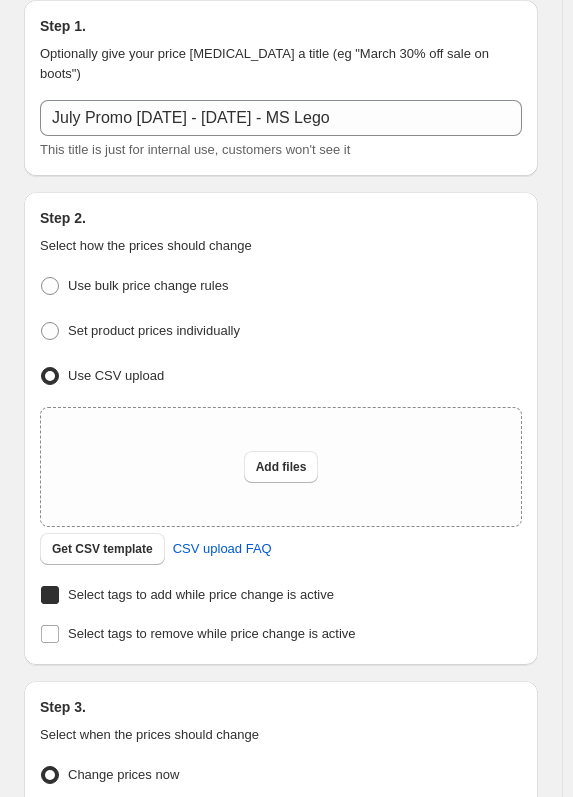 checkbox on "true" 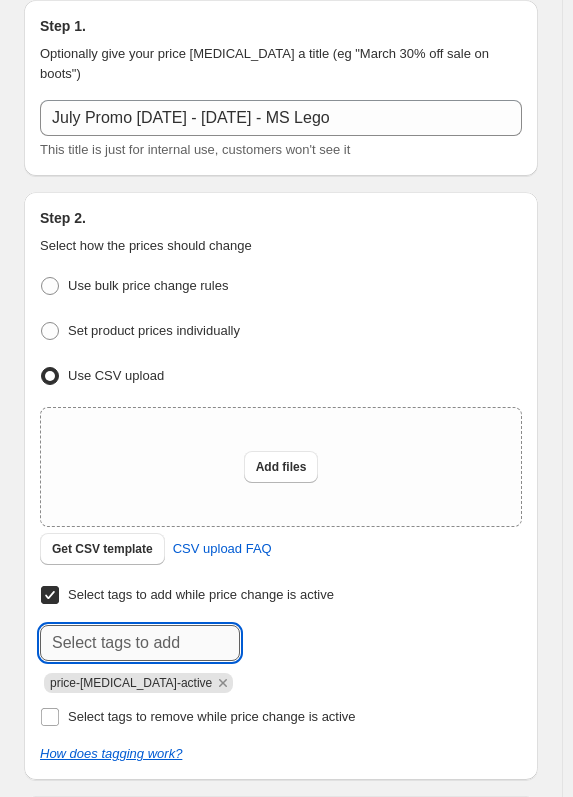 click at bounding box center (140, 643) 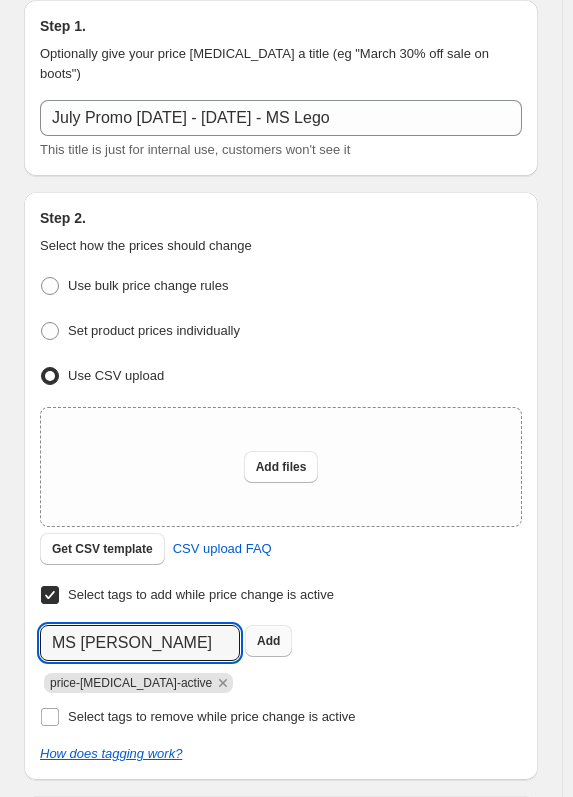 type on "MS Lego" 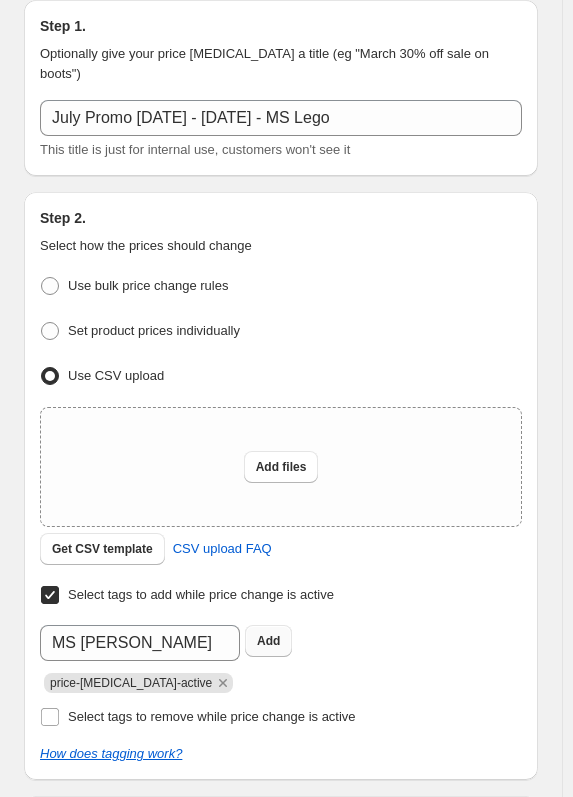 click on "Add" at bounding box center (268, 641) 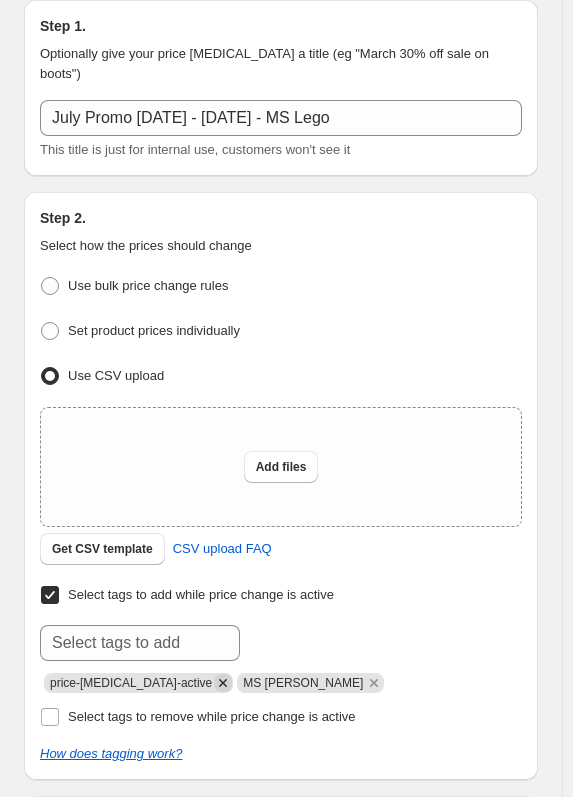 click 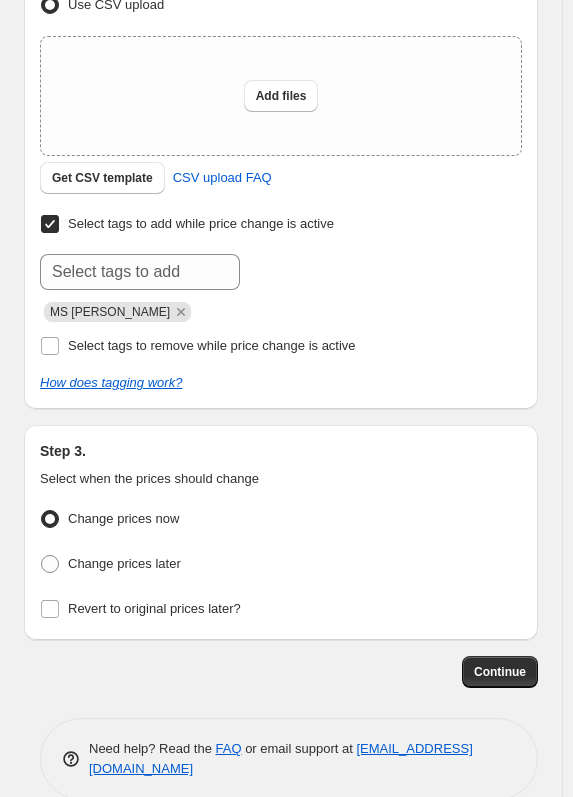 scroll, scrollTop: 477, scrollLeft: 0, axis: vertical 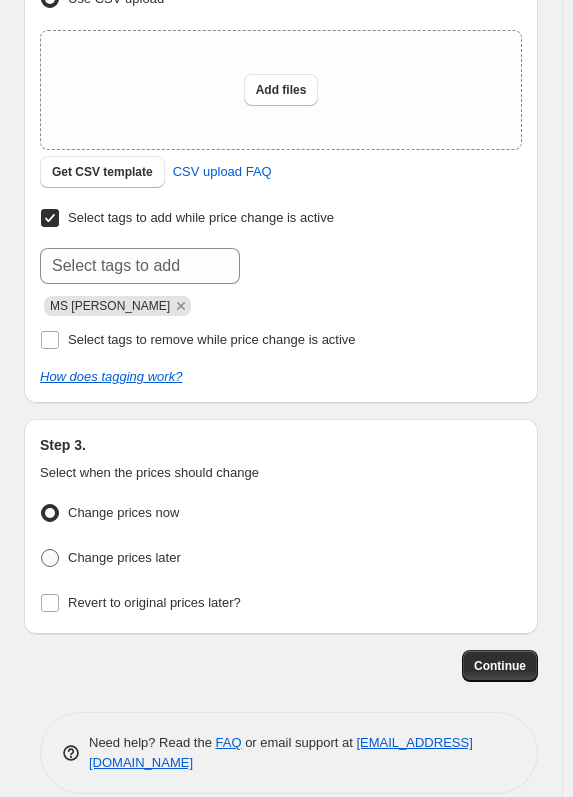click at bounding box center (50, 558) 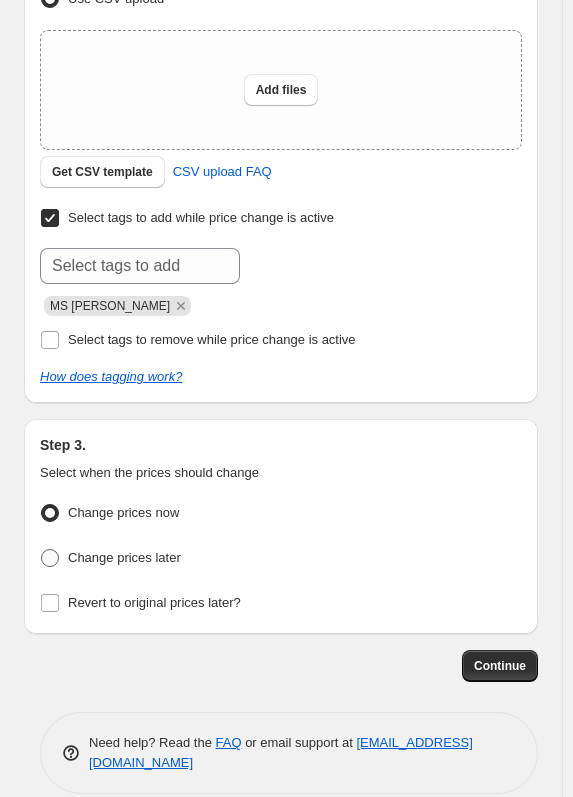 radio on "true" 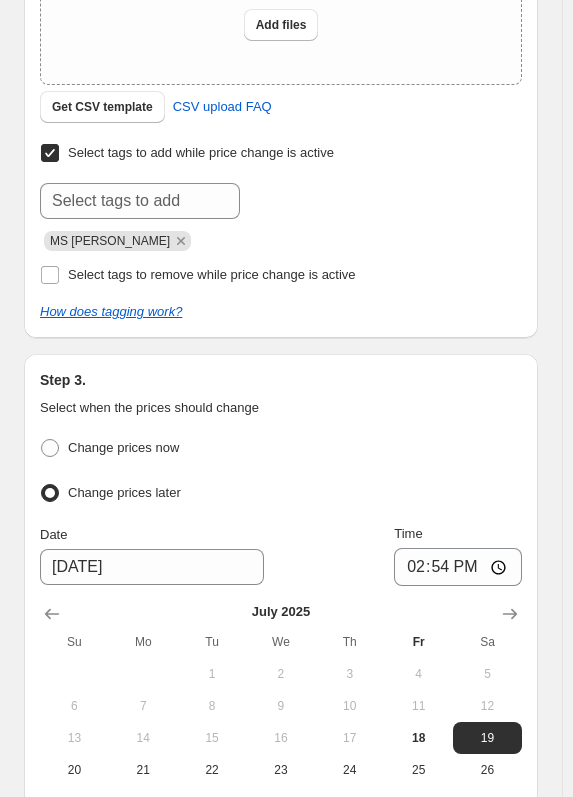 scroll, scrollTop: 577, scrollLeft: 0, axis: vertical 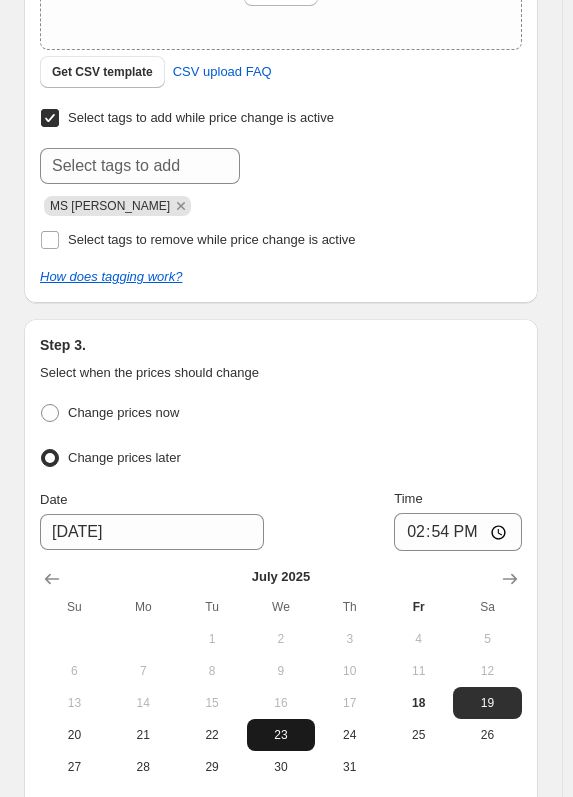 click on "23" at bounding box center [281, 735] 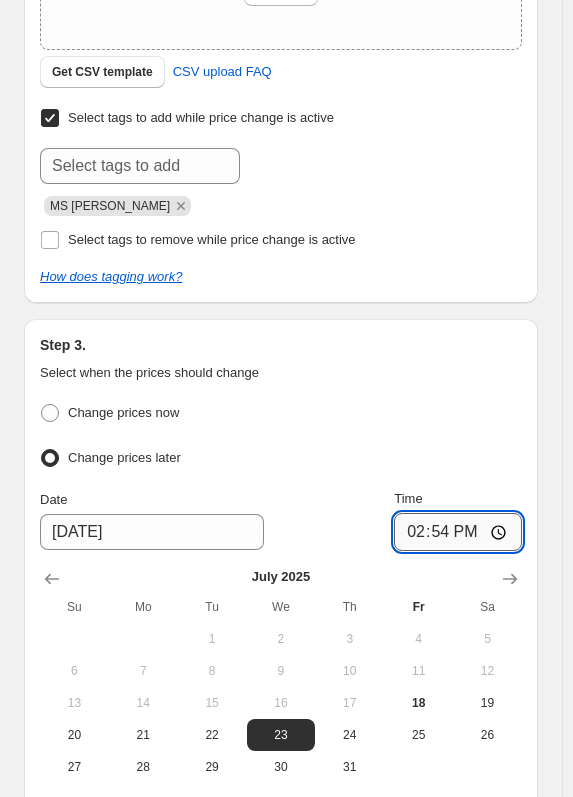 click on "14:54" at bounding box center [458, 532] 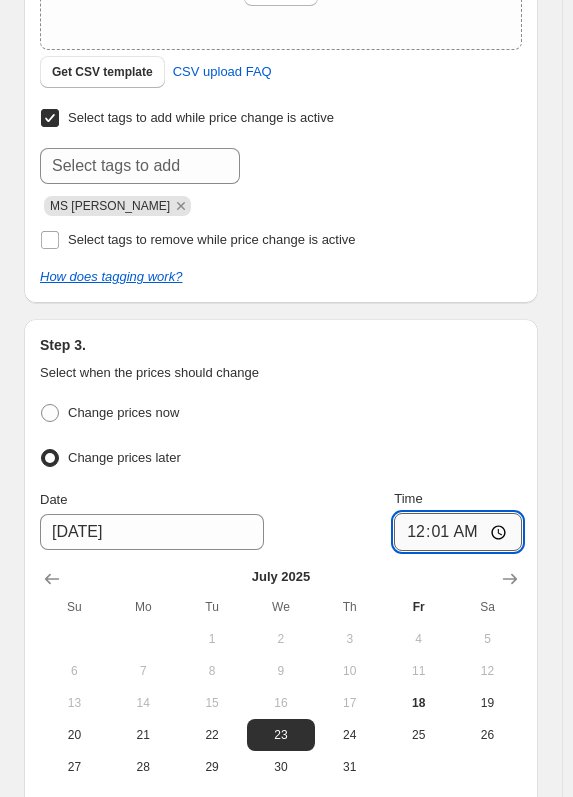 type on "00:17" 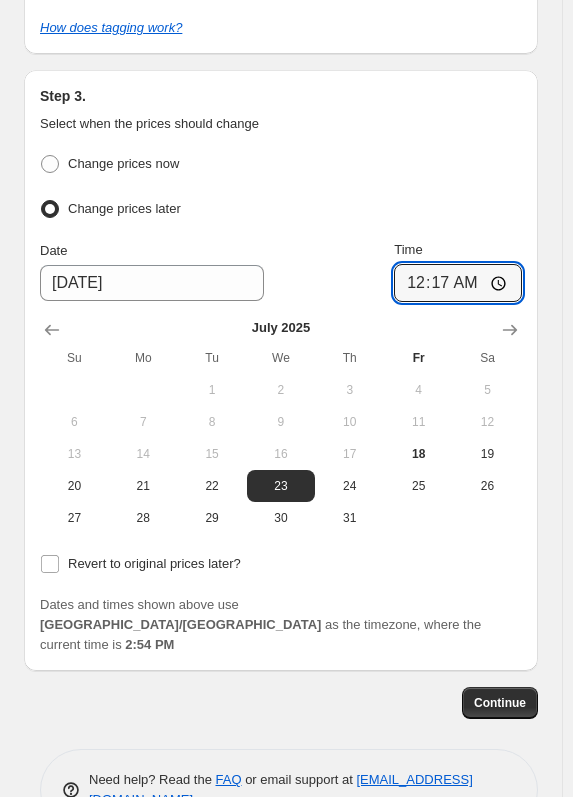 scroll, scrollTop: 843, scrollLeft: 0, axis: vertical 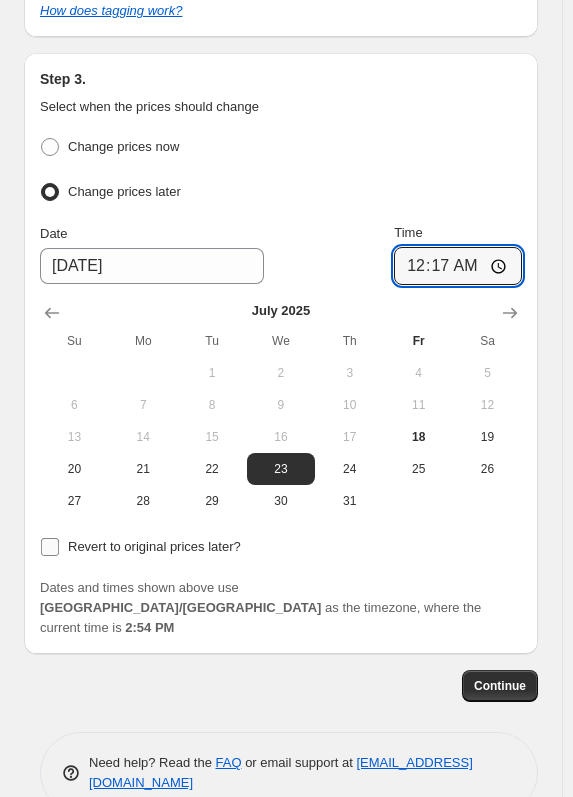 click on "Revert to original prices later?" at bounding box center (140, 547) 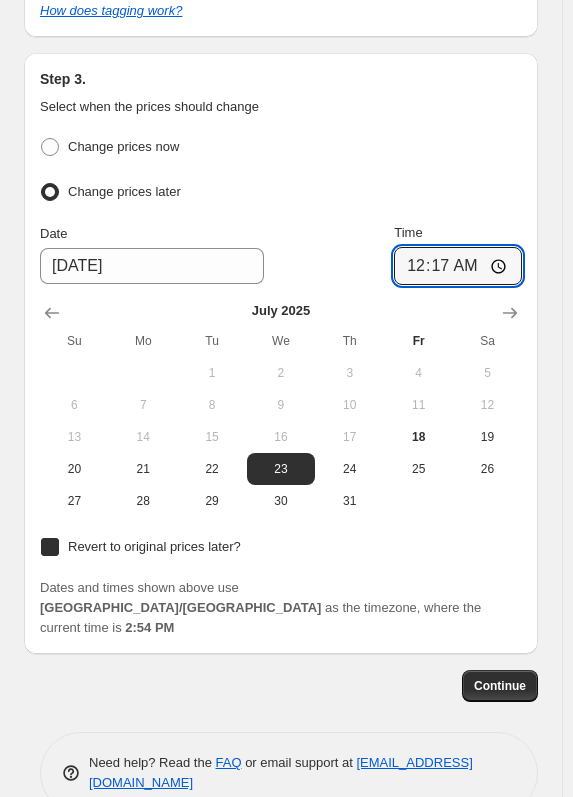 checkbox on "true" 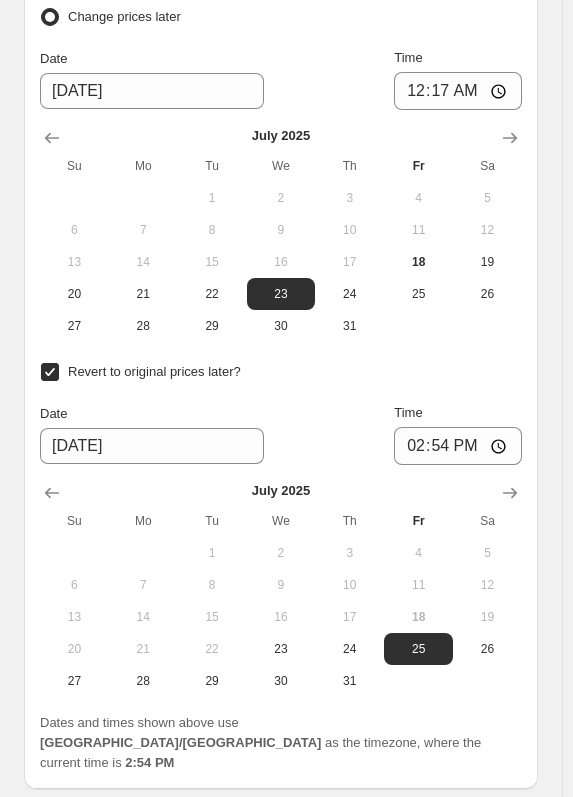 scroll, scrollTop: 1043, scrollLeft: 0, axis: vertical 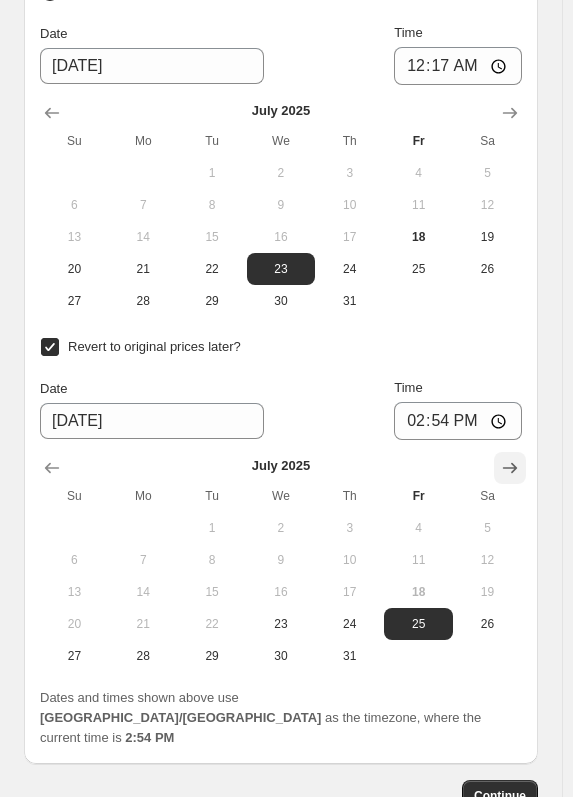click 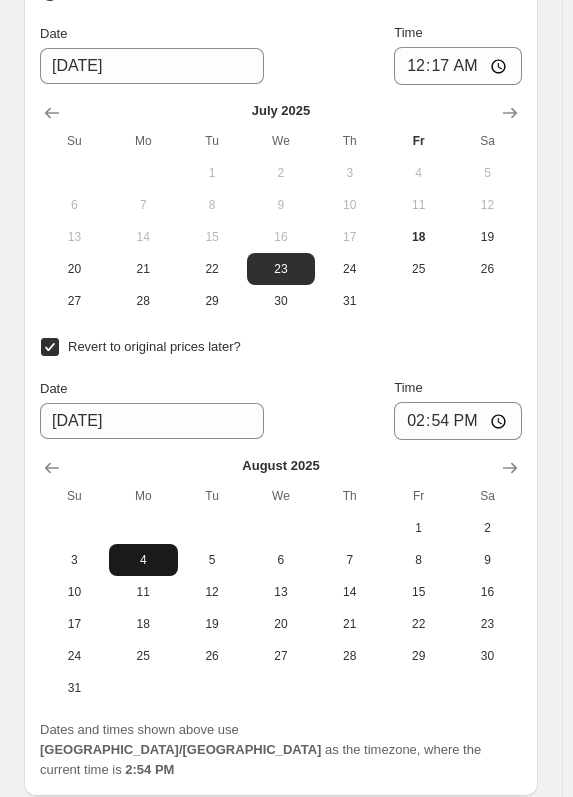 click on "4" at bounding box center (143, 560) 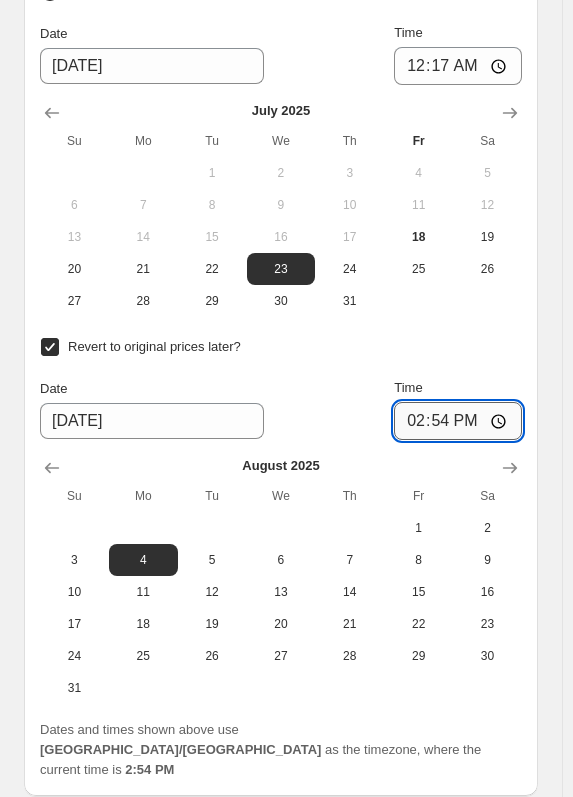 click on "14:54" at bounding box center (458, 421) 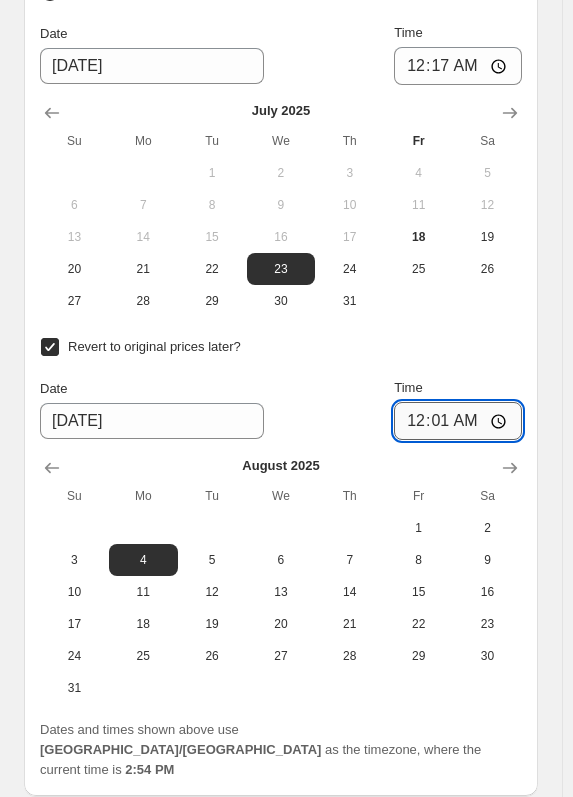 type on "00:13" 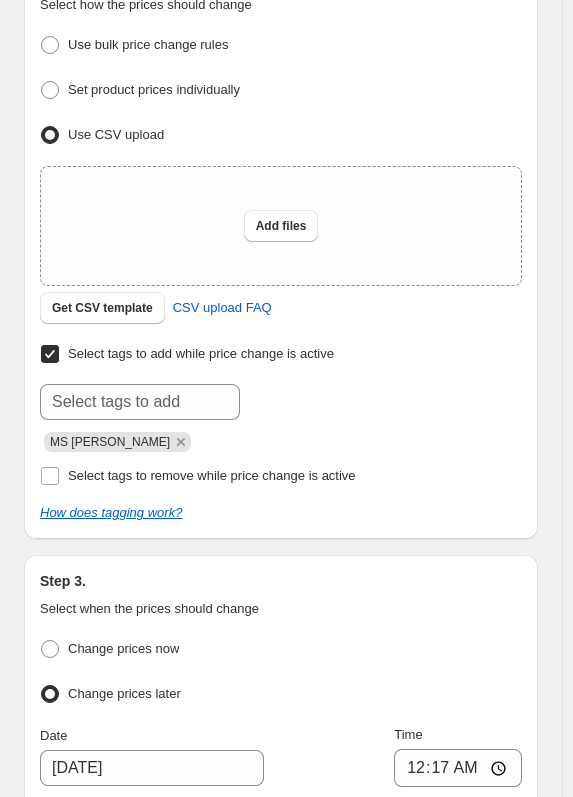 scroll, scrollTop: 243, scrollLeft: 0, axis: vertical 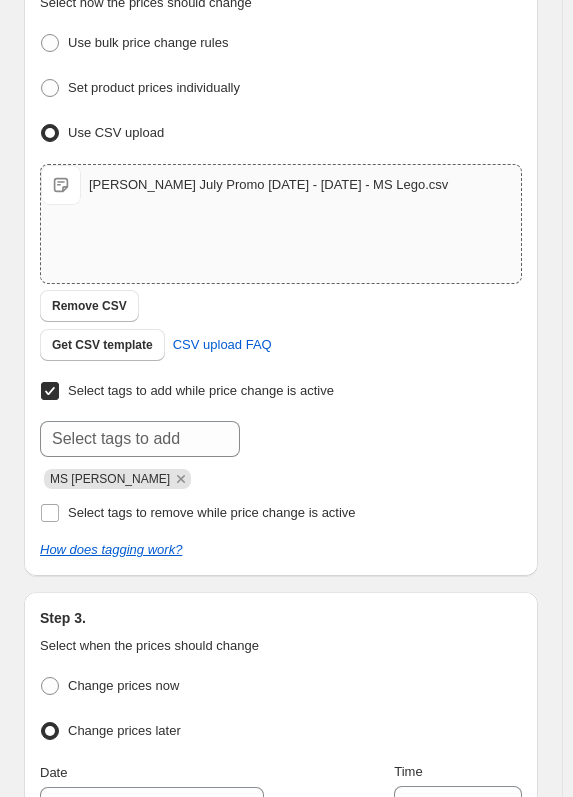 click on "KOODOO July Promo 23 July - 3 August 25 - MS Lego.csv" at bounding box center [268, 185] 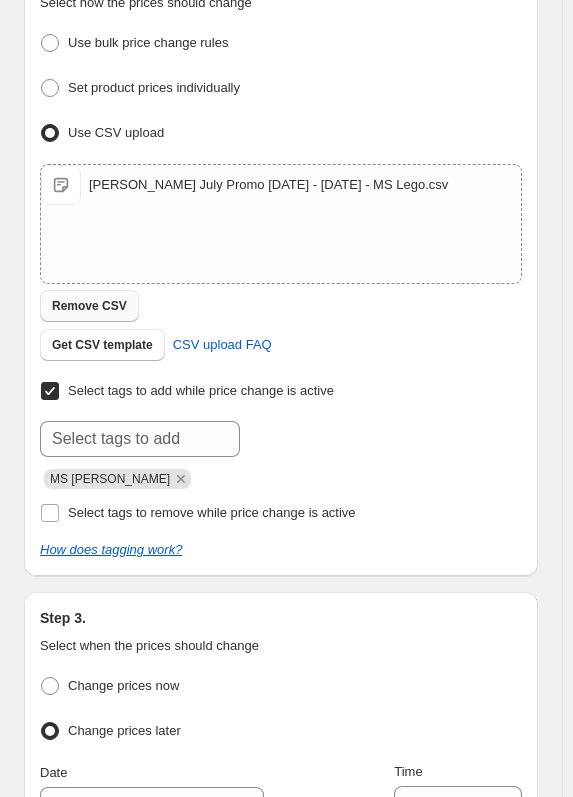 click on "Remove CSV" at bounding box center [89, 306] 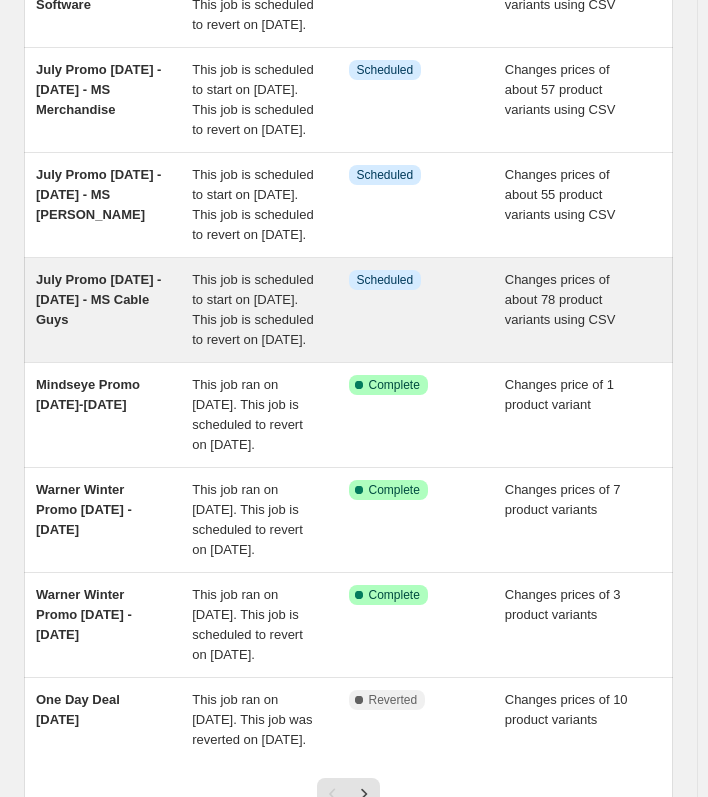 scroll, scrollTop: 500, scrollLeft: 0, axis: vertical 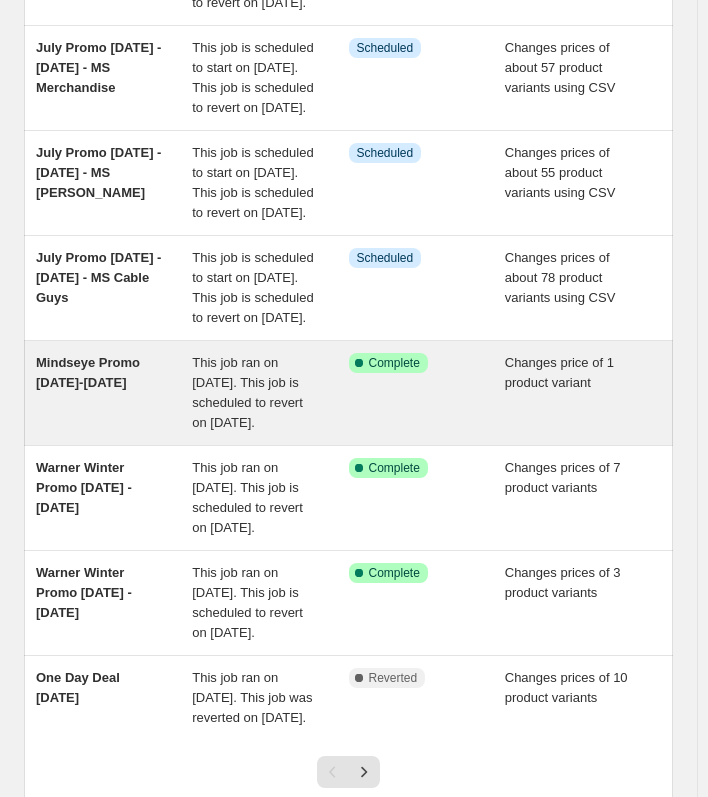 click on "This job ran on [DATE]. This job is scheduled to revert on [DATE]." at bounding box center [247, 392] 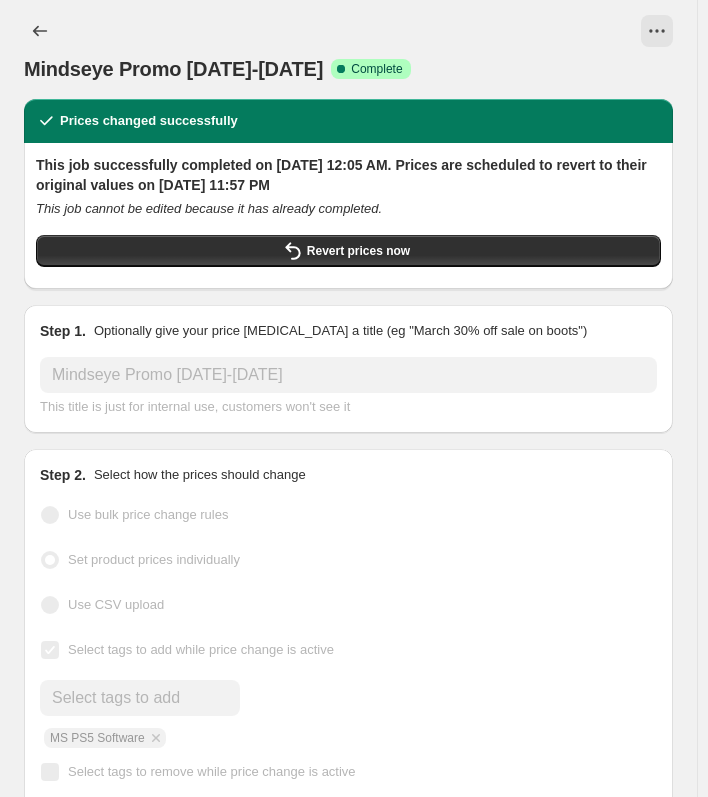 scroll, scrollTop: 0, scrollLeft: 0, axis: both 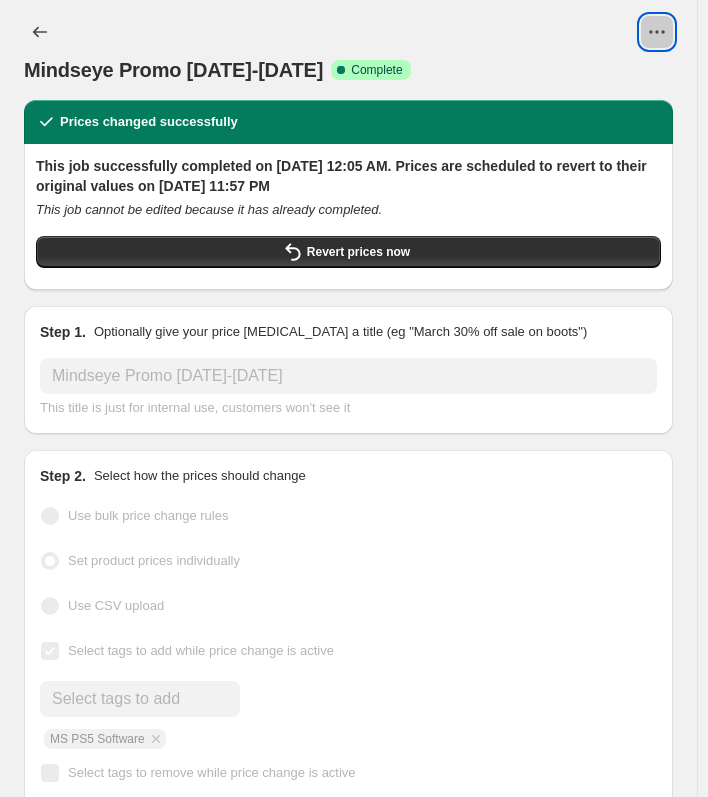 click 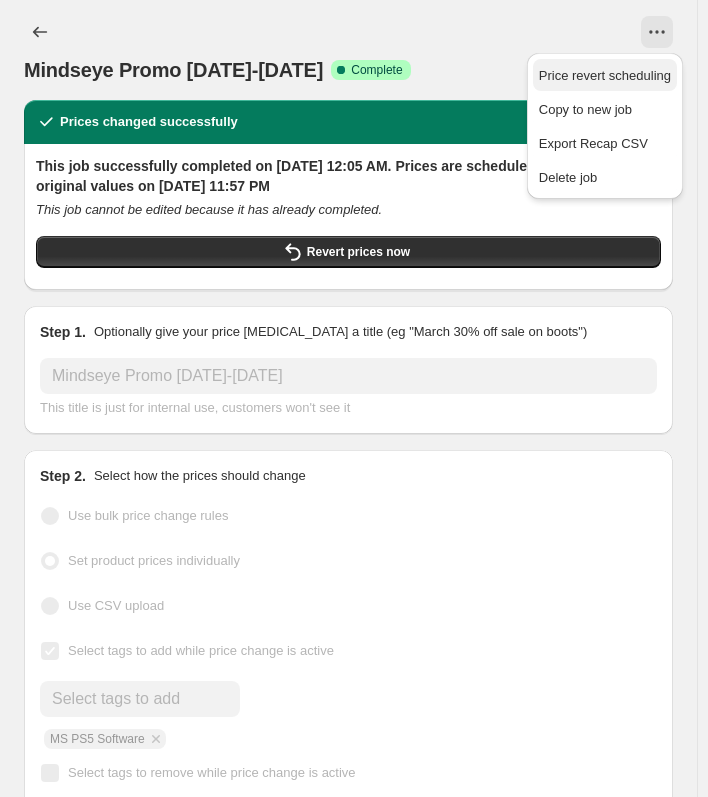 click on "Price revert scheduling" at bounding box center (605, 75) 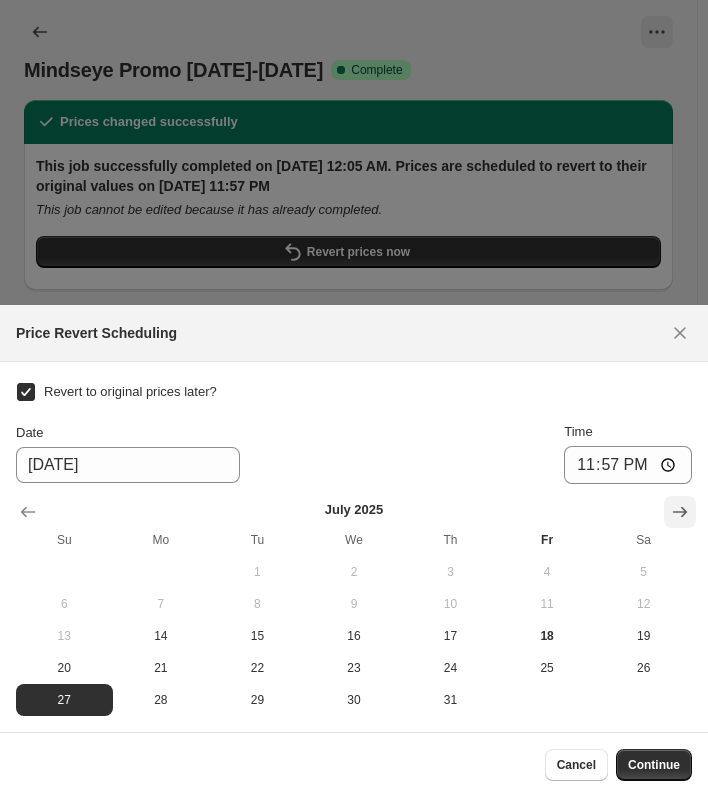 click 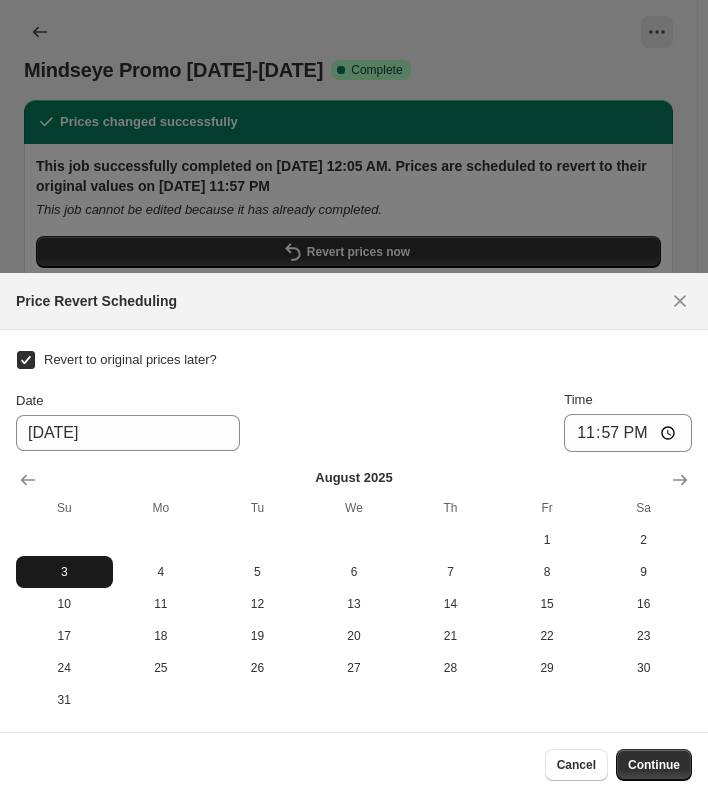 click on "3" at bounding box center [64, 572] 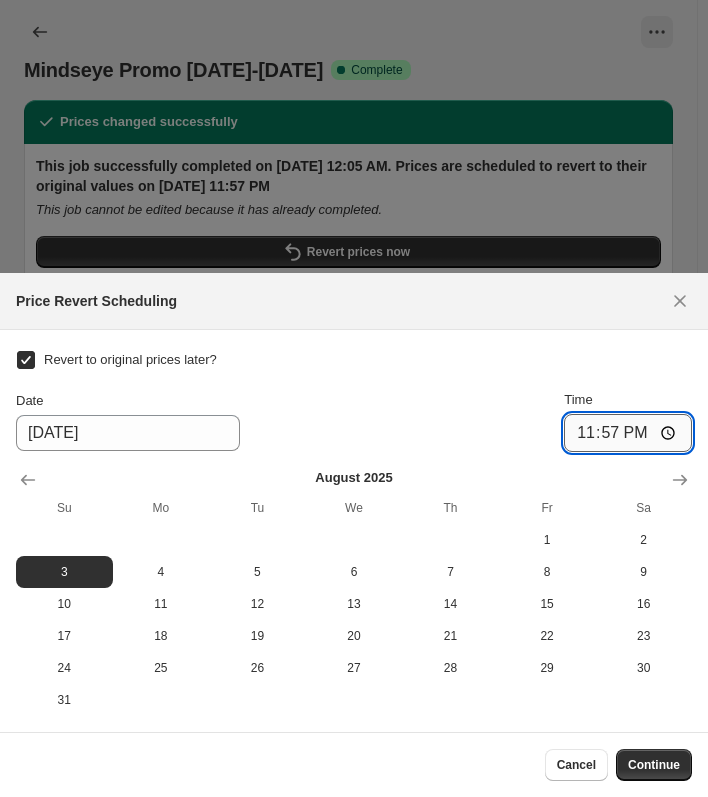 click on "23:57" at bounding box center (628, 433) 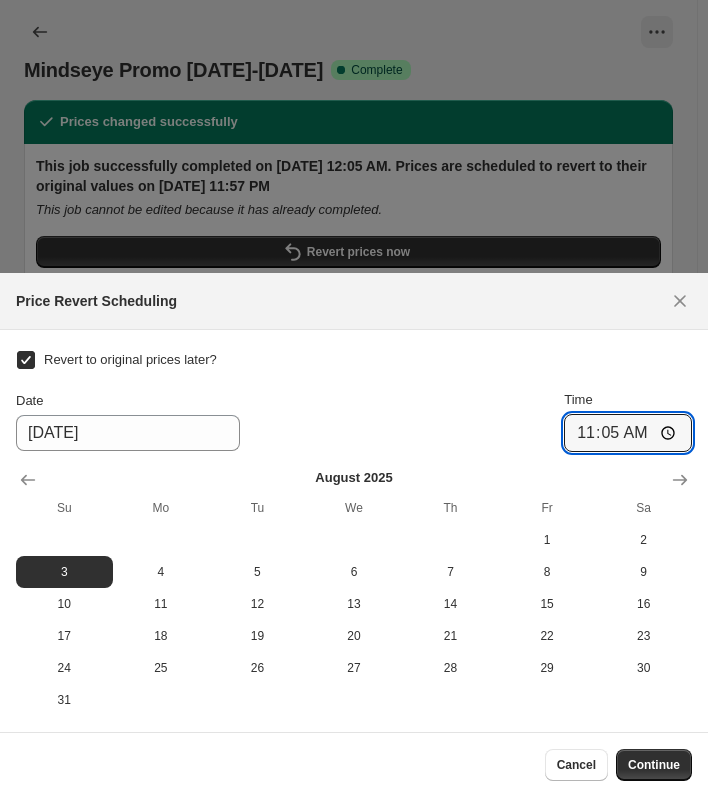 type on "11:59" 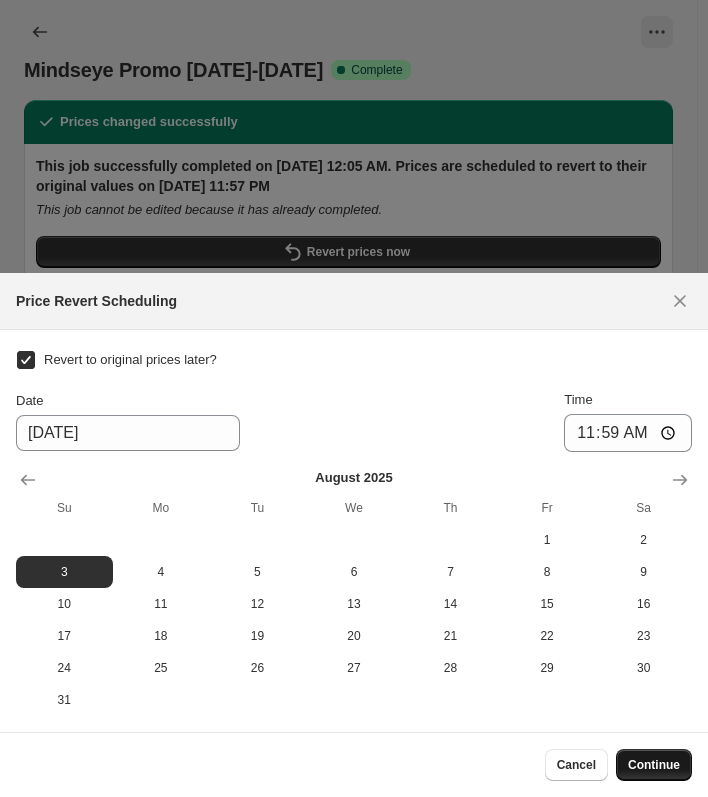 click on "Continue" at bounding box center [654, 765] 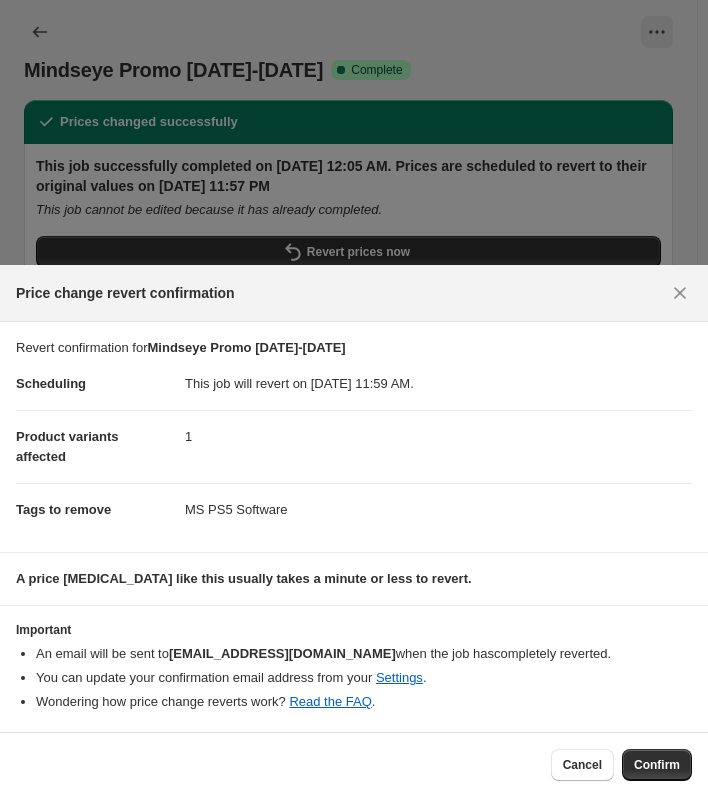 click on "This job will revert on [DATE] 11:59 AM." at bounding box center (438, 384) 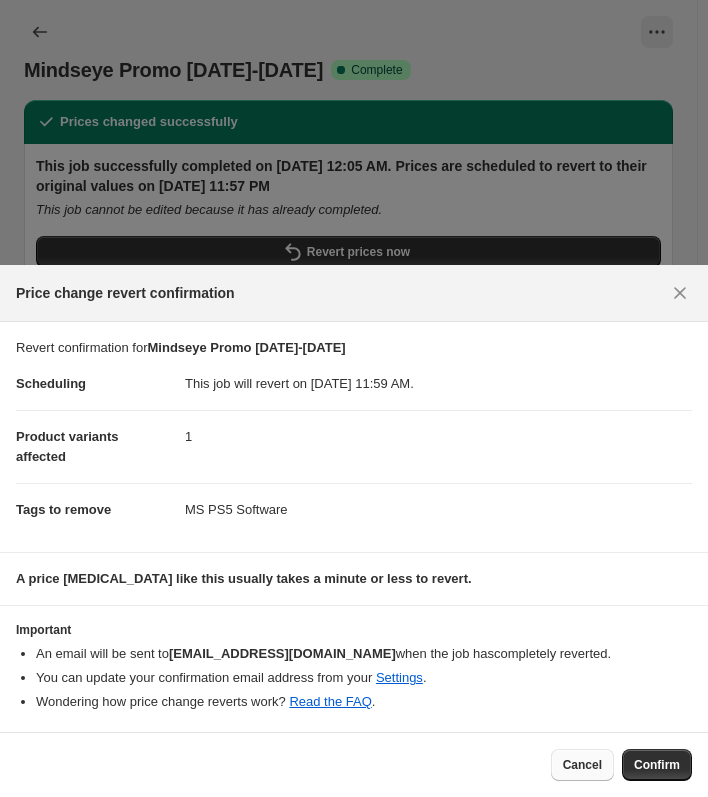 click on "Cancel" at bounding box center (582, 765) 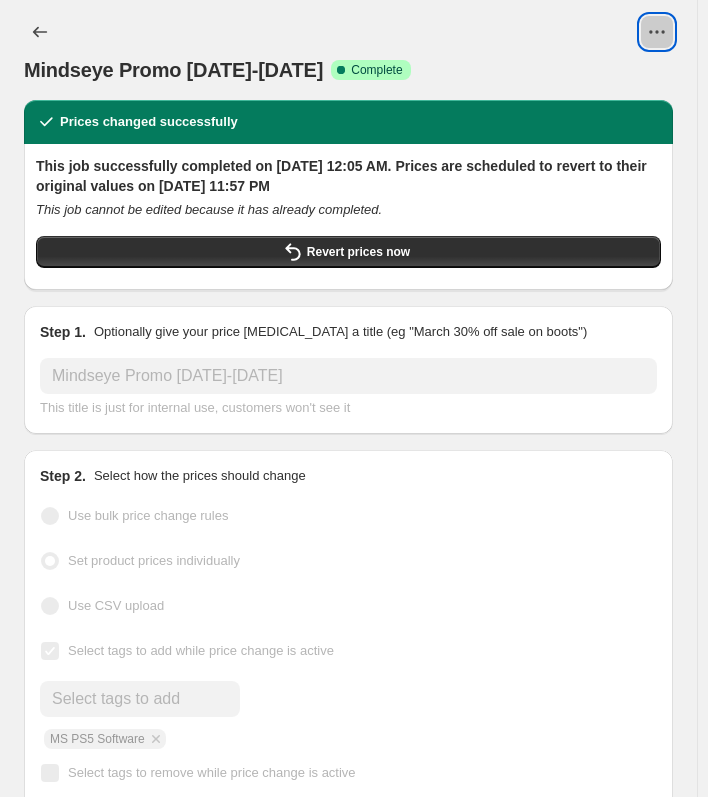 click 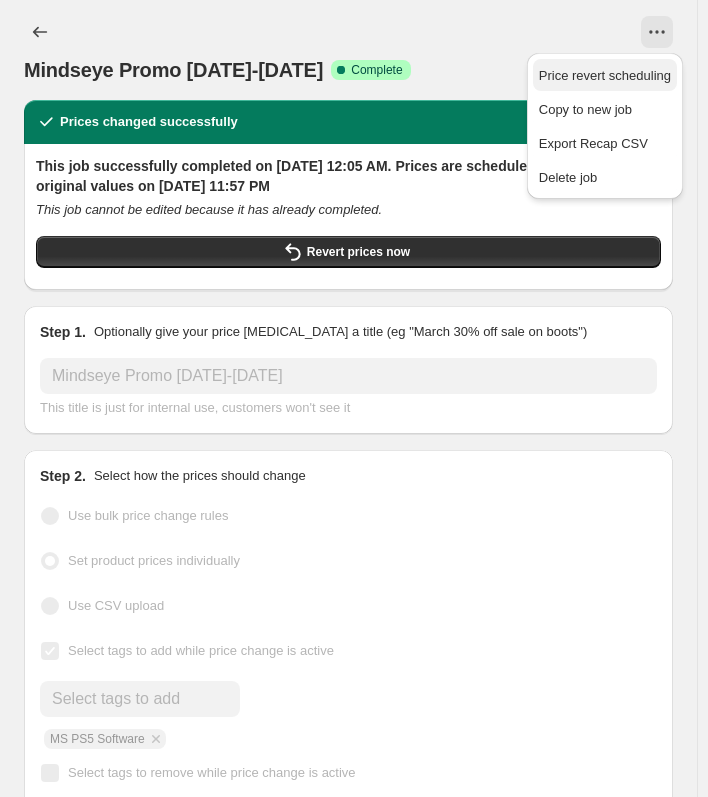 click on "Price revert scheduling" at bounding box center (605, 75) 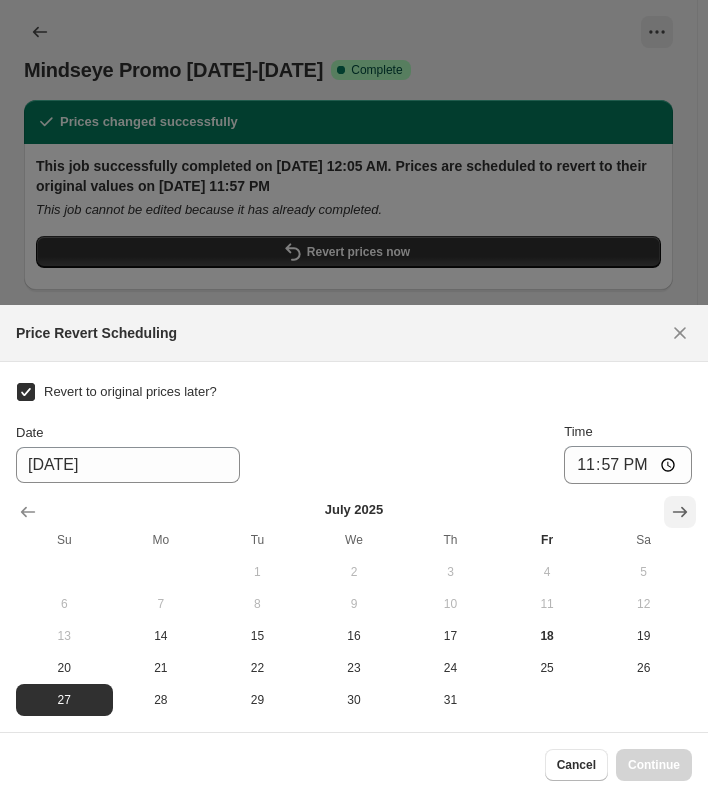 click 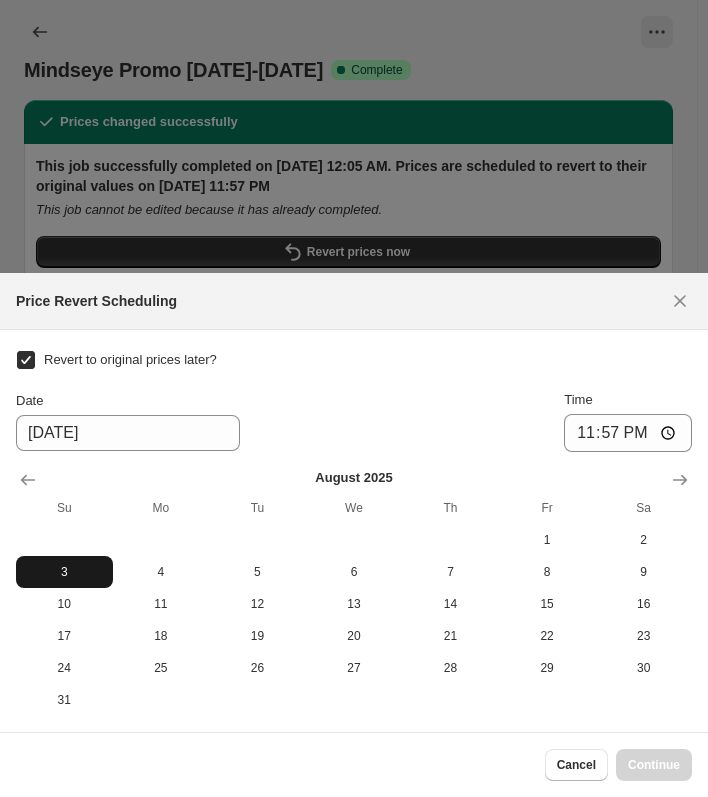 click on "3" at bounding box center (64, 572) 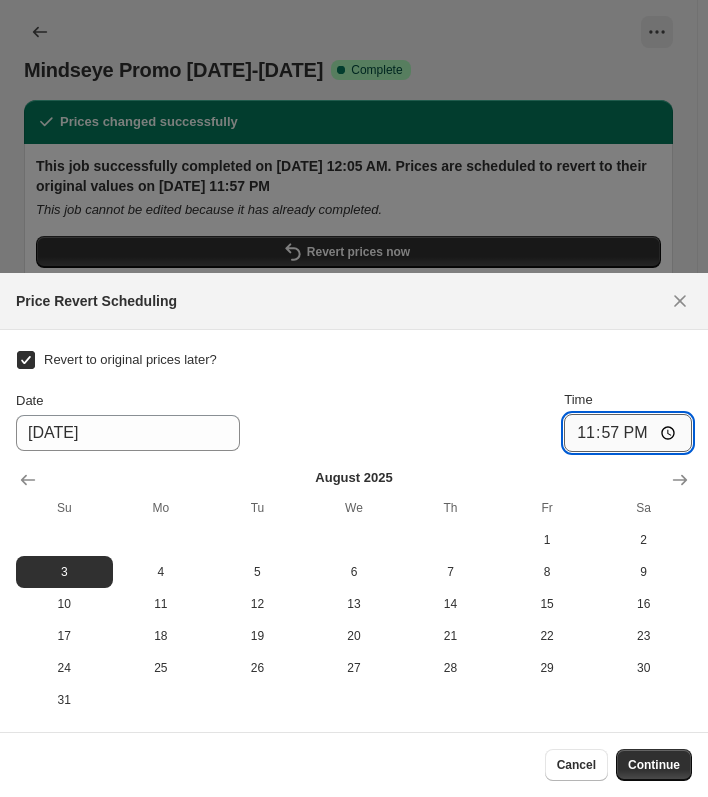 click on "23:57" at bounding box center (628, 433) 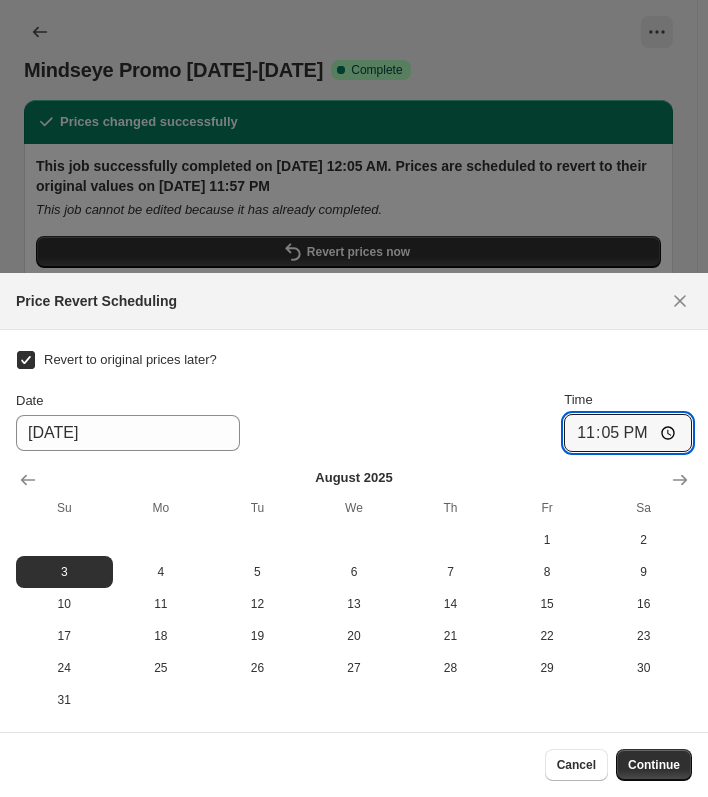 type on "23:59" 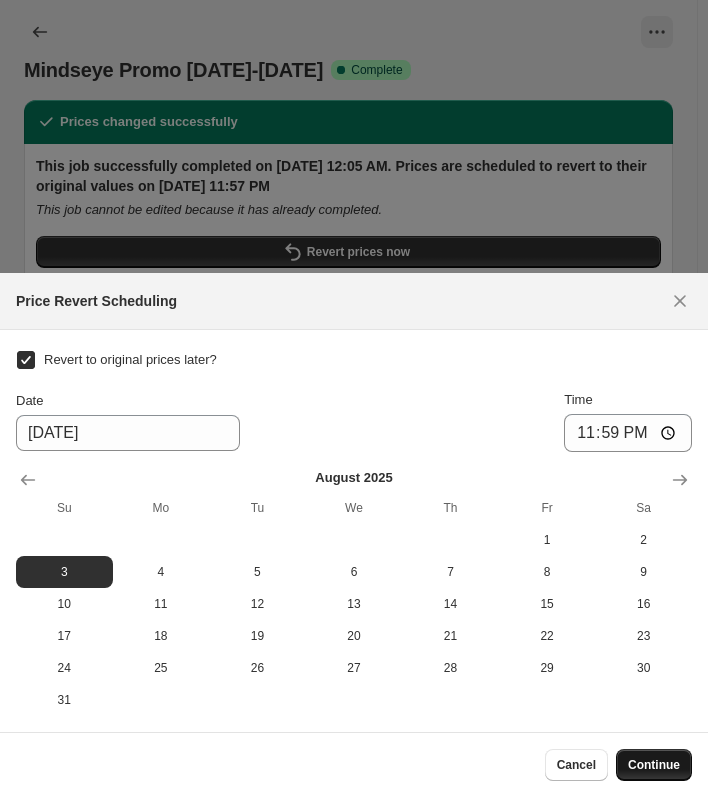 click on "Continue" at bounding box center [654, 765] 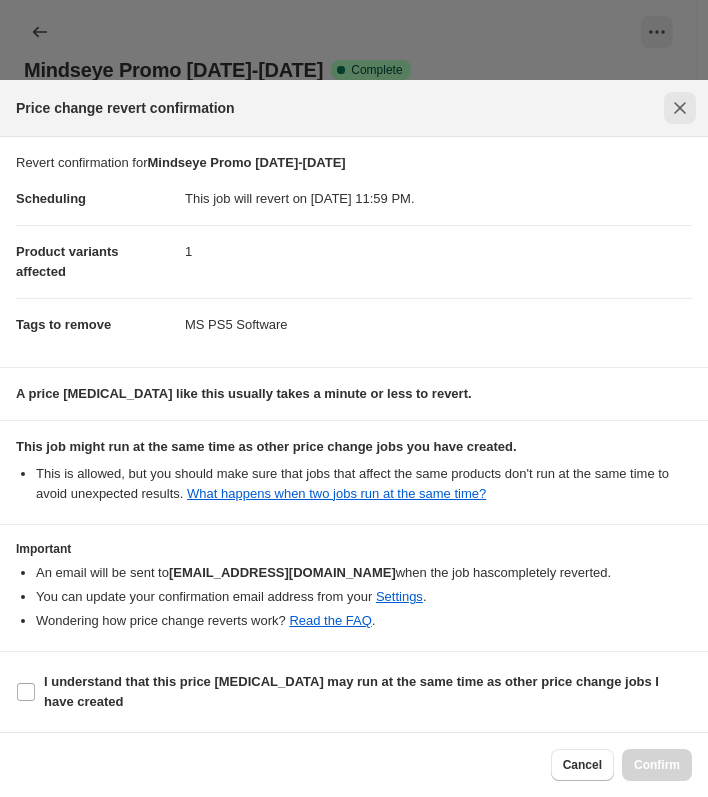 click 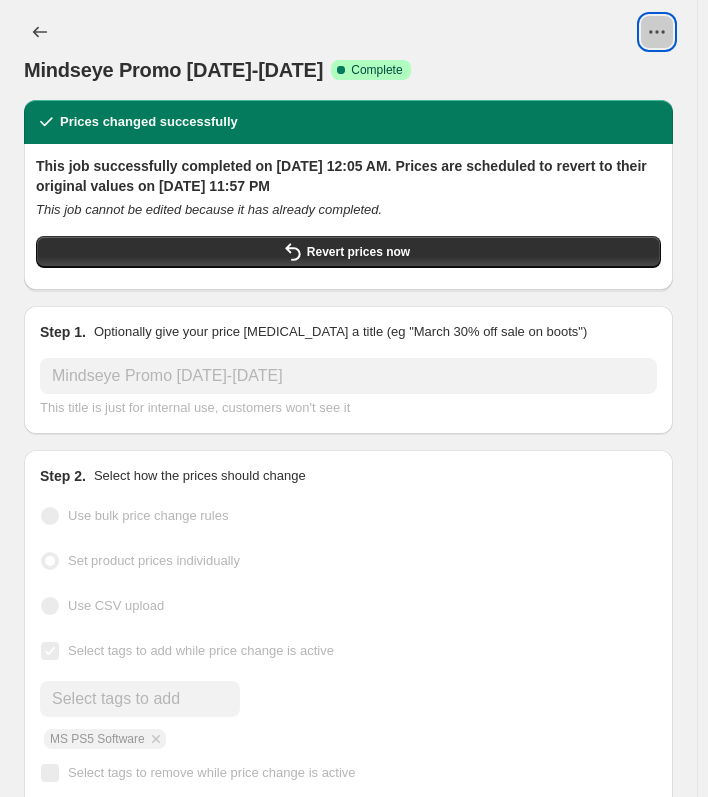 click 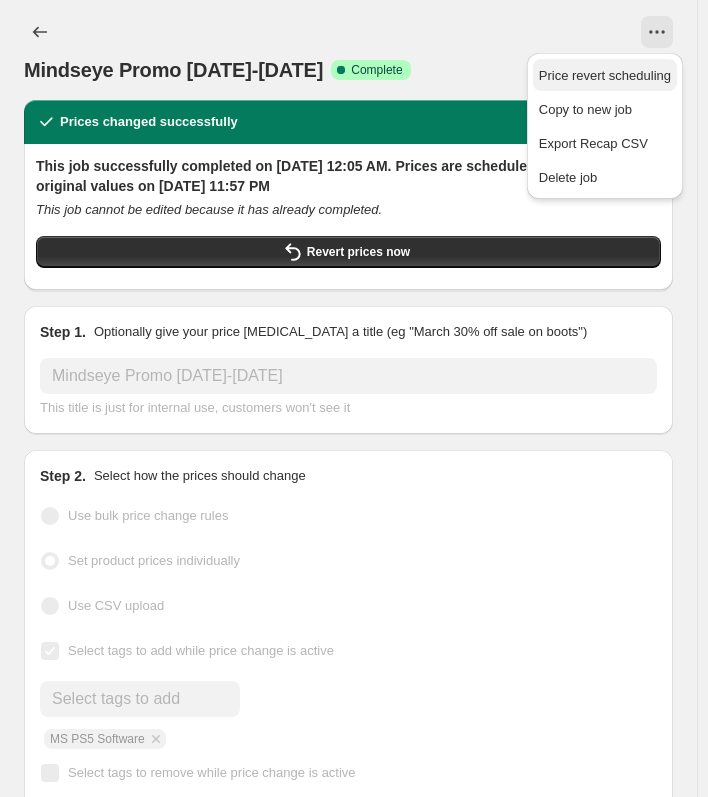 click on "Price revert scheduling" at bounding box center (605, 75) 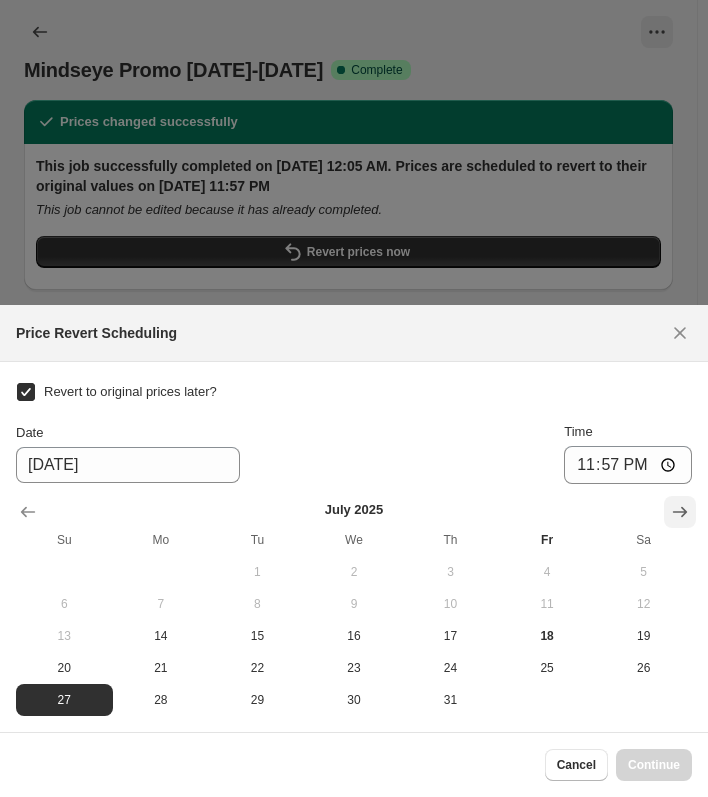 click 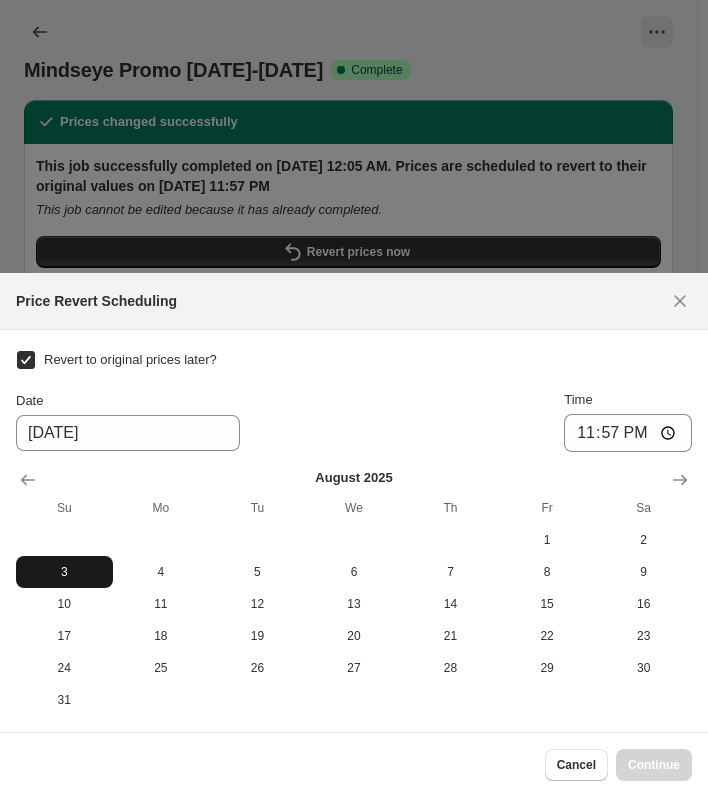 click on "3" at bounding box center [64, 572] 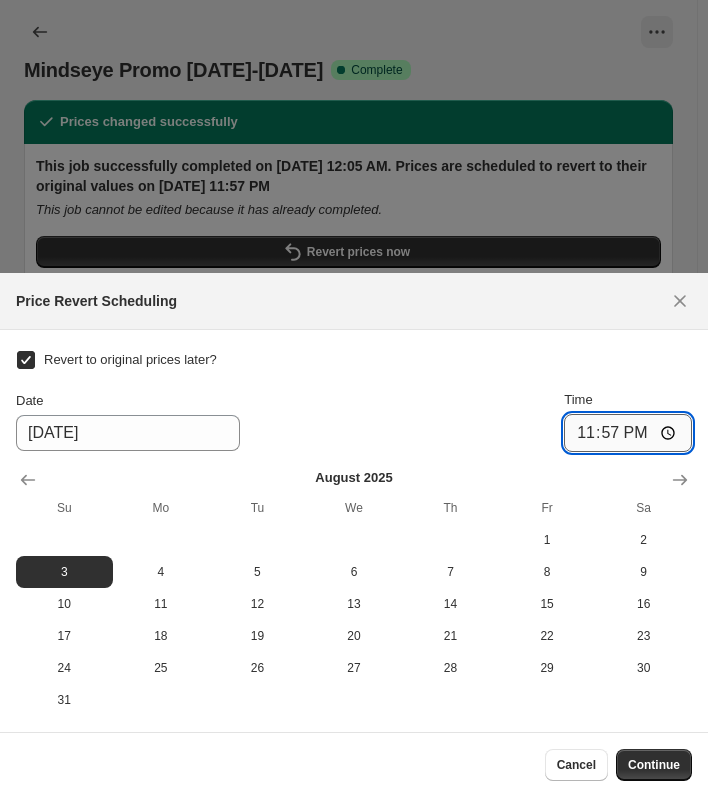 click on "23:57" at bounding box center (628, 433) 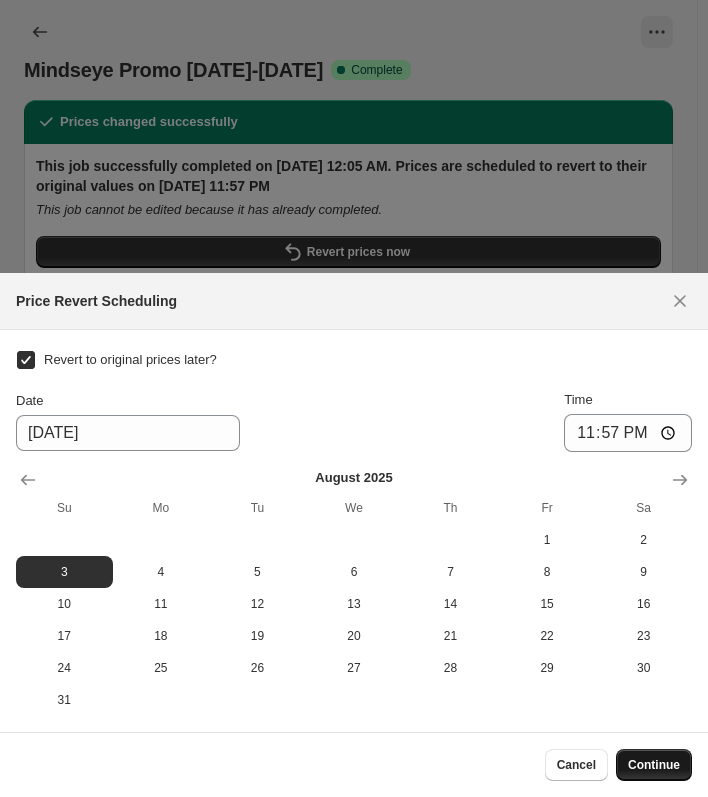 click on "Continue" at bounding box center [654, 765] 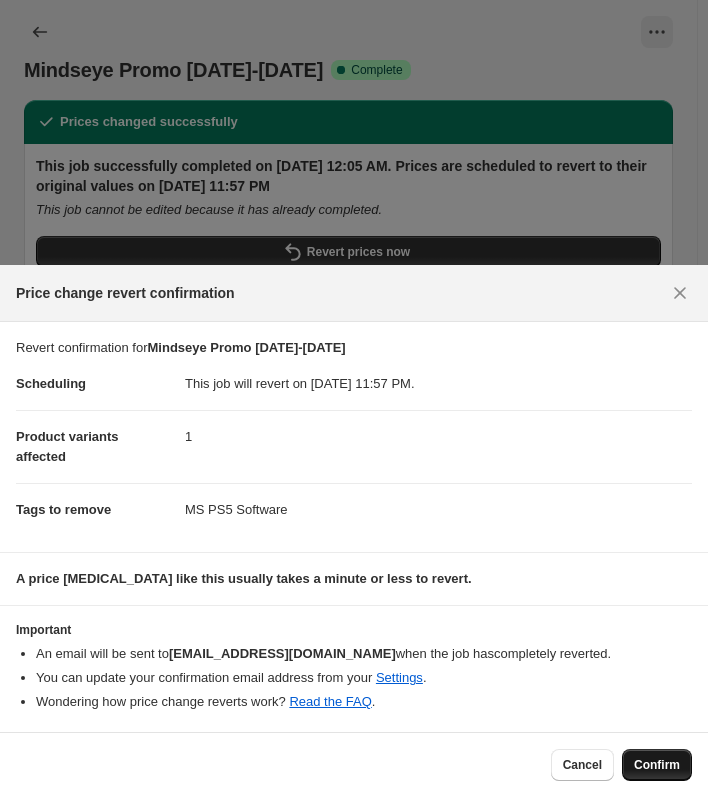 click on "Confirm" at bounding box center [657, 765] 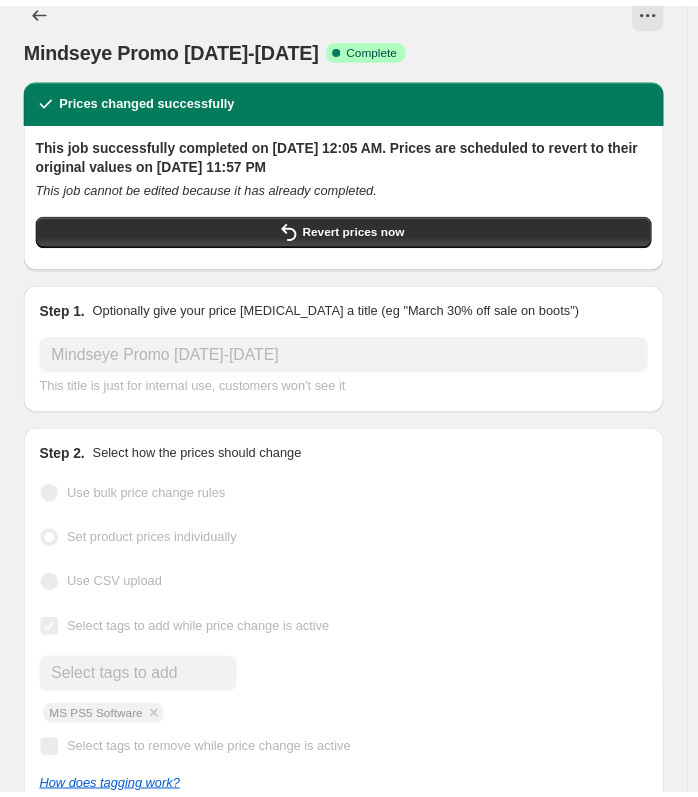 scroll, scrollTop: 0, scrollLeft: 0, axis: both 